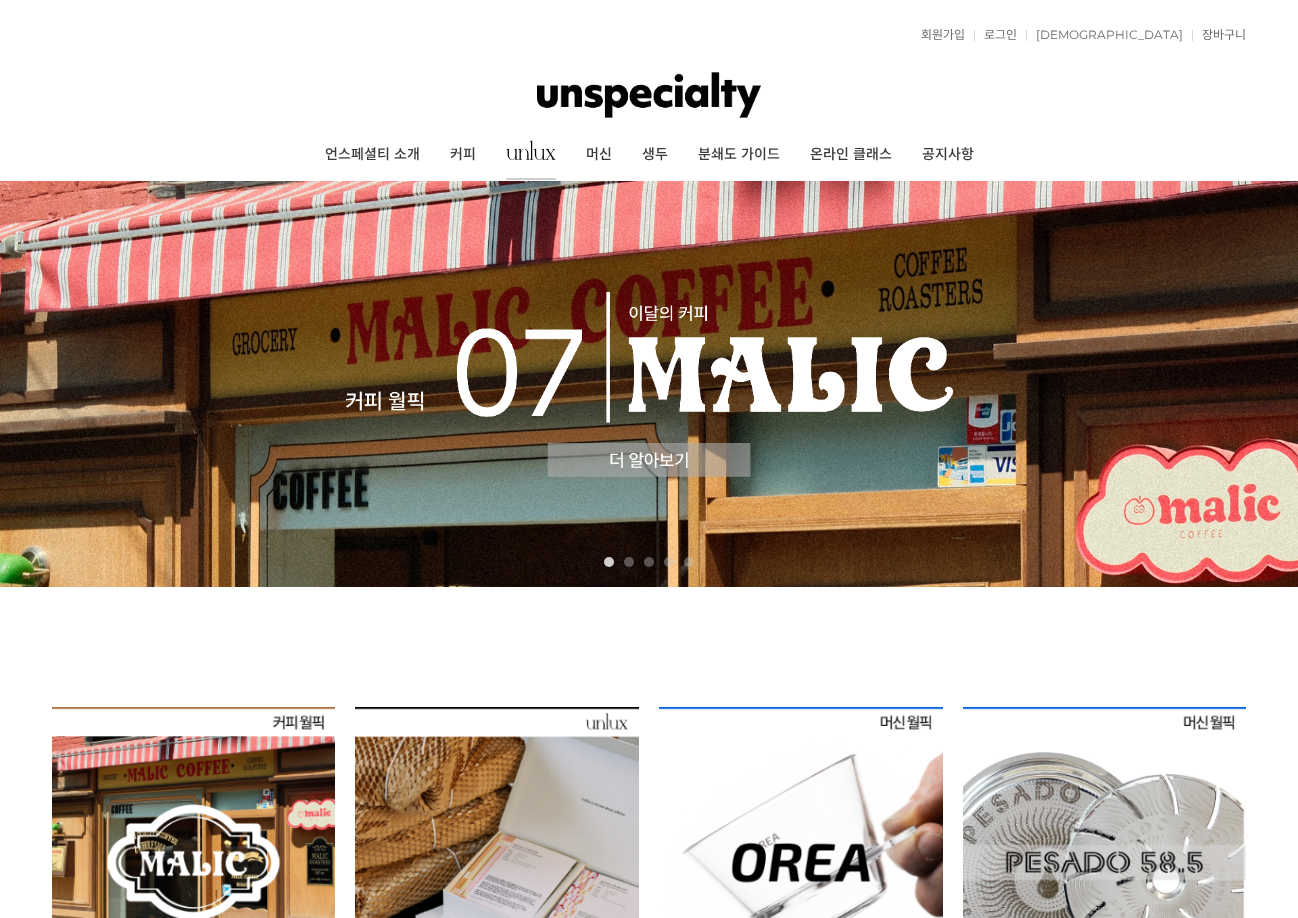 scroll, scrollTop: 0, scrollLeft: 0, axis: both 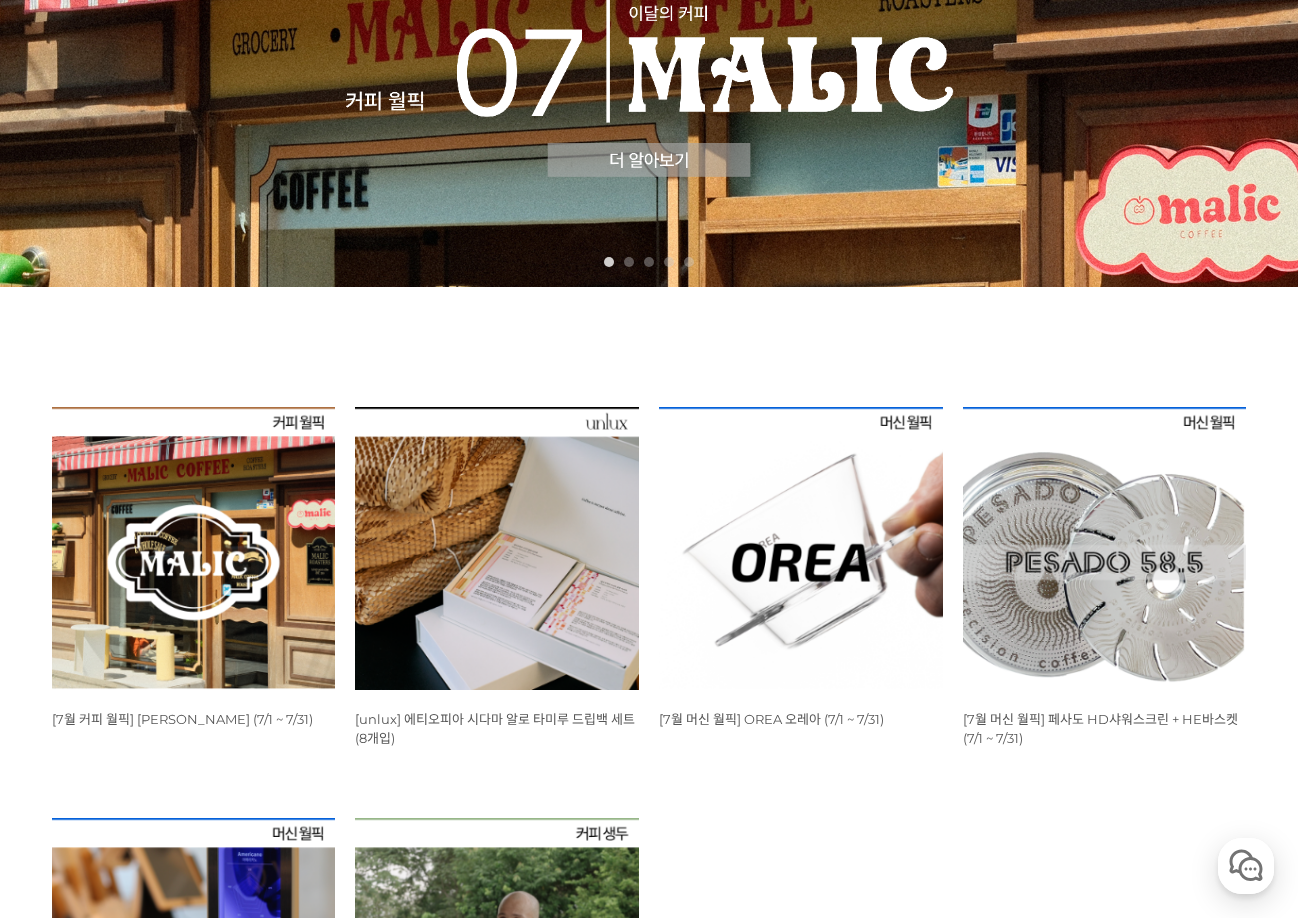 click at bounding box center [194, 549] 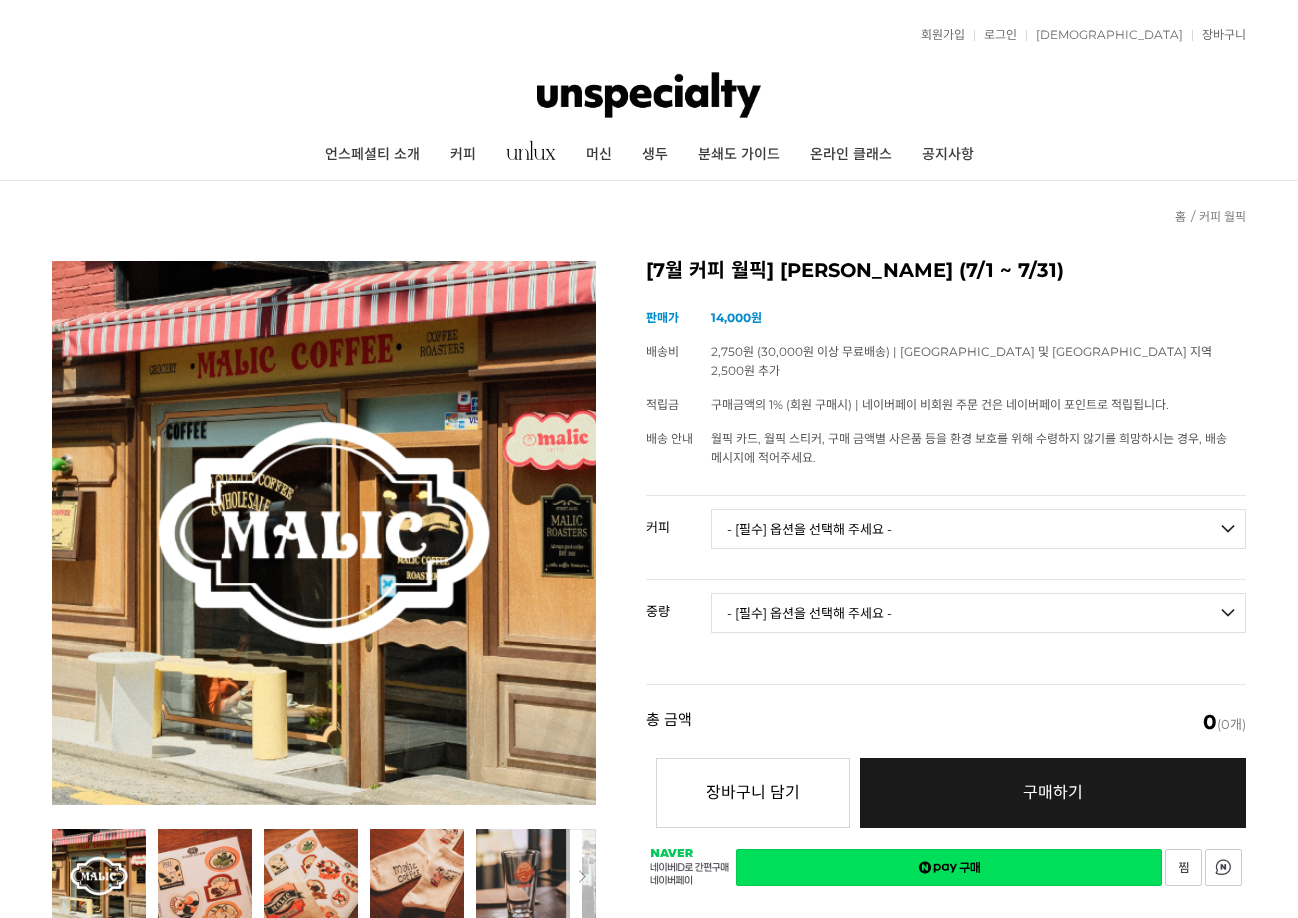 scroll, scrollTop: 0, scrollLeft: 0, axis: both 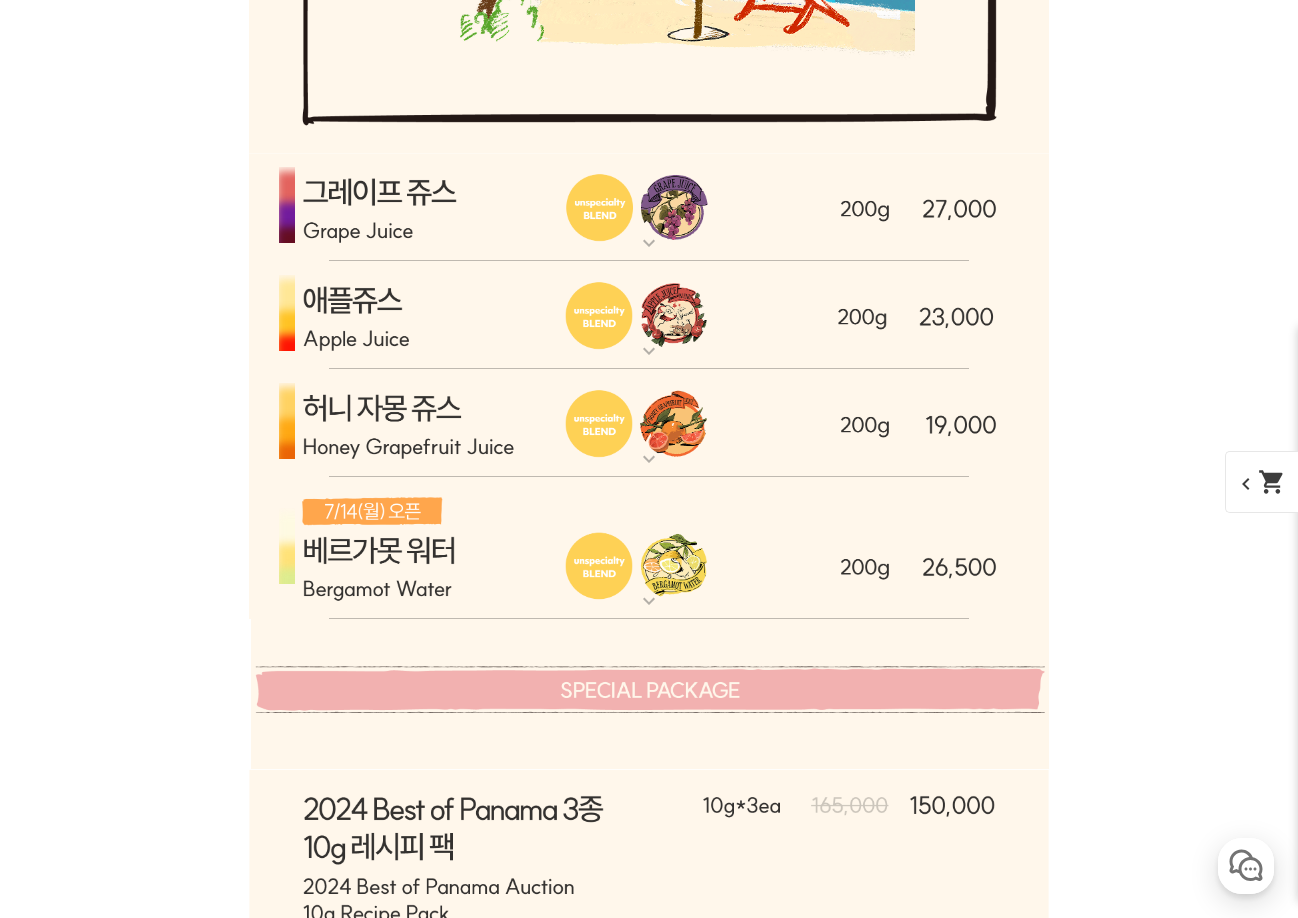 click on "expand_more" at bounding box center [649, 601] 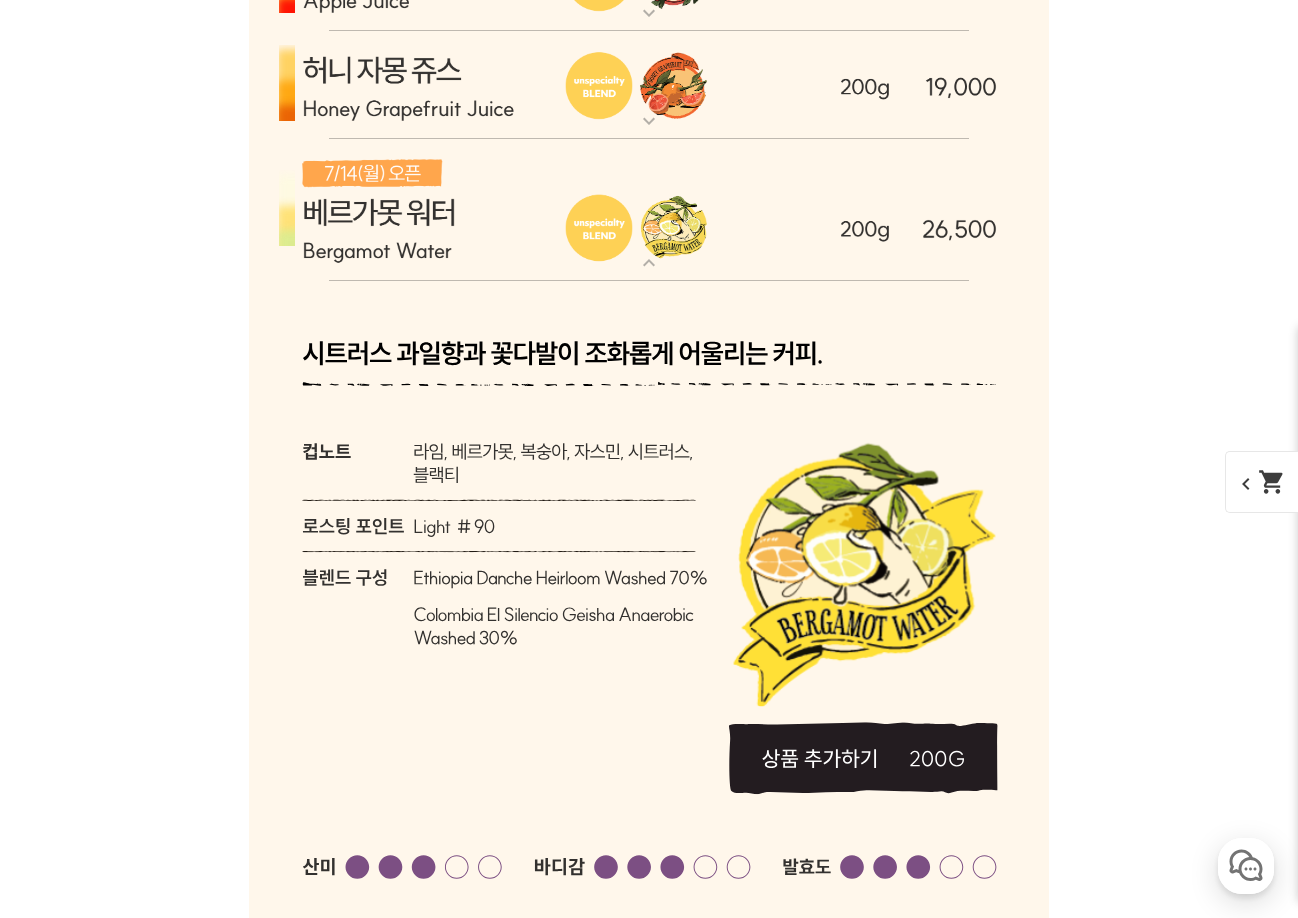 scroll, scrollTop: 6168, scrollLeft: 0, axis: vertical 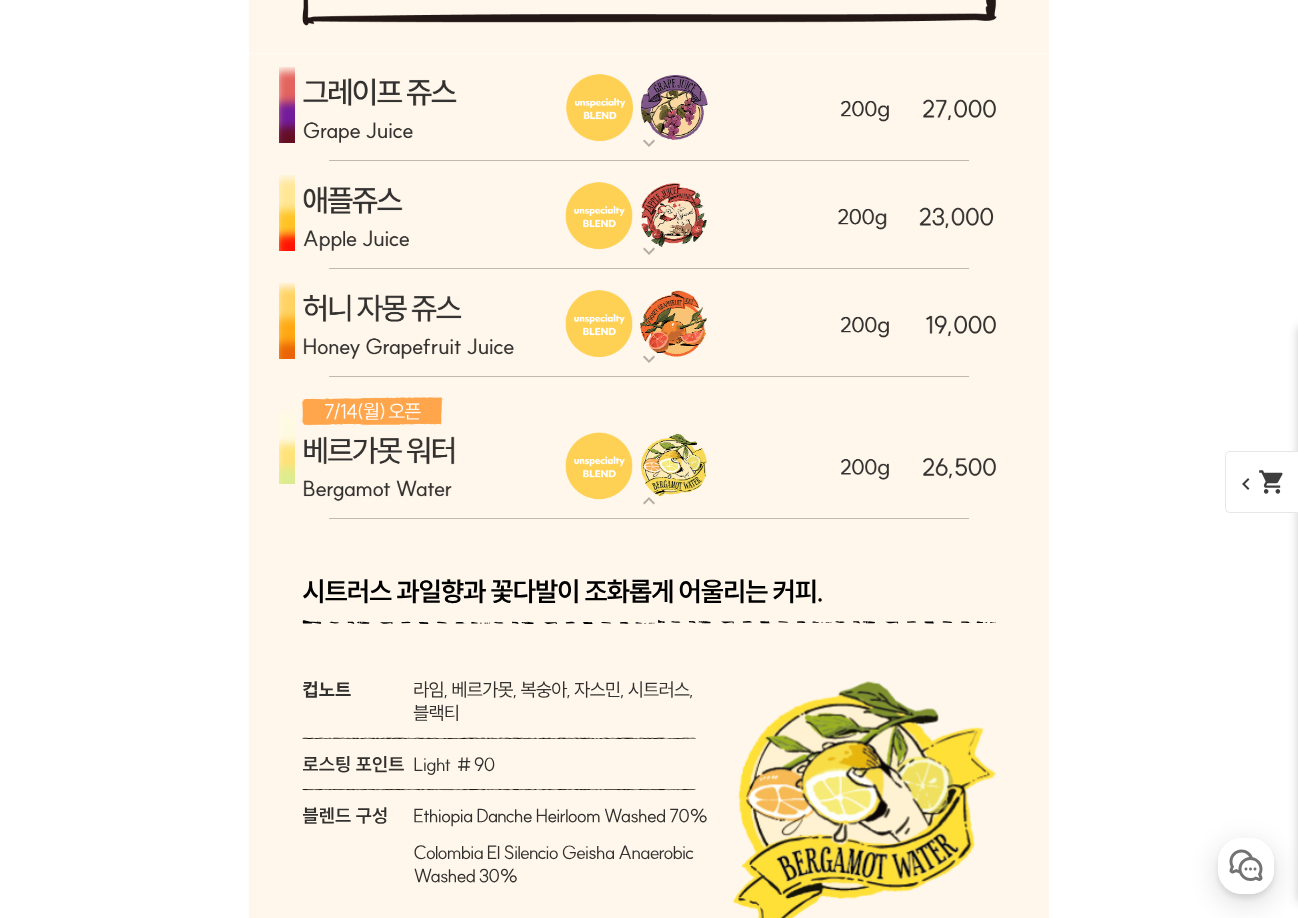 click 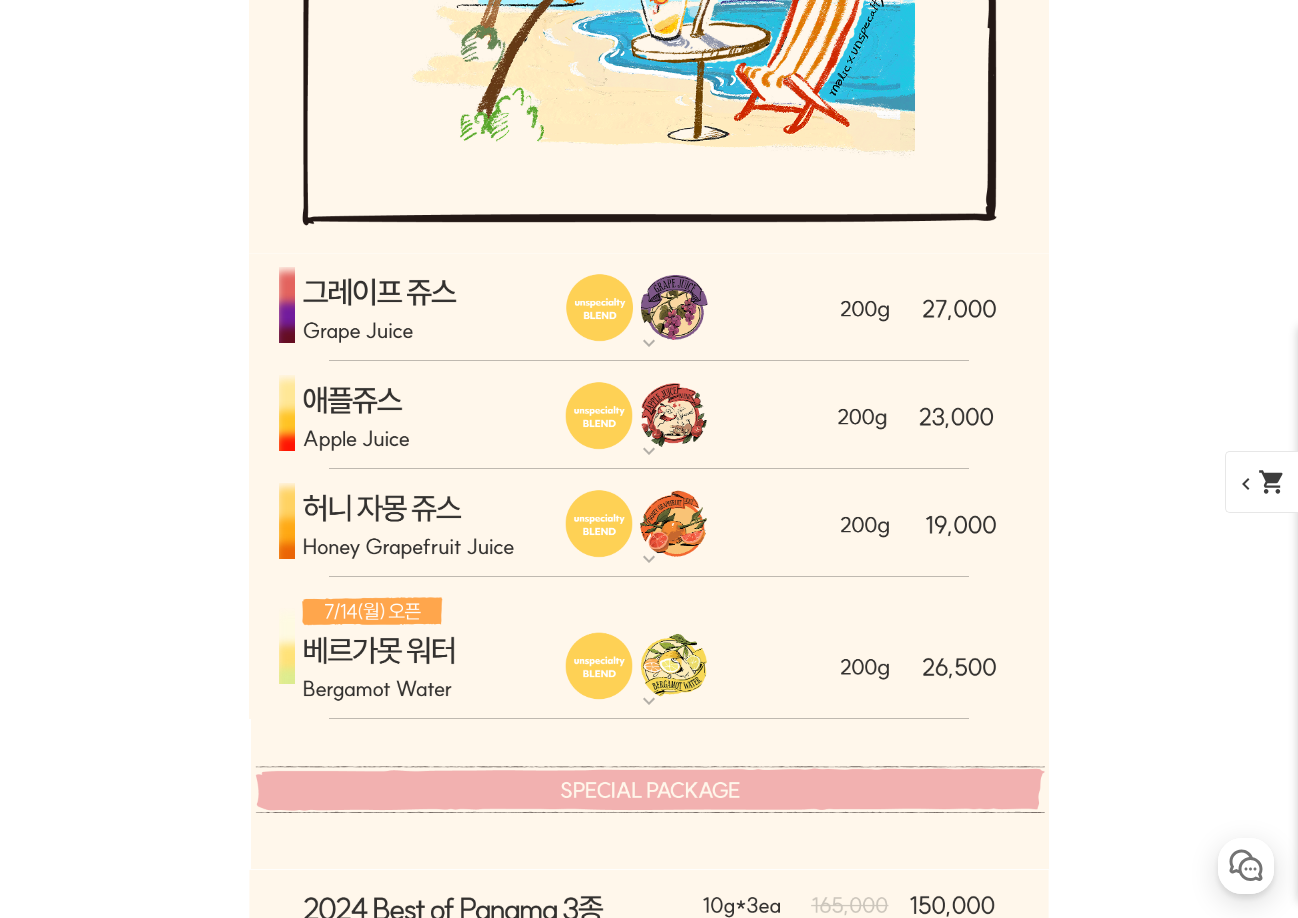 click at bounding box center (649, 307) 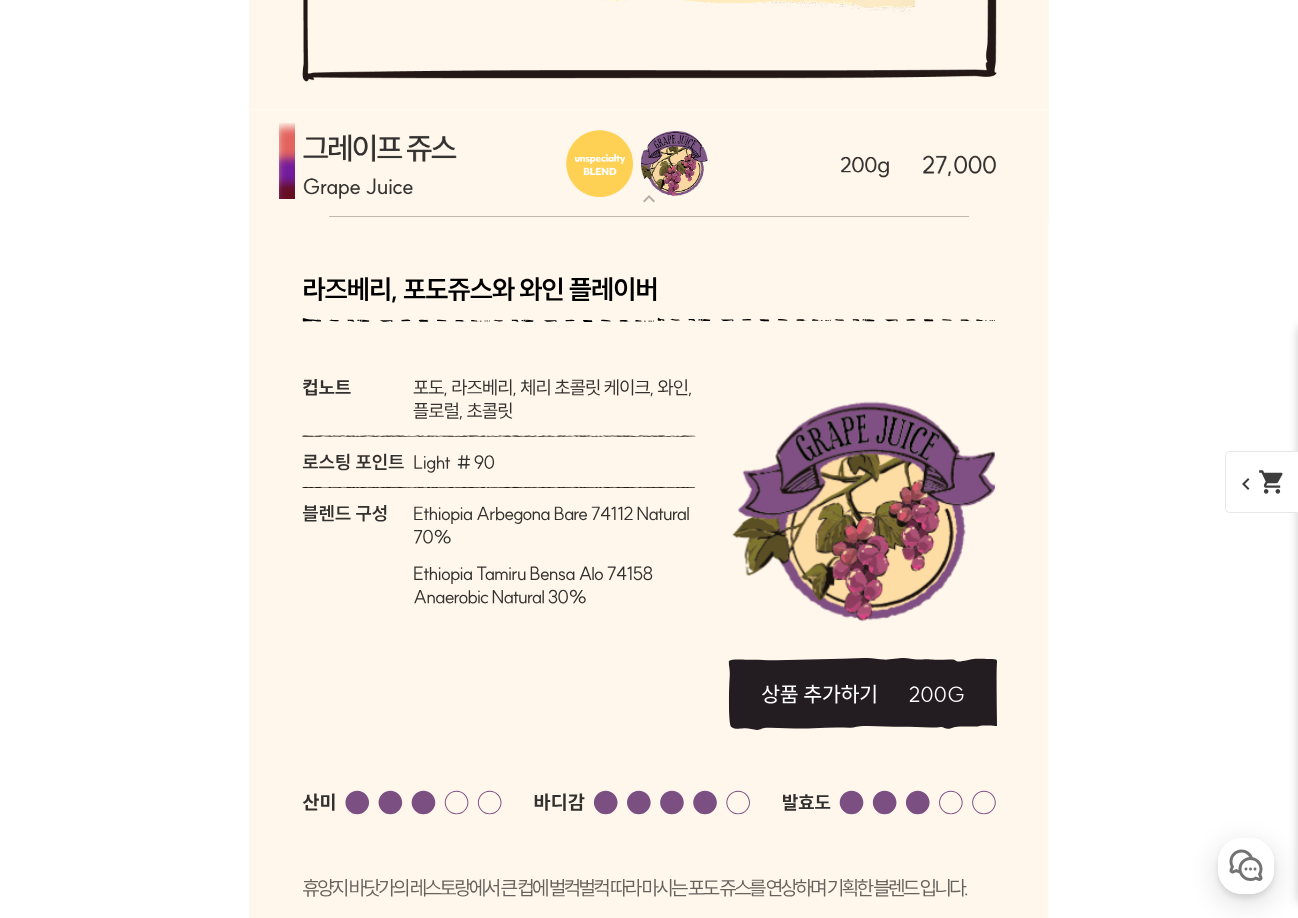 scroll, scrollTop: 6068, scrollLeft: 0, axis: vertical 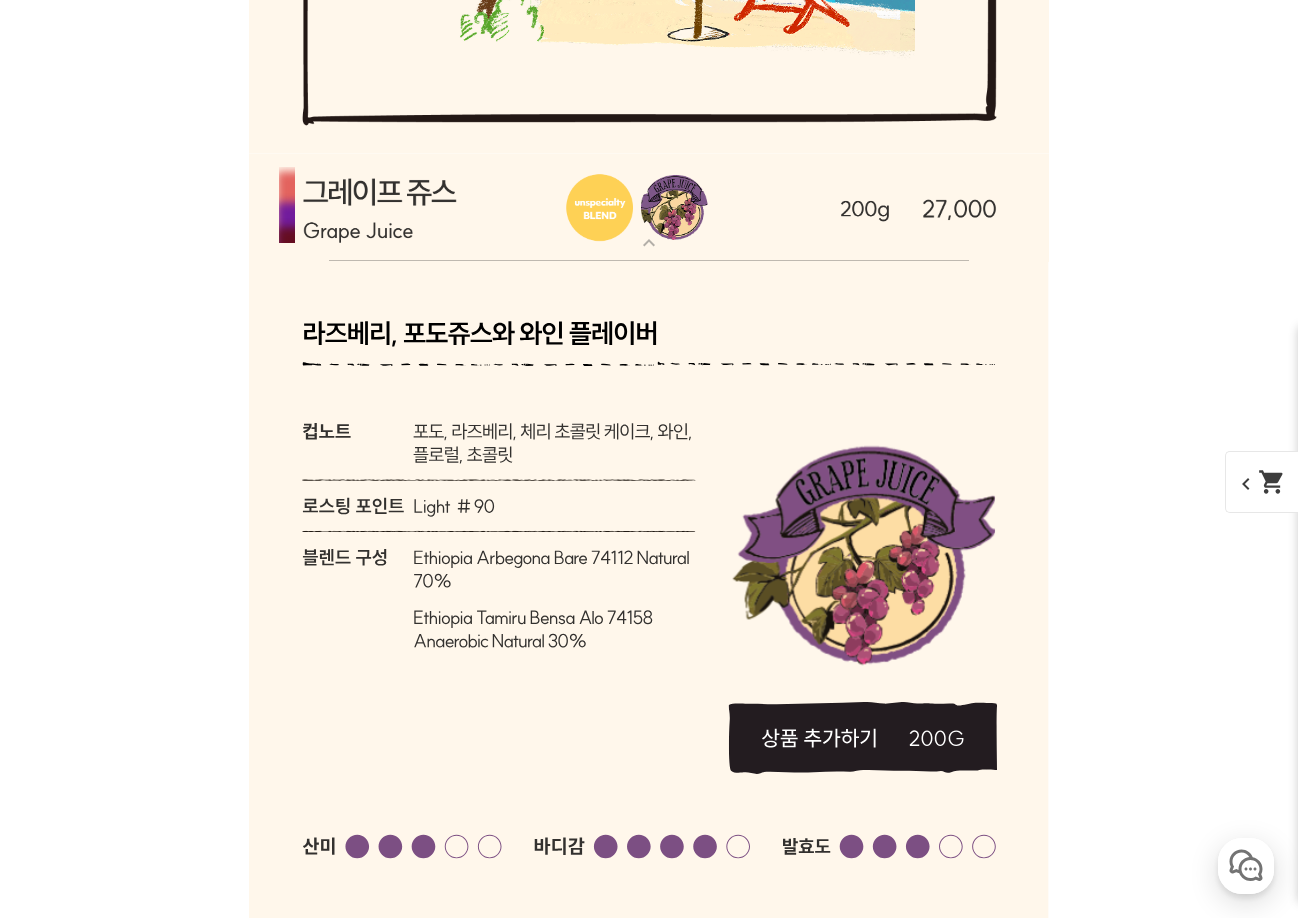 click 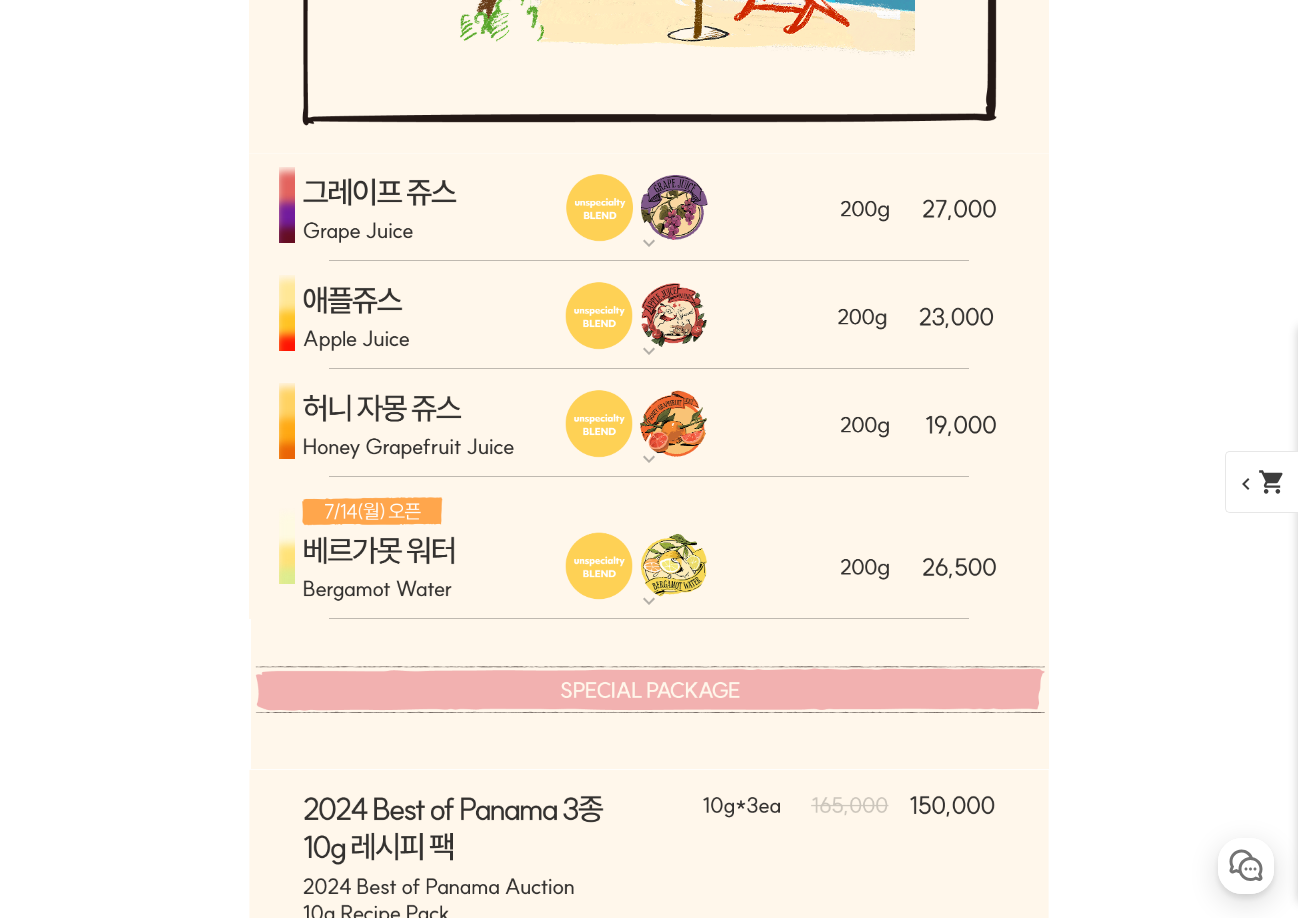 click on "[PERSON_NAME] (언스페셜티 블렌드)" at bounding box center [649, 377] 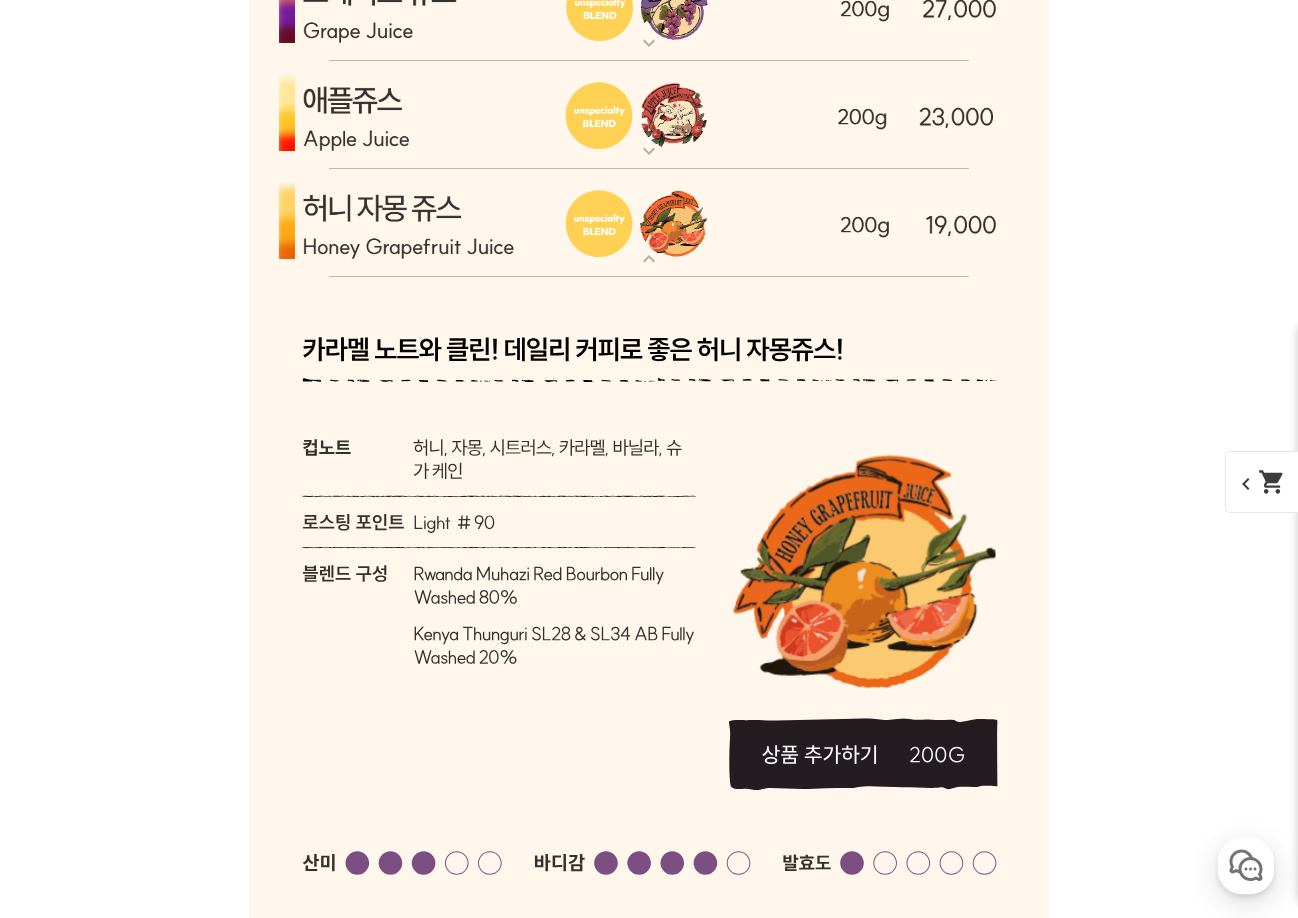 scroll, scrollTop: 6168, scrollLeft: 0, axis: vertical 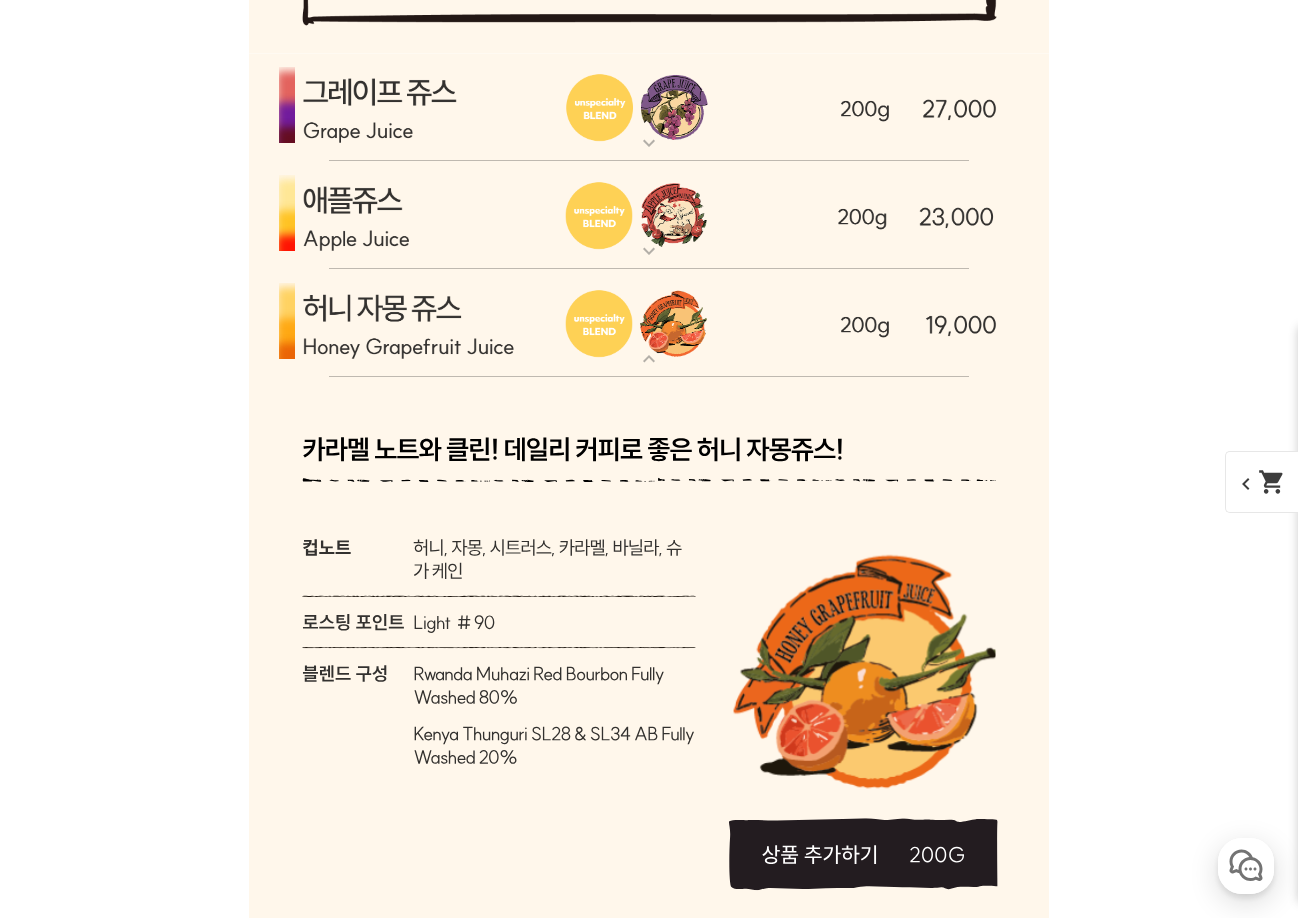 click on "expand_more" at bounding box center [649, 251] 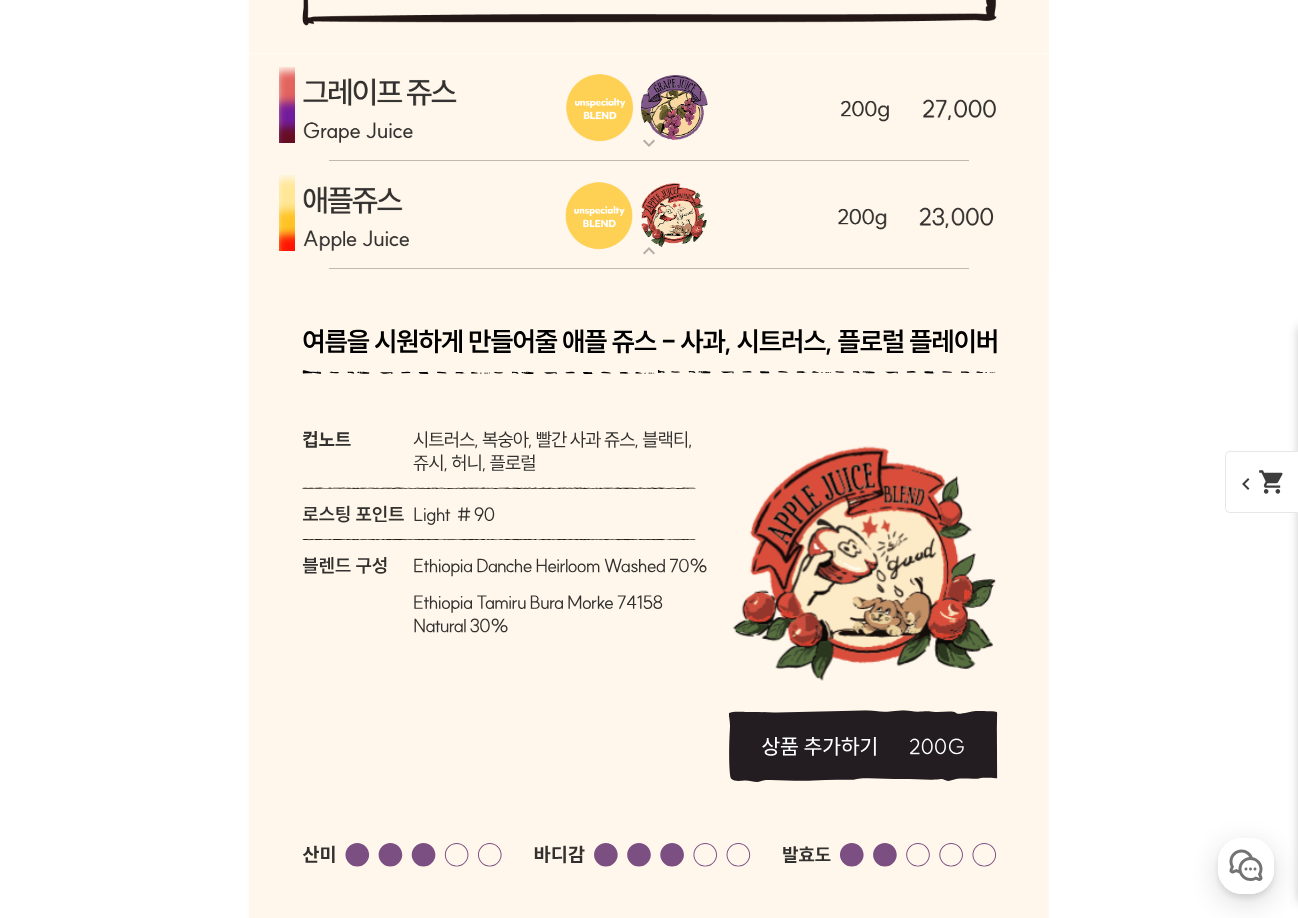 click on "expand_more" at bounding box center (649, 251) 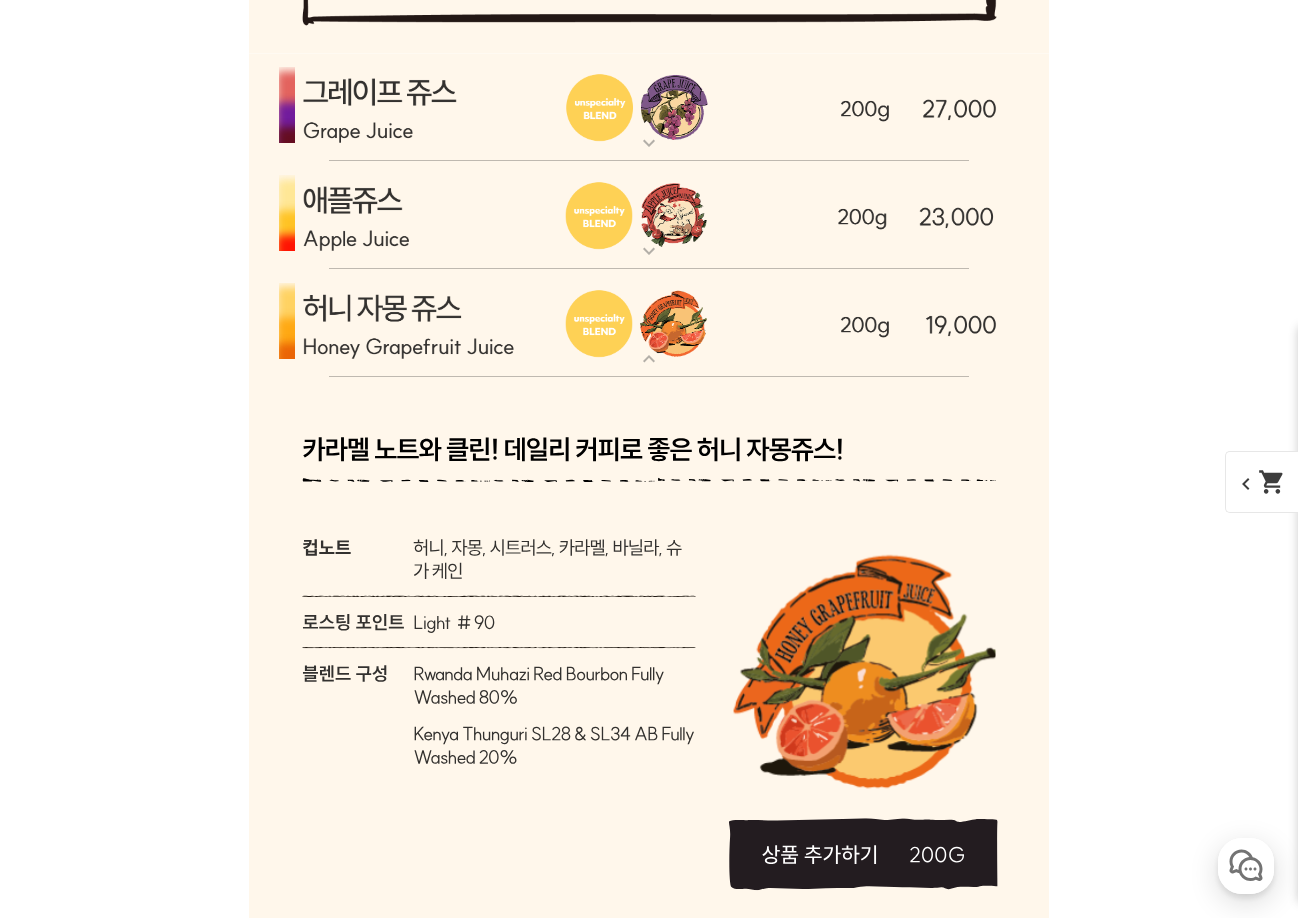 click at bounding box center (649, 323) 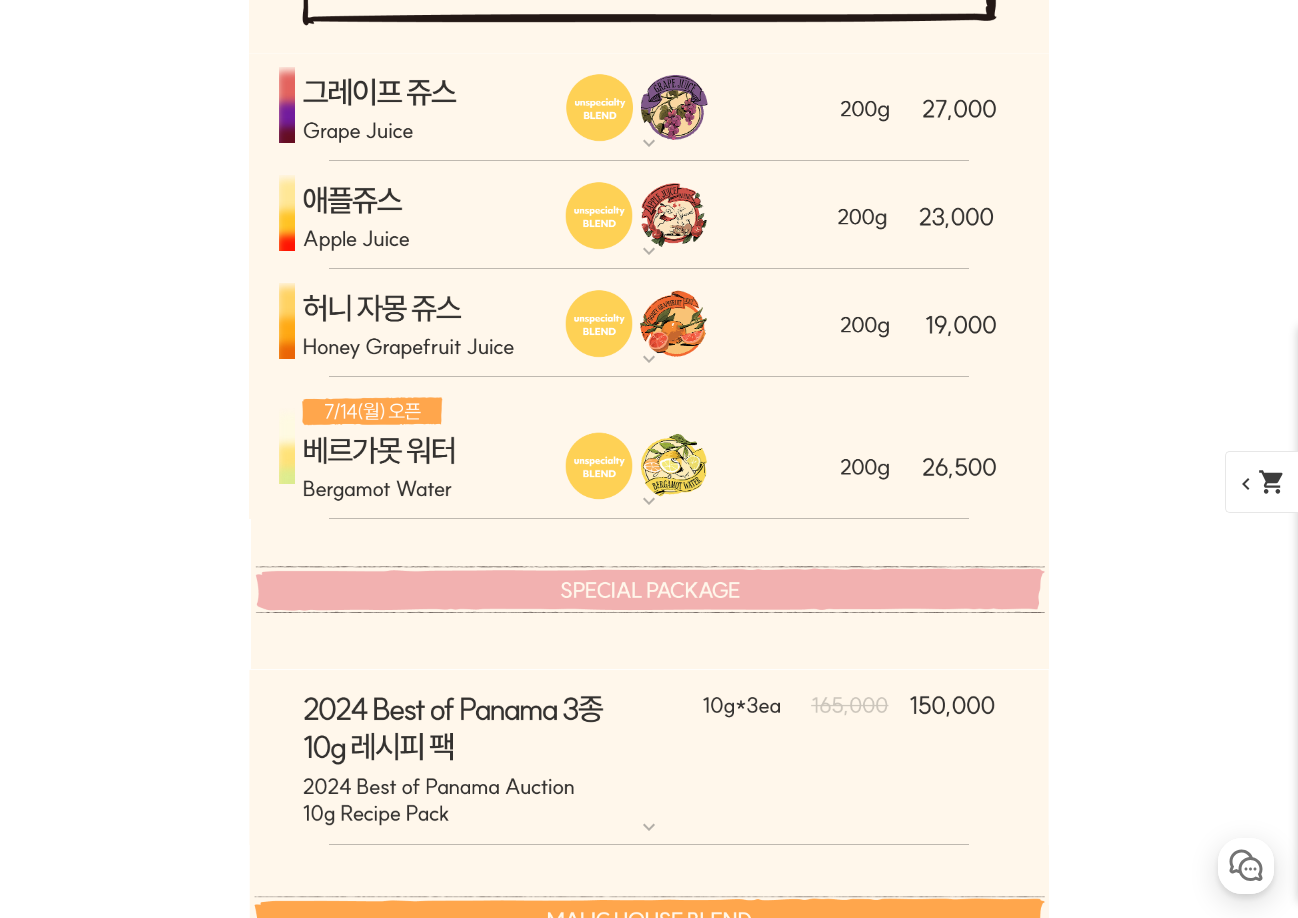 click on "expand_more" at bounding box center [649, 359] 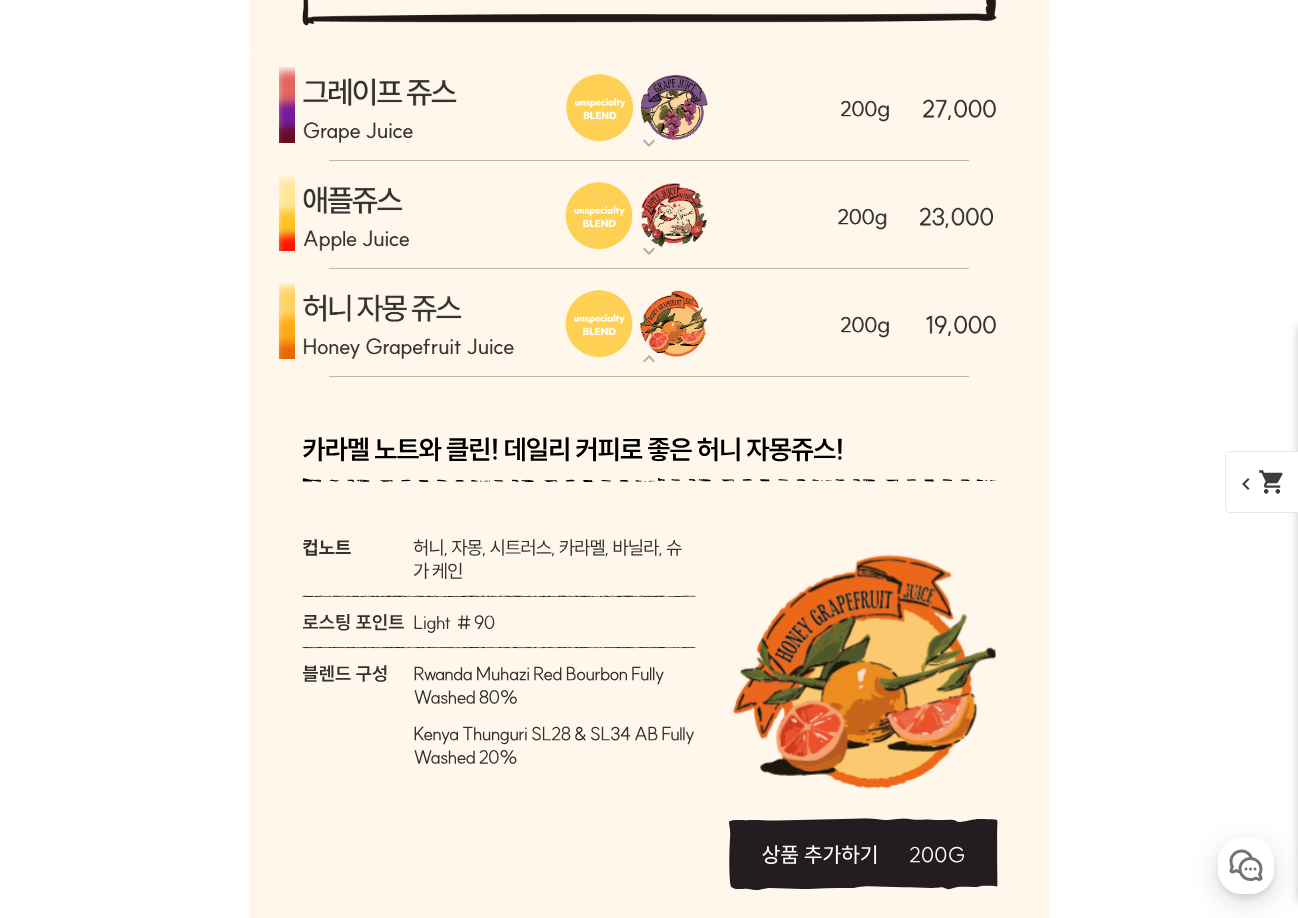 click on "expand_more" at bounding box center (649, 359) 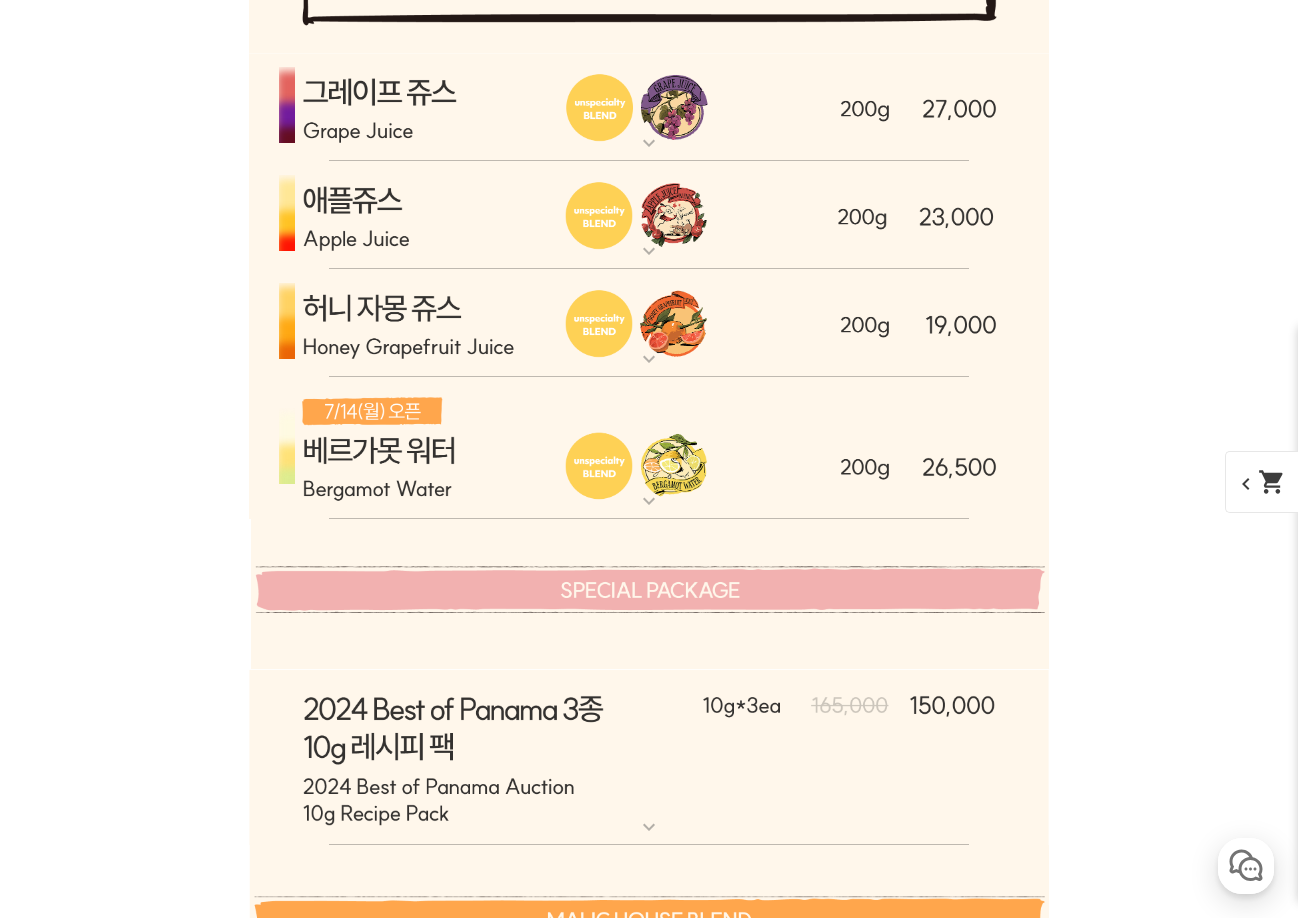 click on "expand_more" at bounding box center [649, 251] 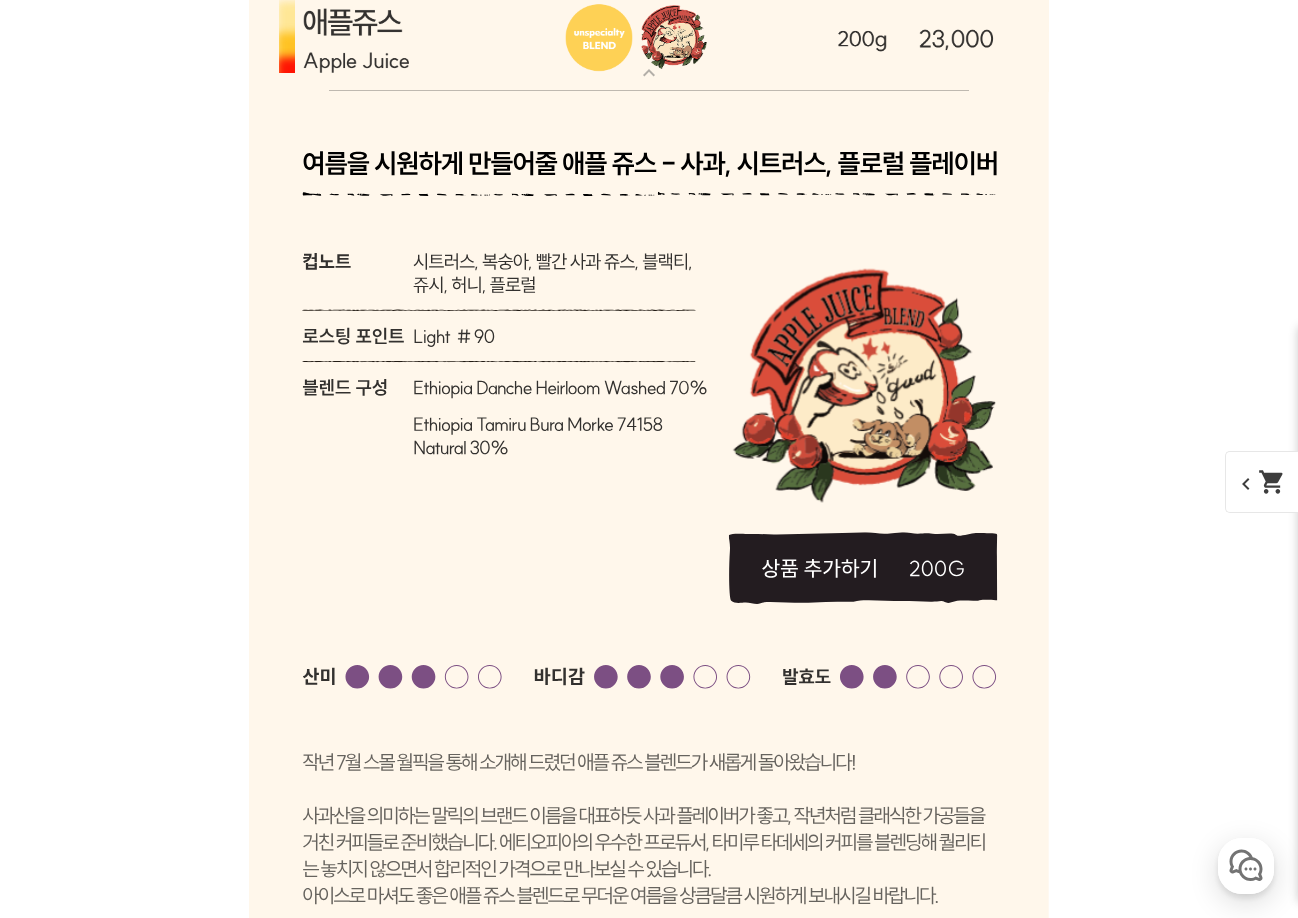 scroll, scrollTop: 6168, scrollLeft: 0, axis: vertical 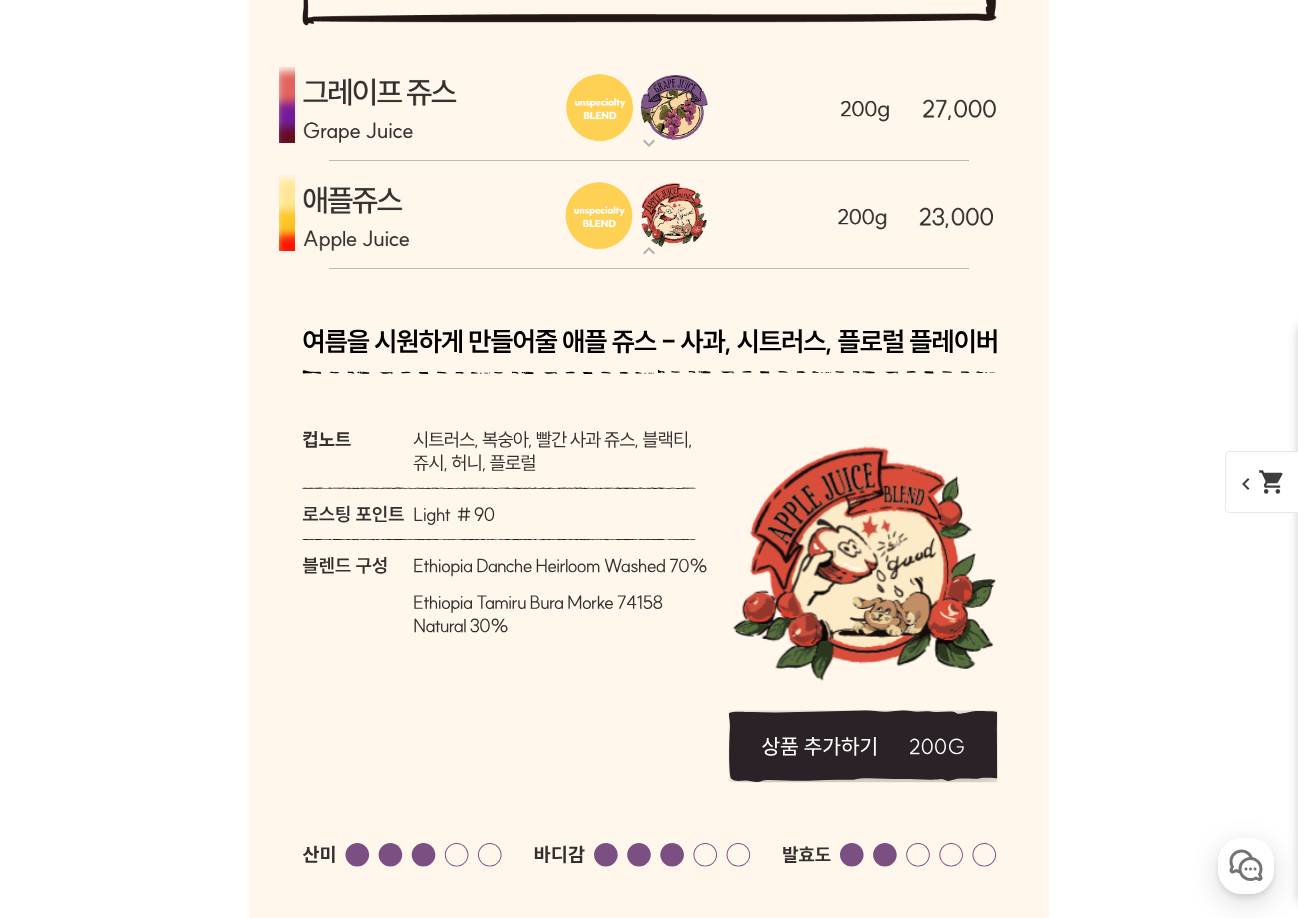 click 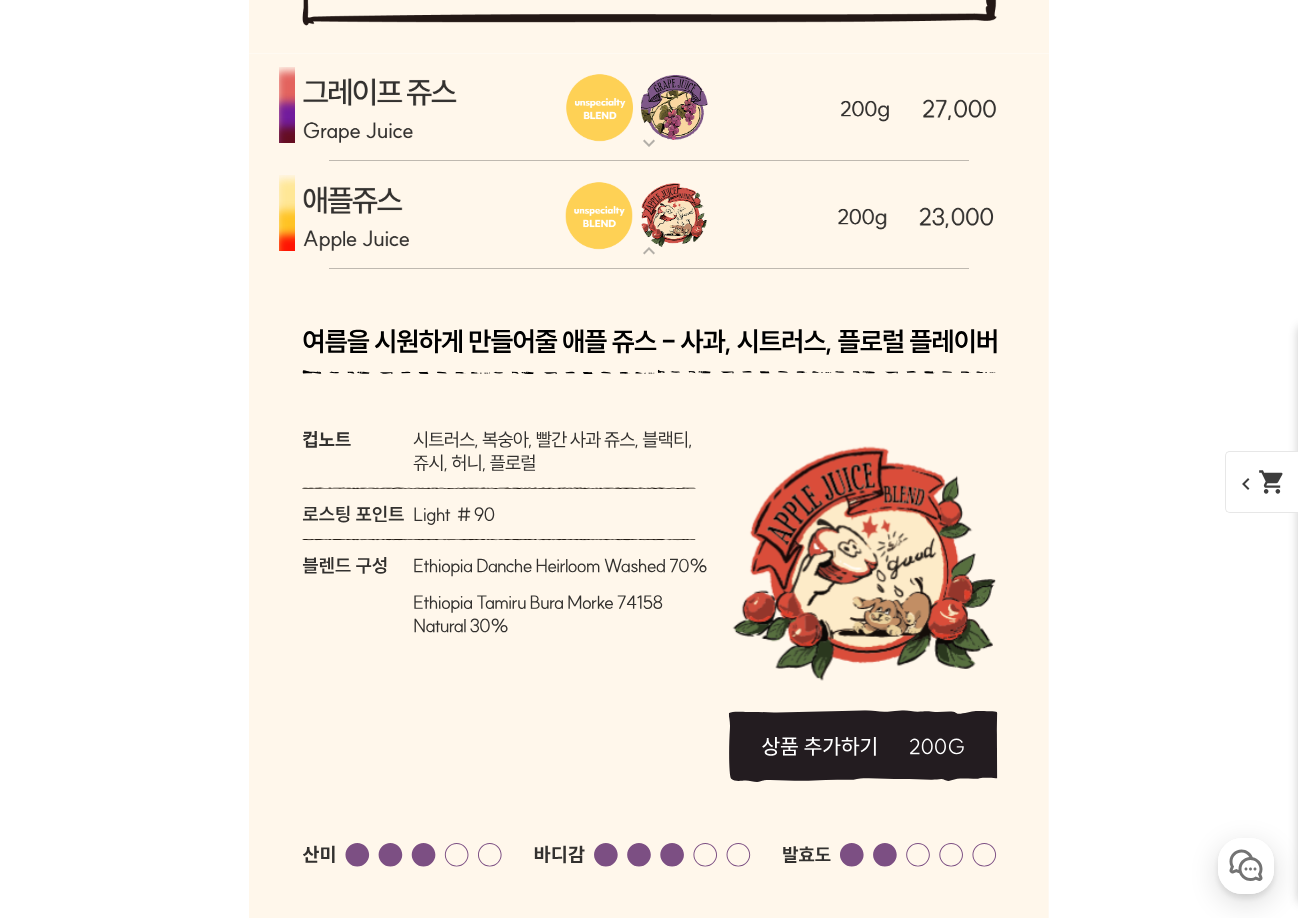 select on "애플 쥬스 (언스페셜티 블렌드)" 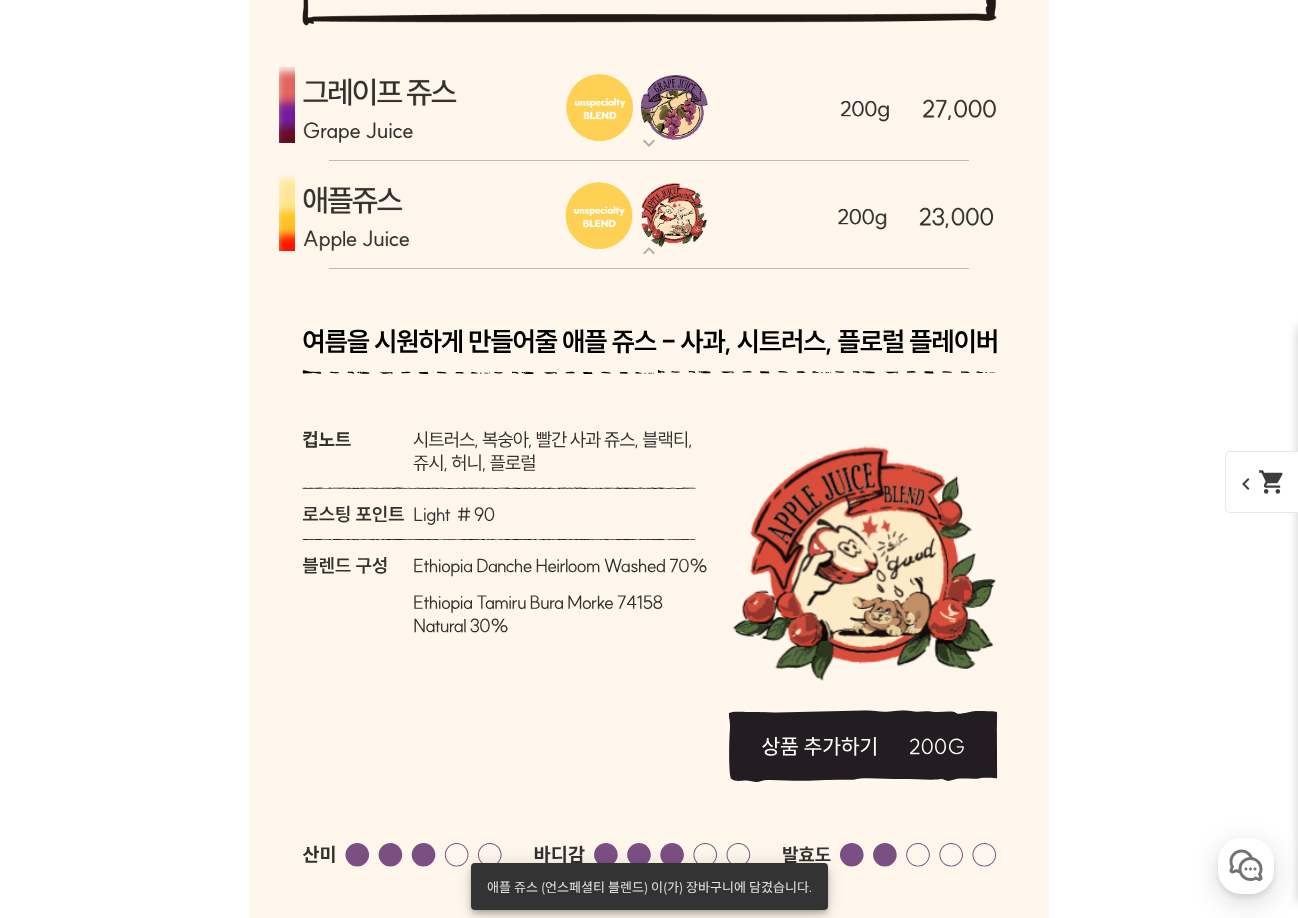 click on "expand_more" at bounding box center (649, 251) 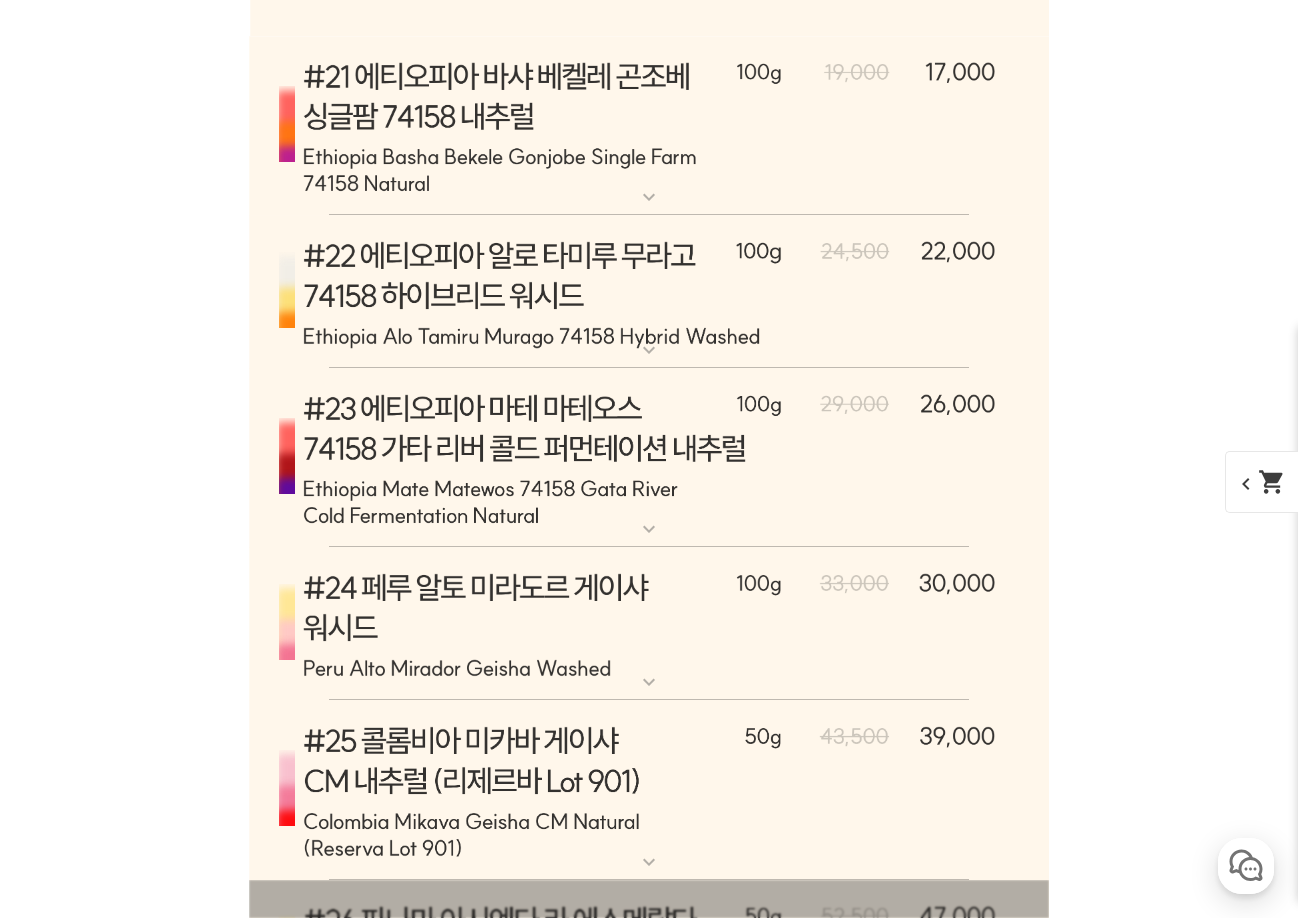 scroll, scrollTop: 9968, scrollLeft: 0, axis: vertical 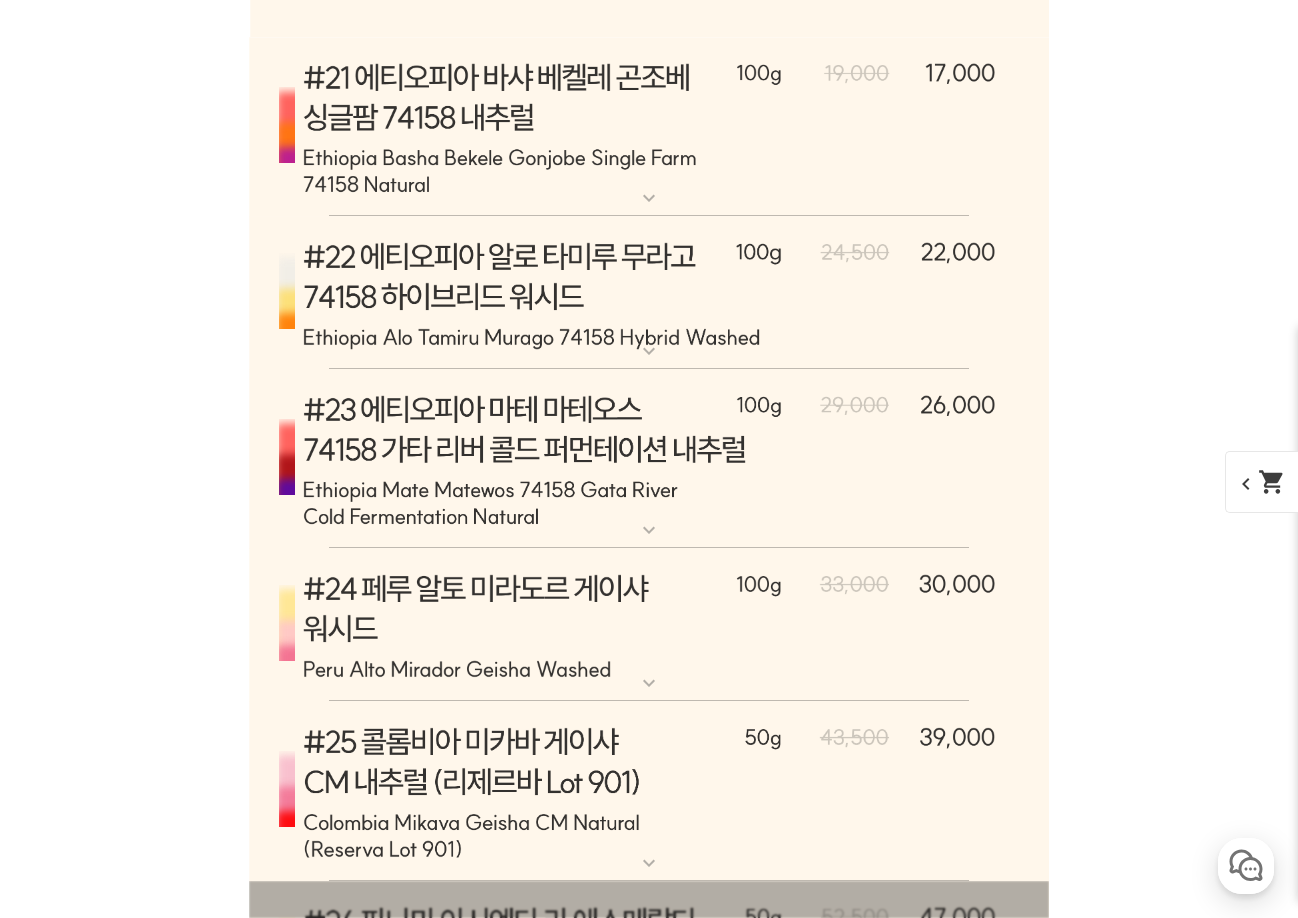click at bounding box center (649, -864) 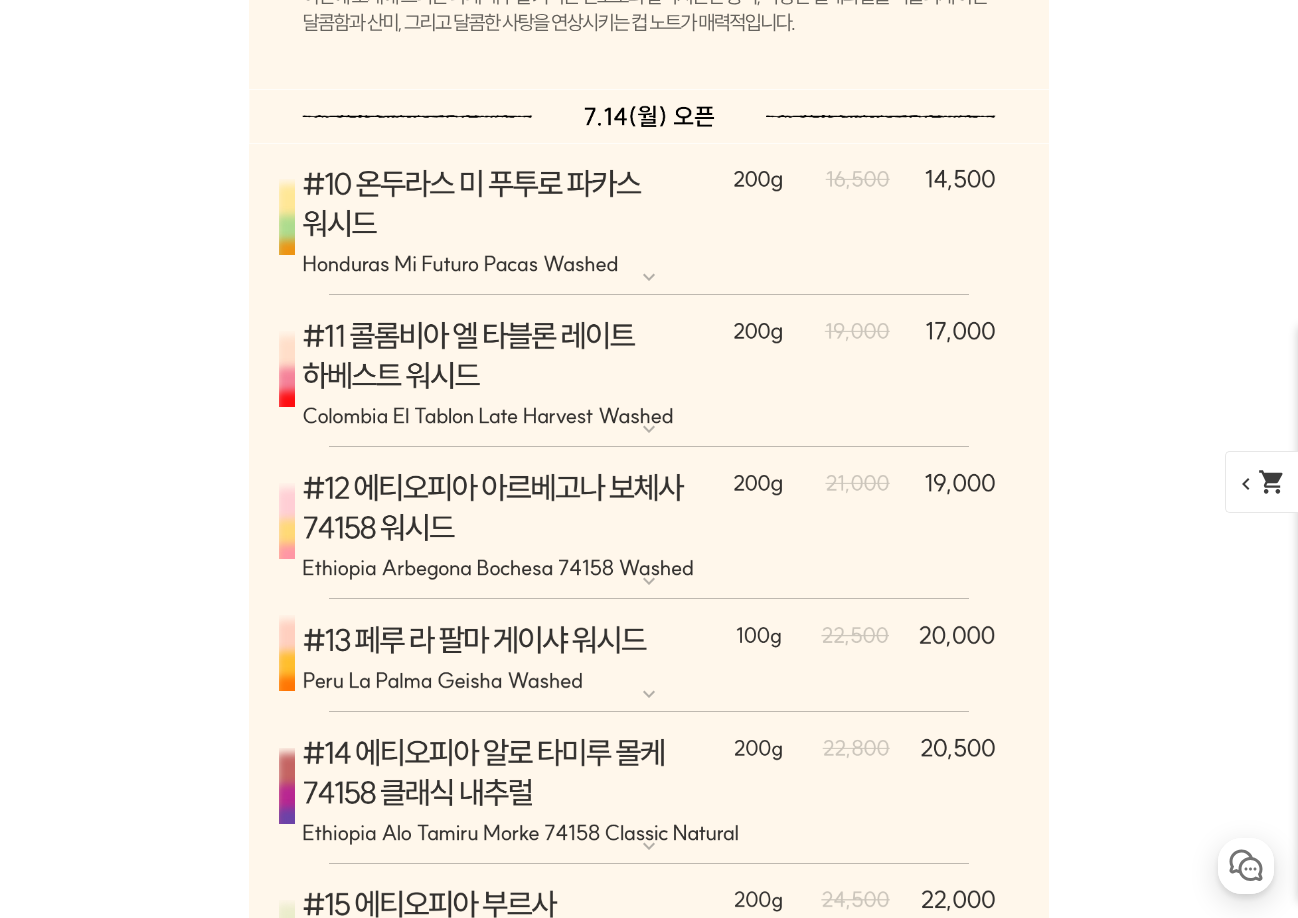 scroll, scrollTop: 10068, scrollLeft: 0, axis: vertical 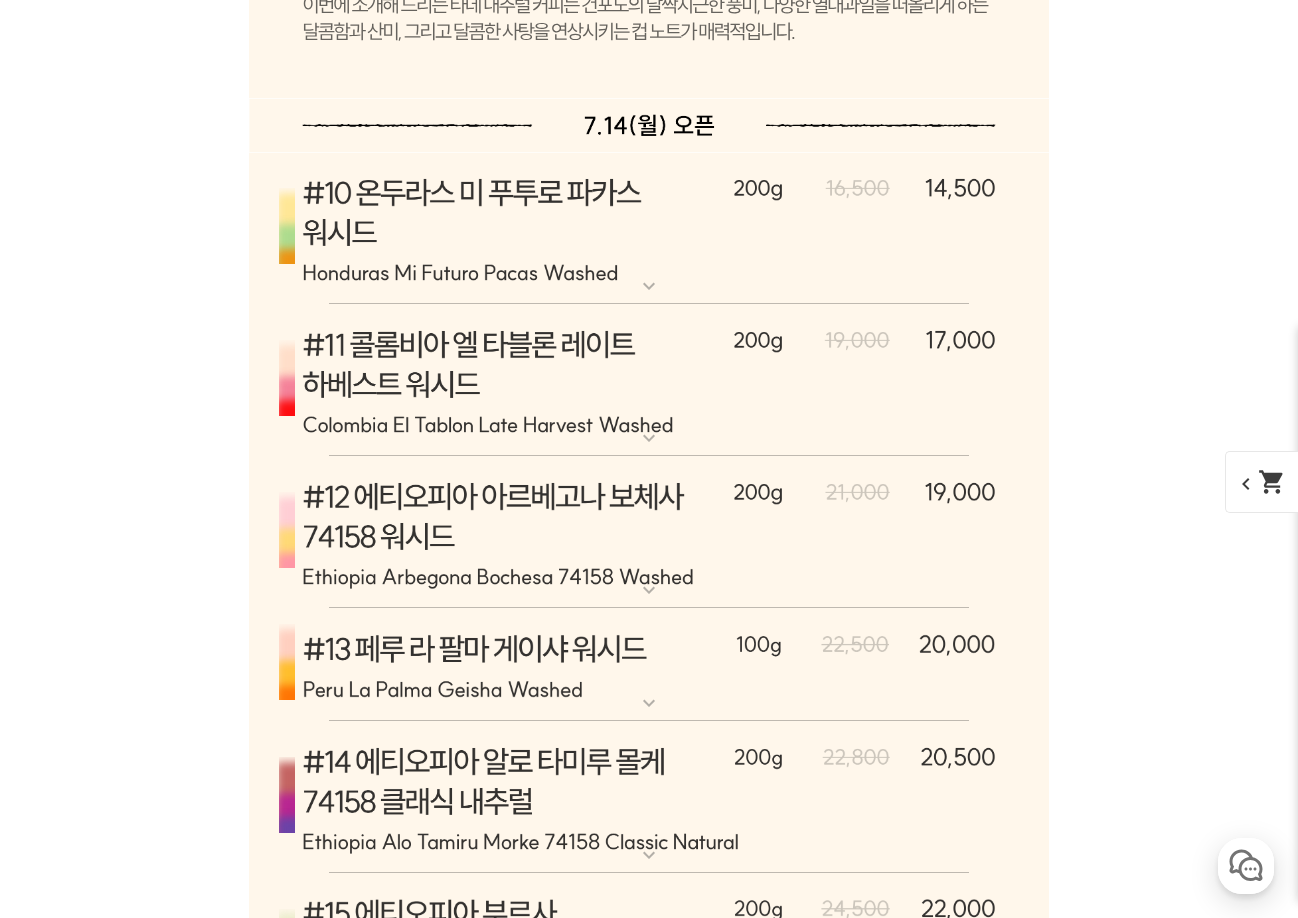 click on "expand_more" at bounding box center [649, -976] 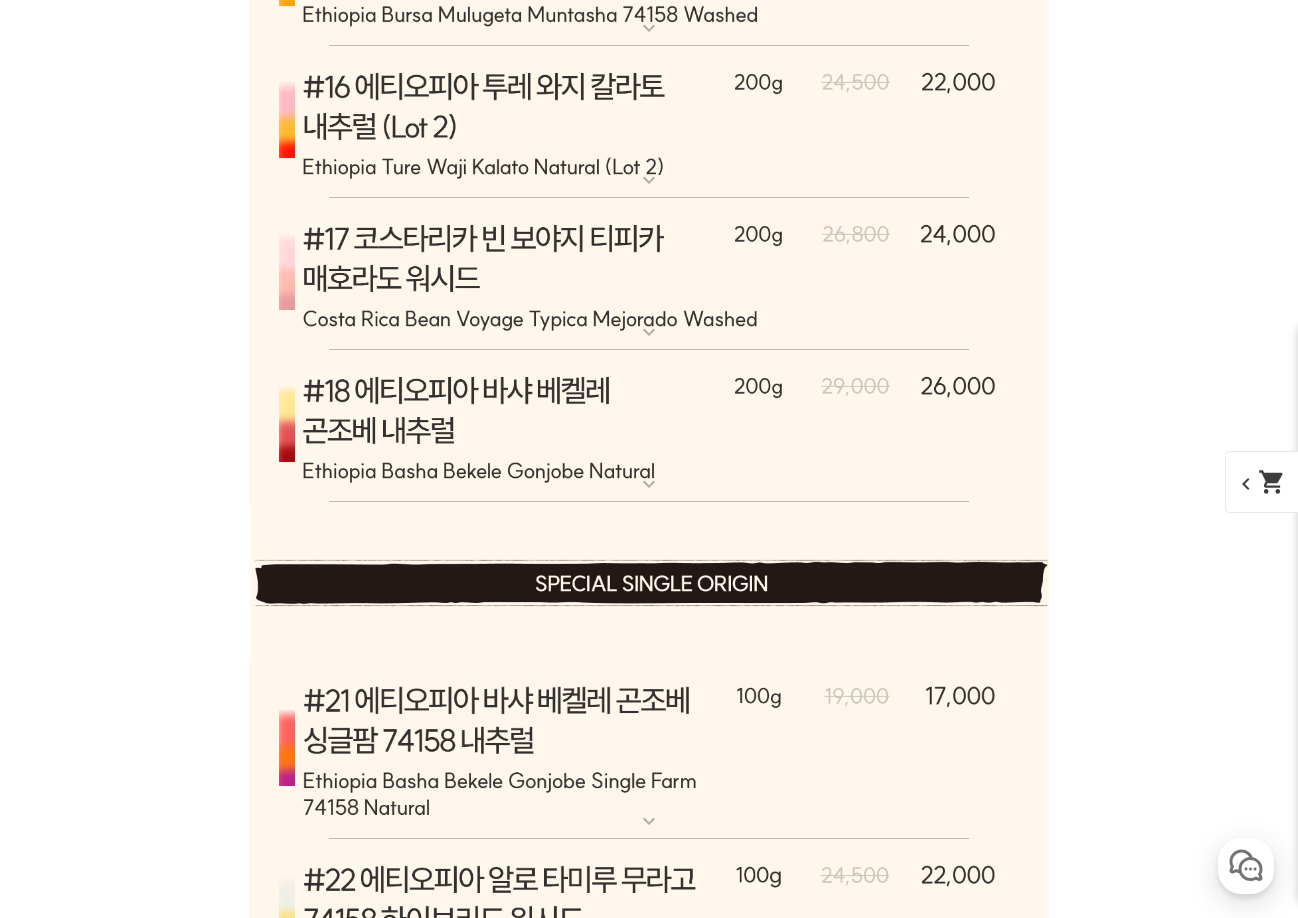 scroll, scrollTop: 9968, scrollLeft: 0, axis: vertical 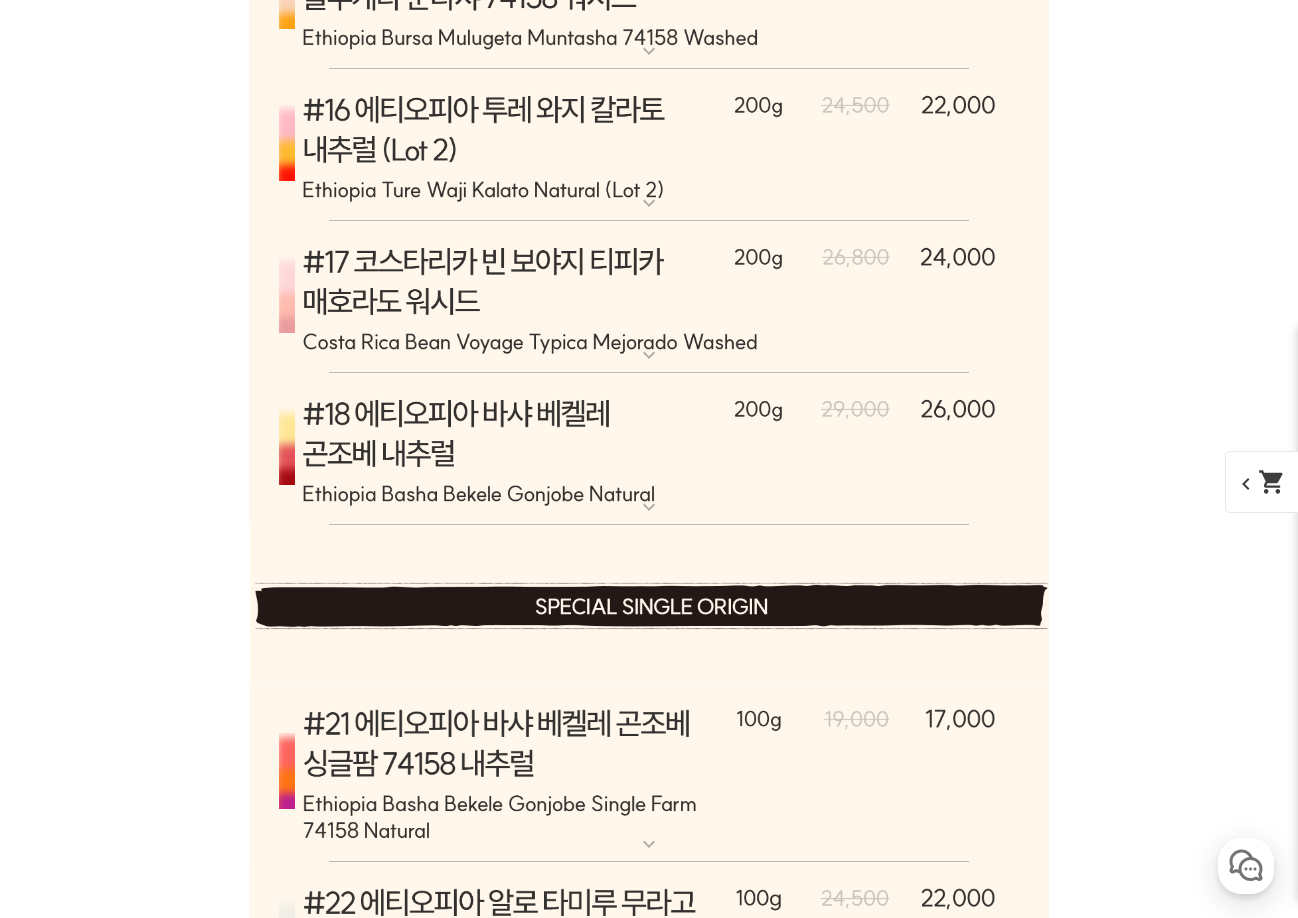 click at bounding box center [649, -932] 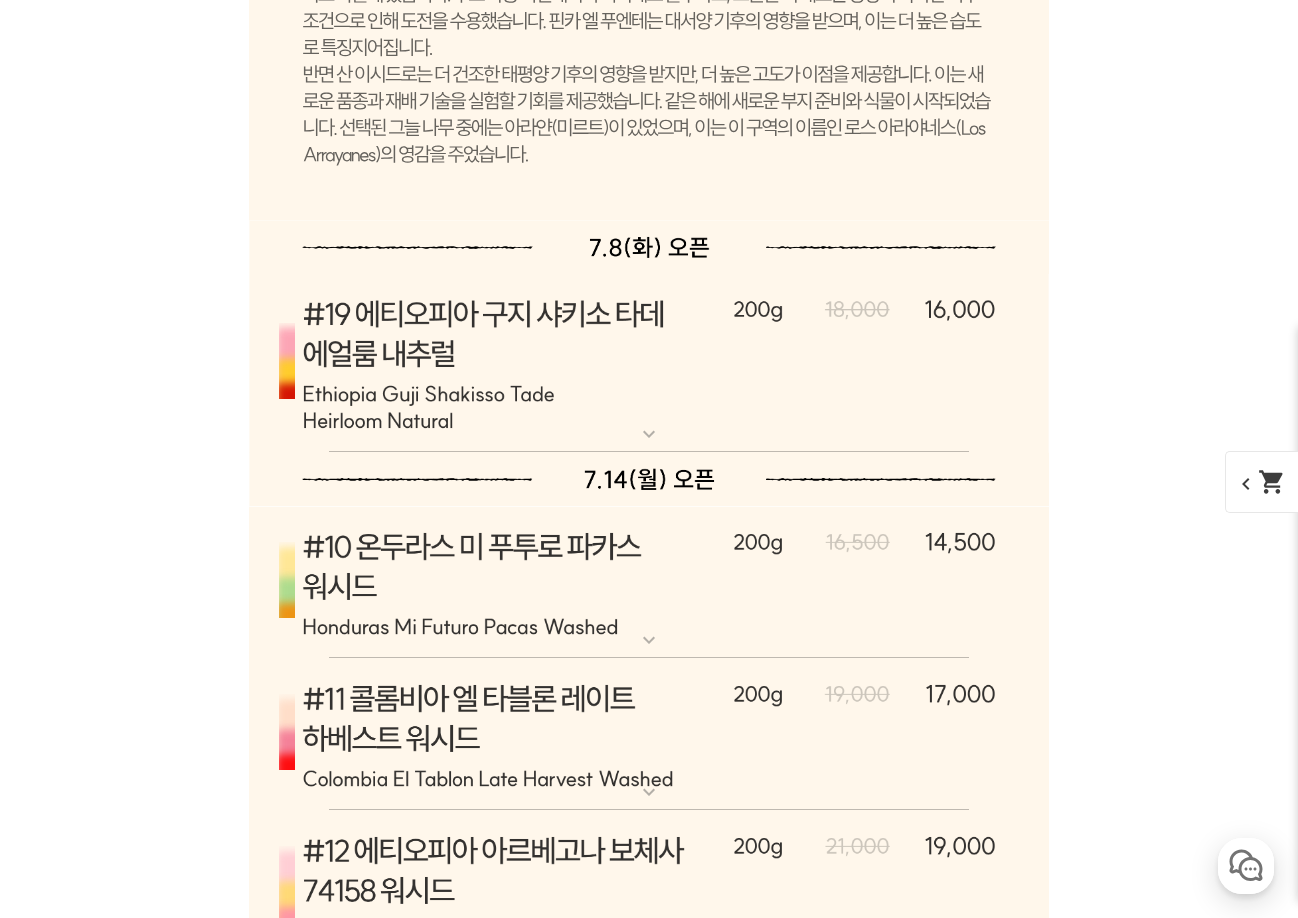 scroll, scrollTop: 10068, scrollLeft: 0, axis: vertical 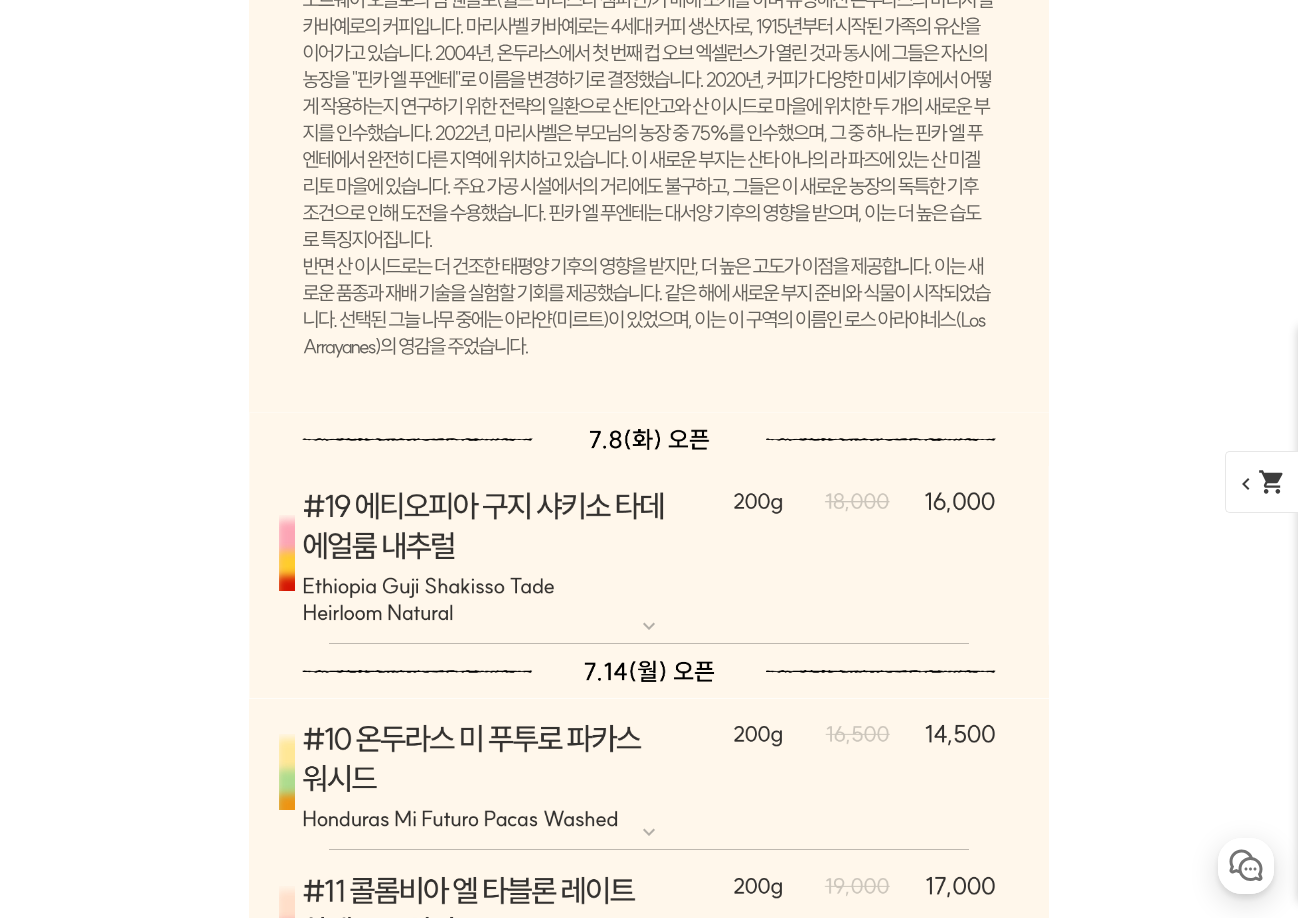 click at bounding box center (649, -832) 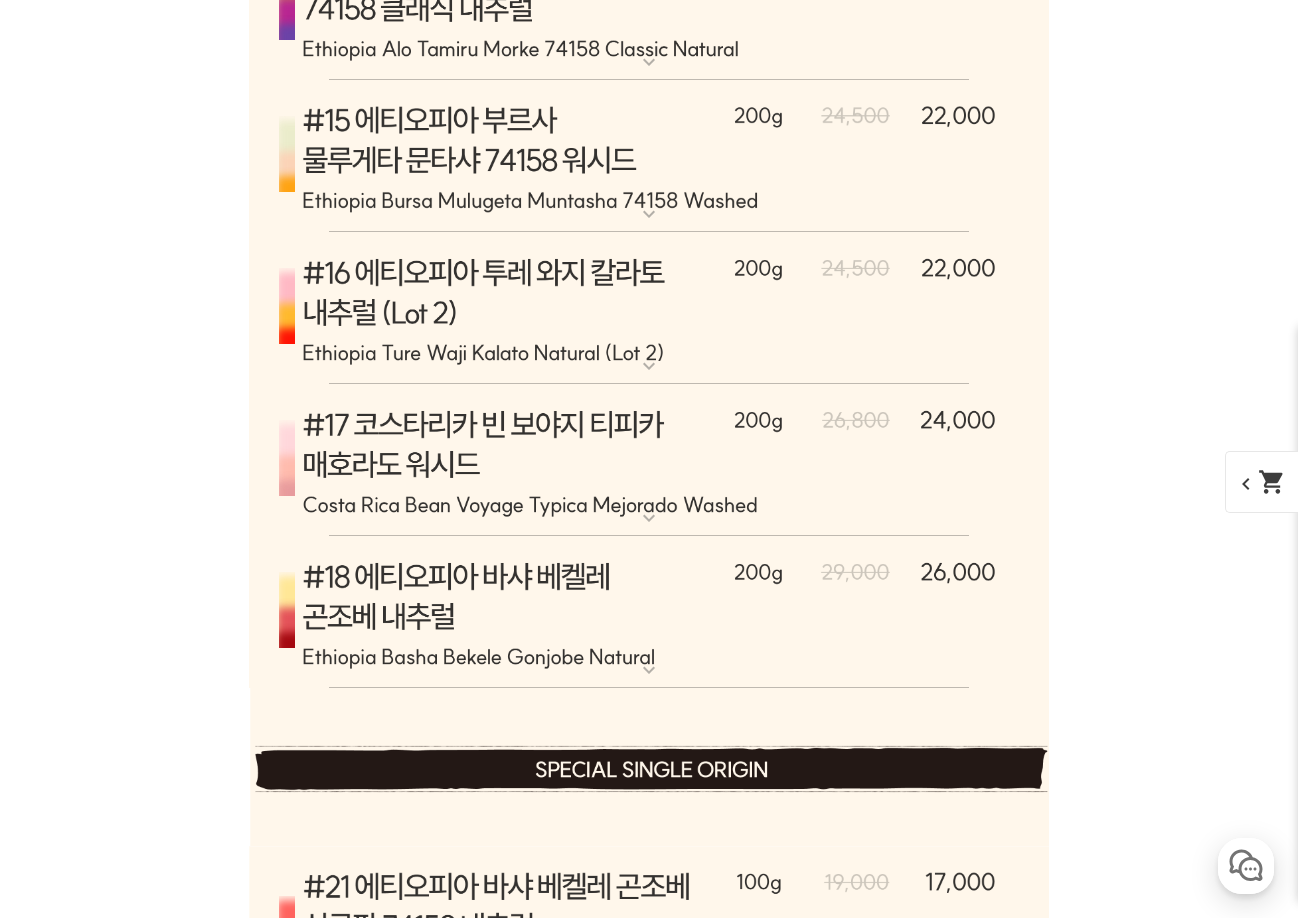 click at bounding box center [649, -784] 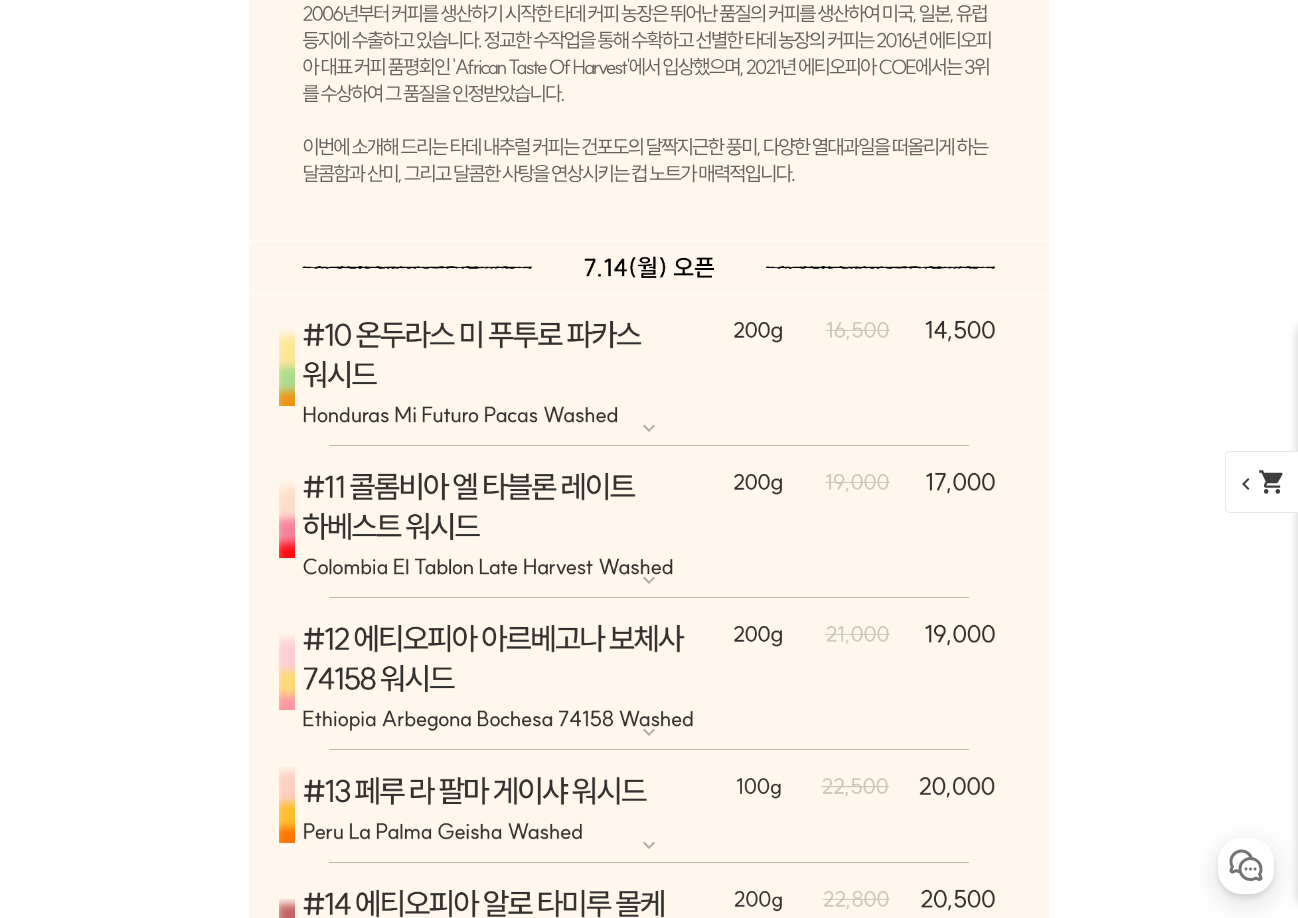 scroll, scrollTop: 10068, scrollLeft: 0, axis: vertical 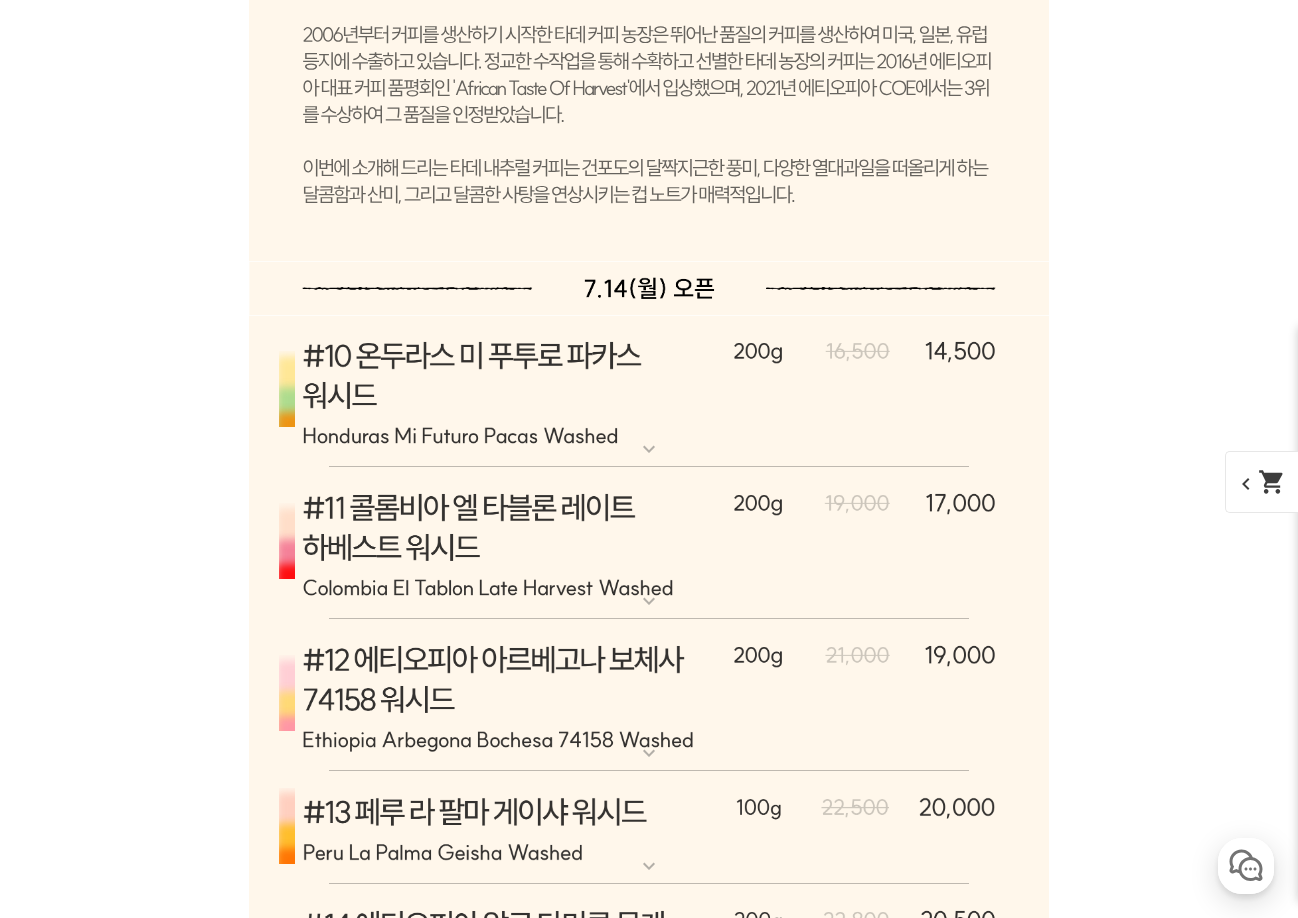 click on "expand_more" at bounding box center (649, -813) 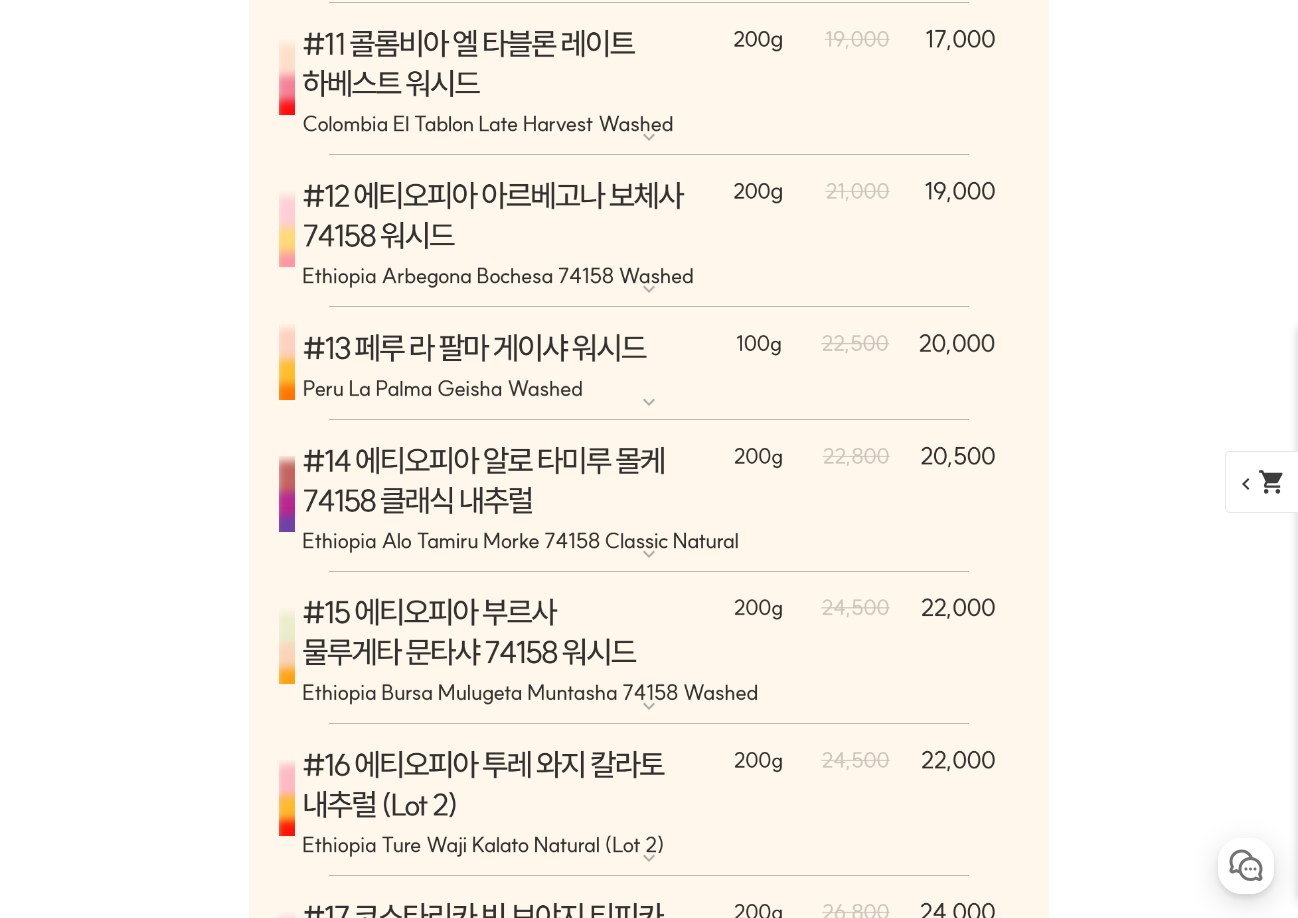 scroll, scrollTop: 9468, scrollLeft: 0, axis: vertical 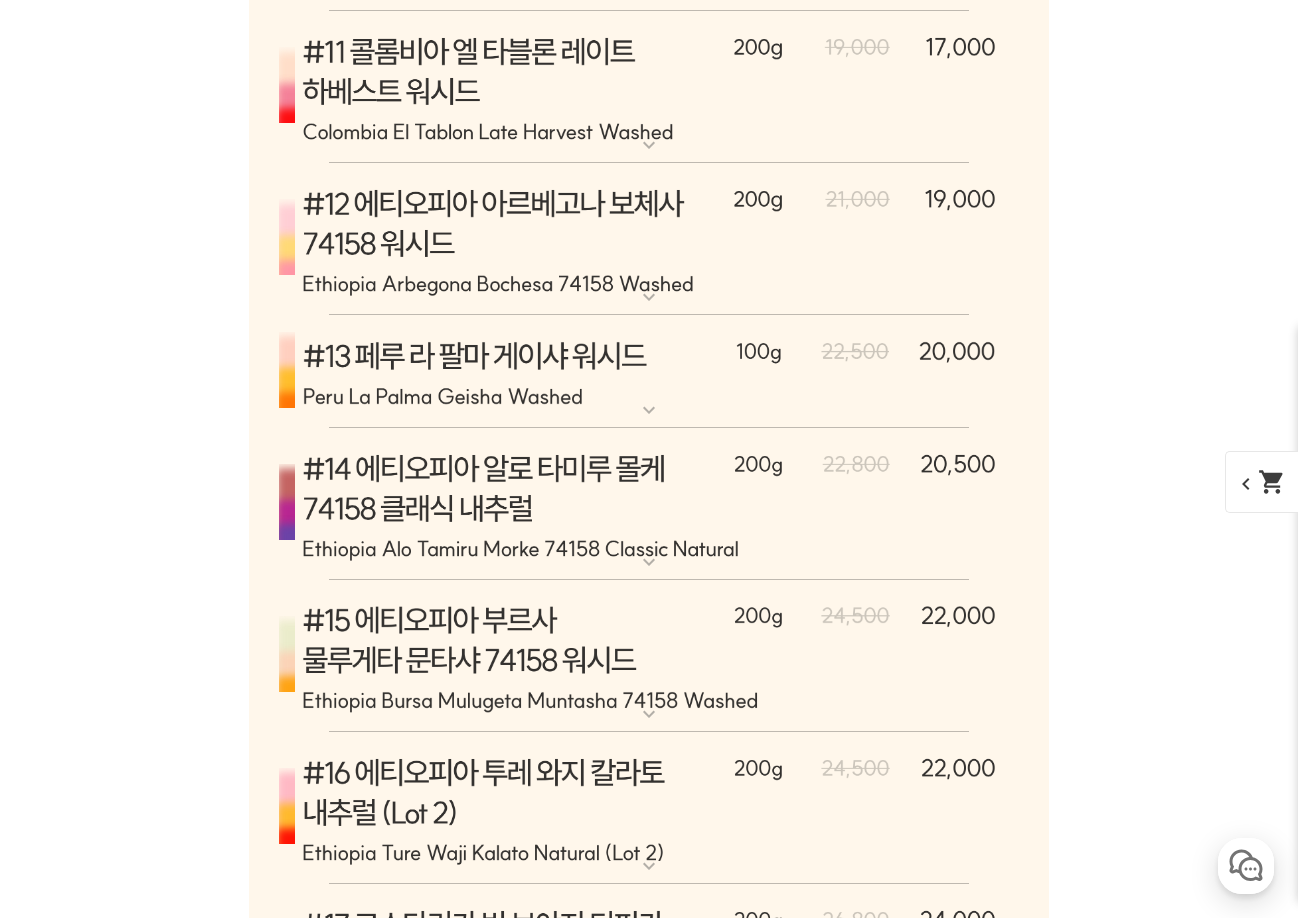 click at bounding box center [649, -516] 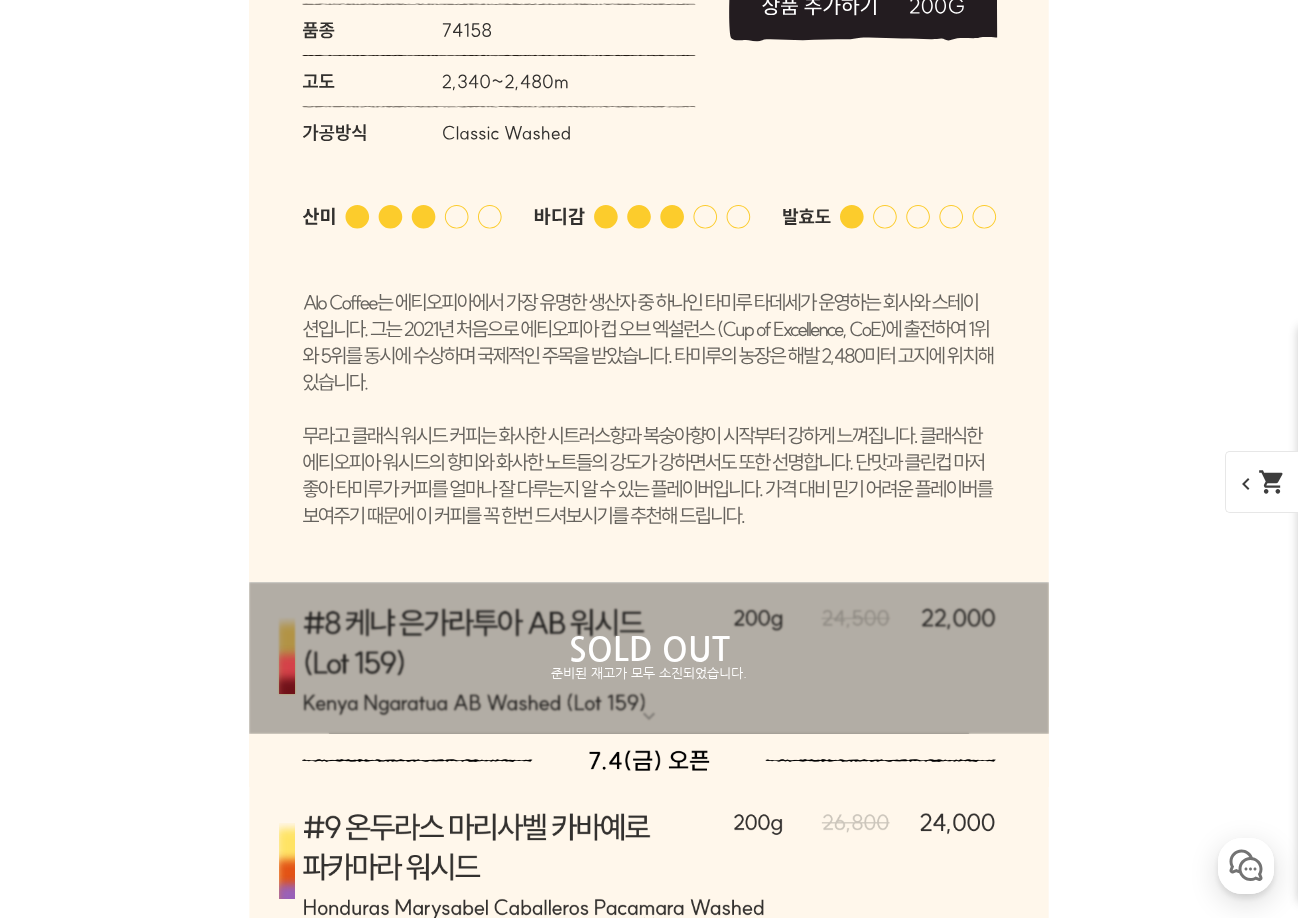 click at bounding box center [649, -516] 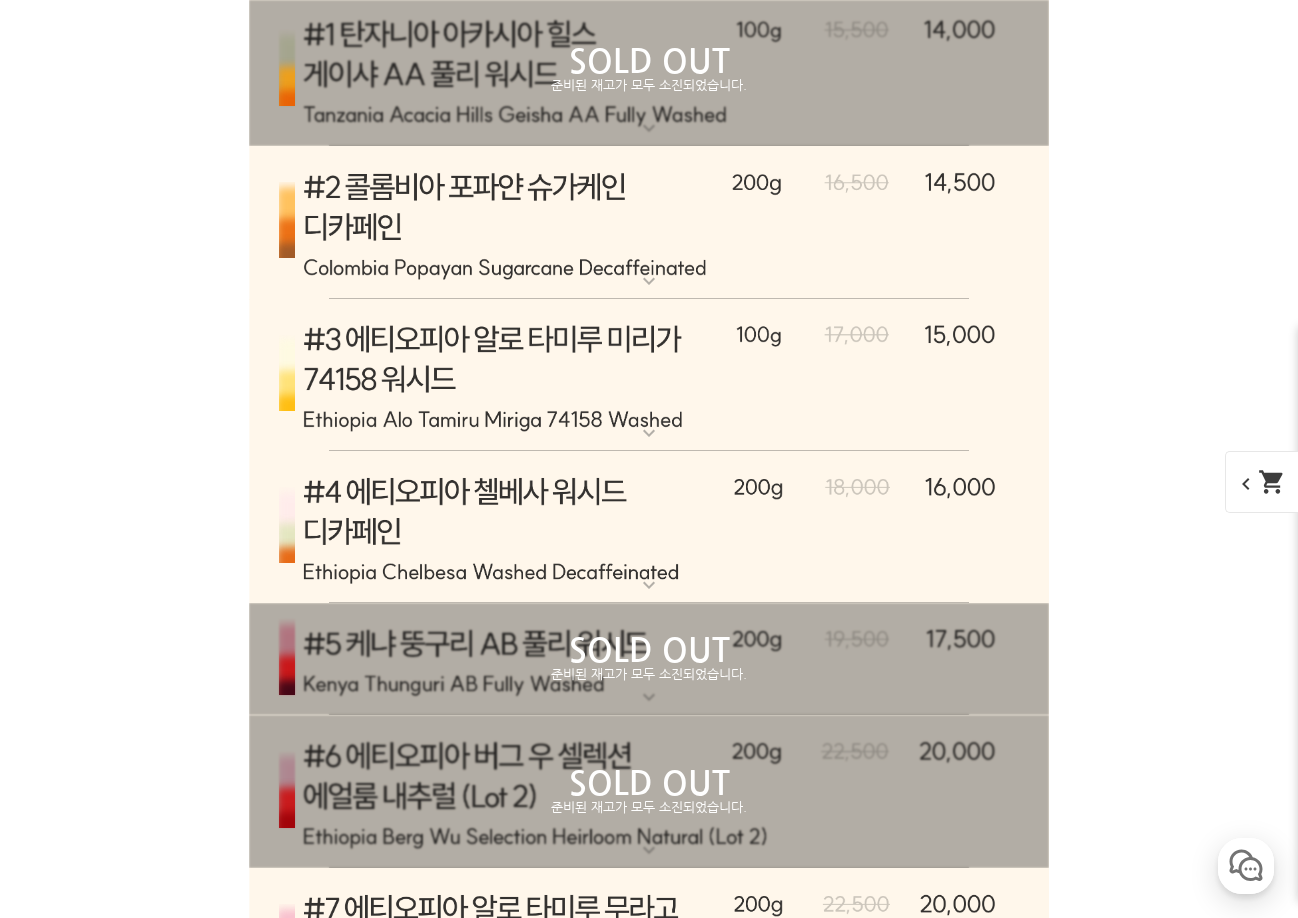 scroll, scrollTop: 8868, scrollLeft: 0, axis: vertical 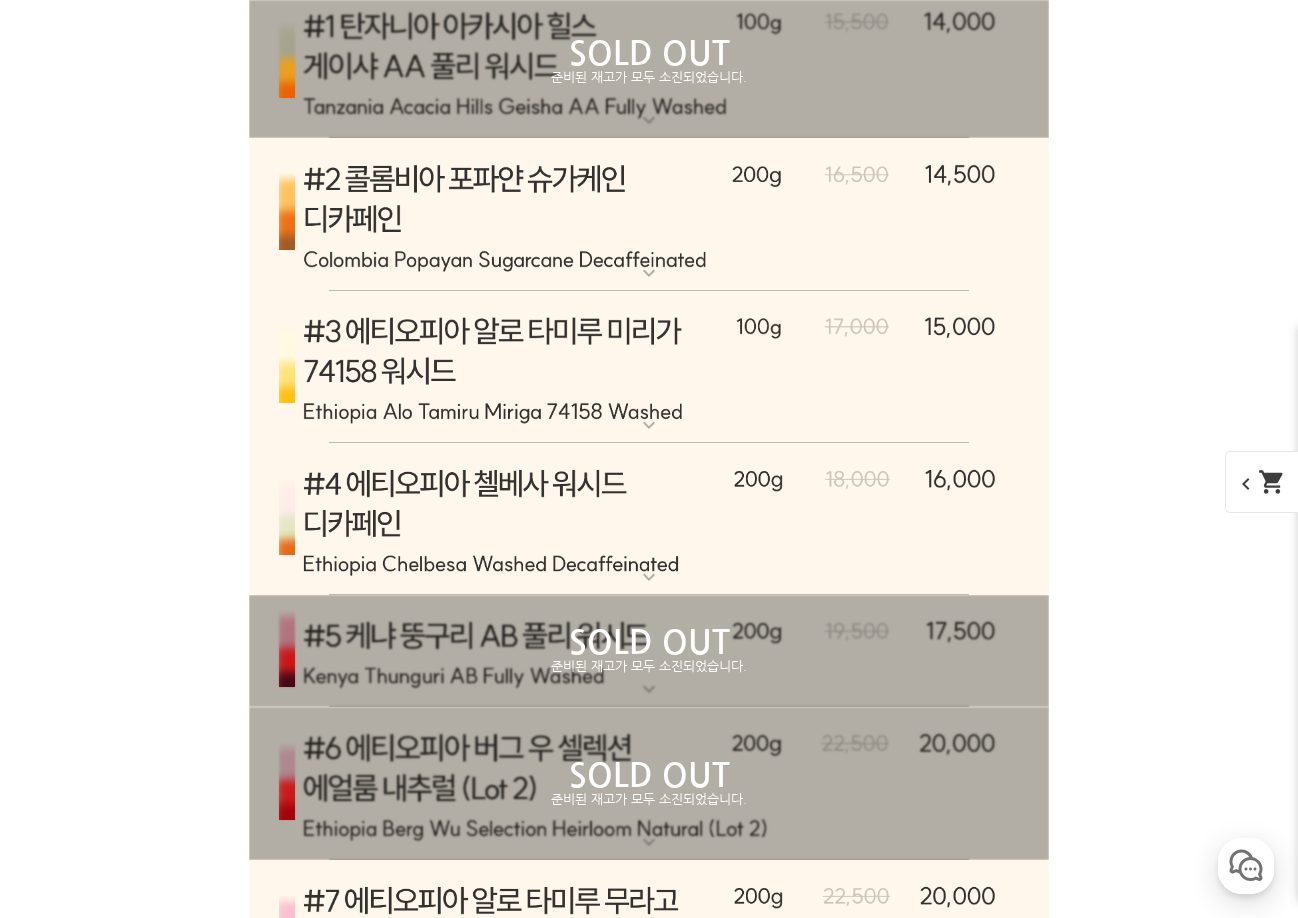 click at bounding box center [649, 367] 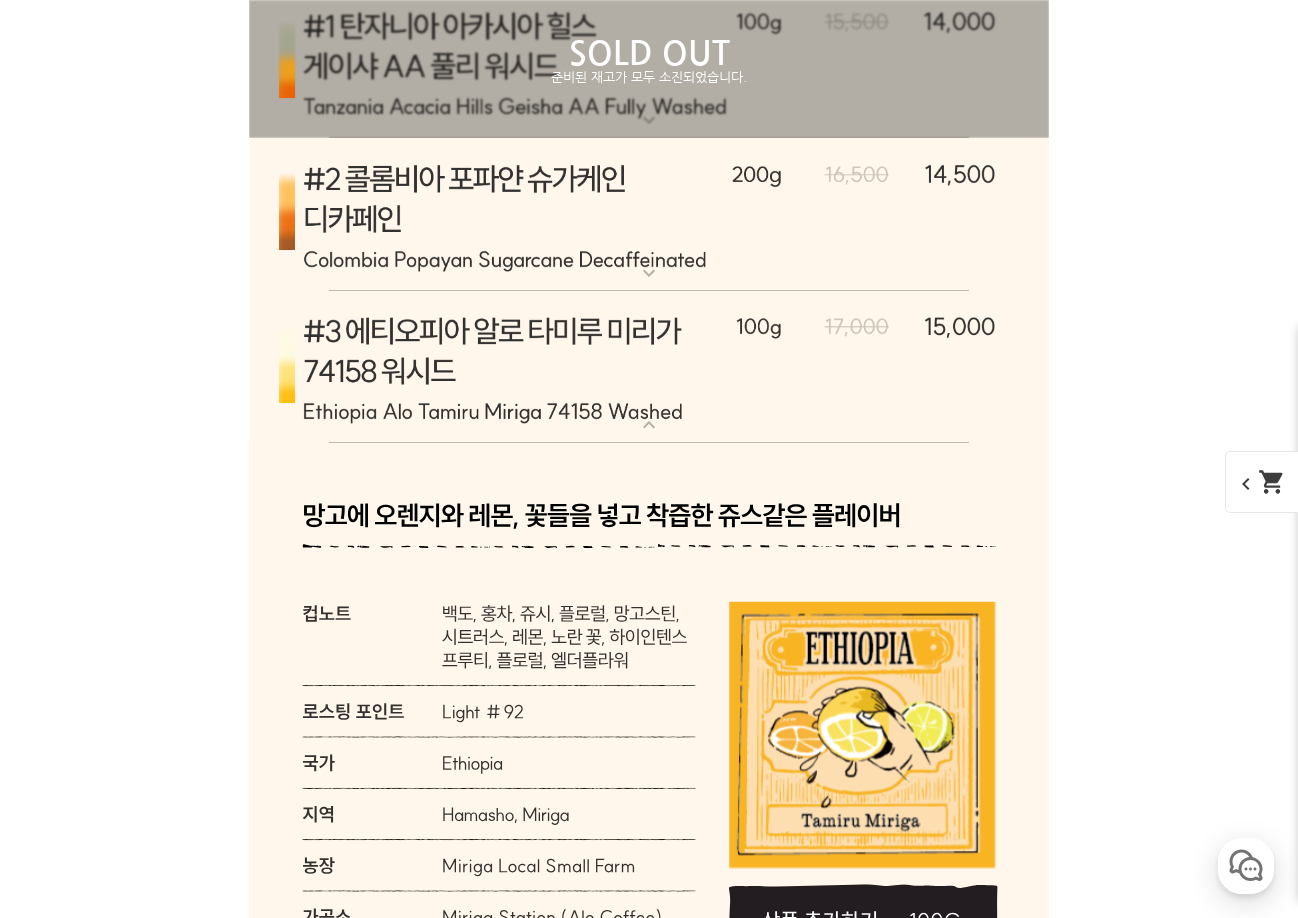 click at bounding box center [649, 367] 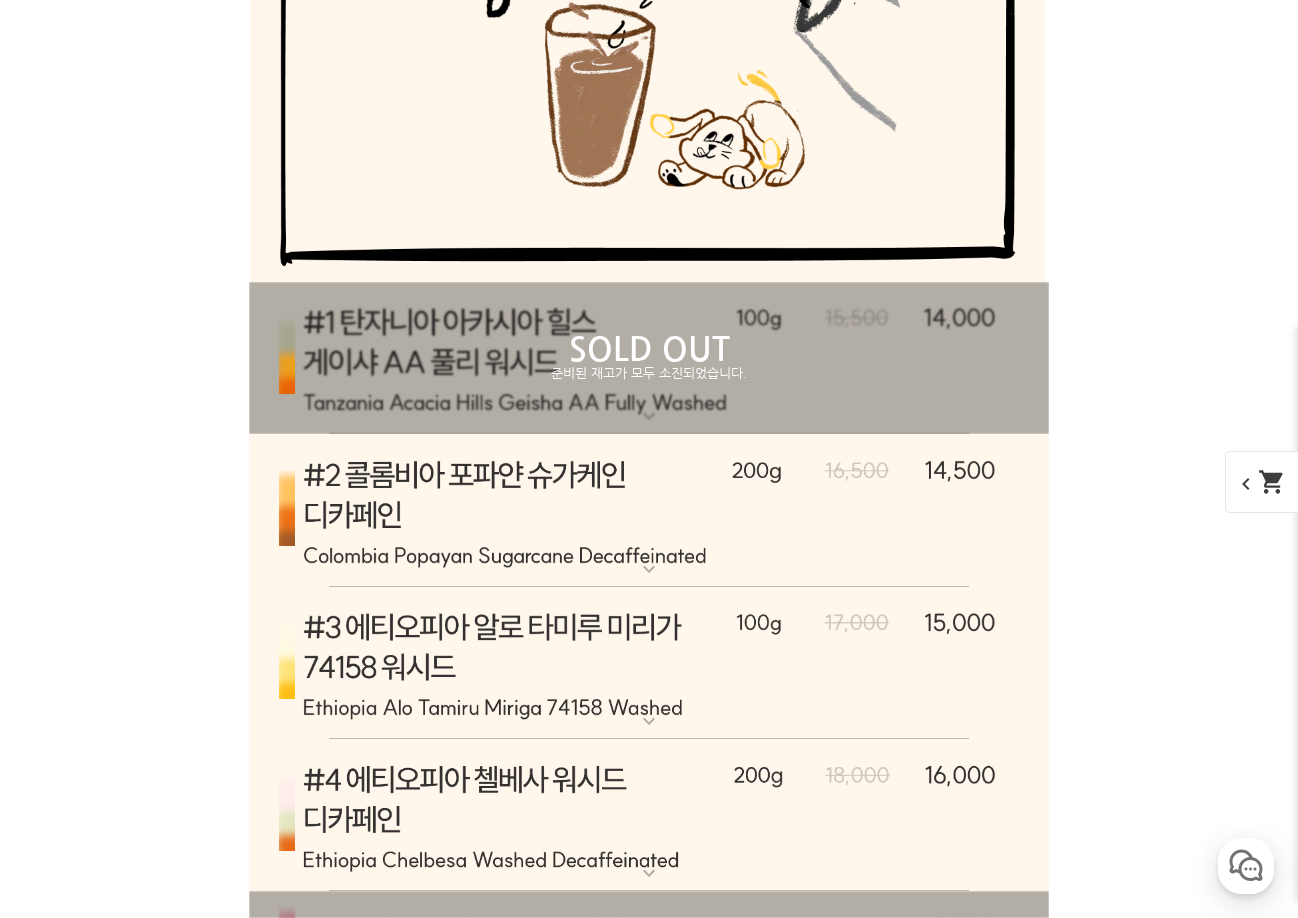 scroll, scrollTop: 8568, scrollLeft: 0, axis: vertical 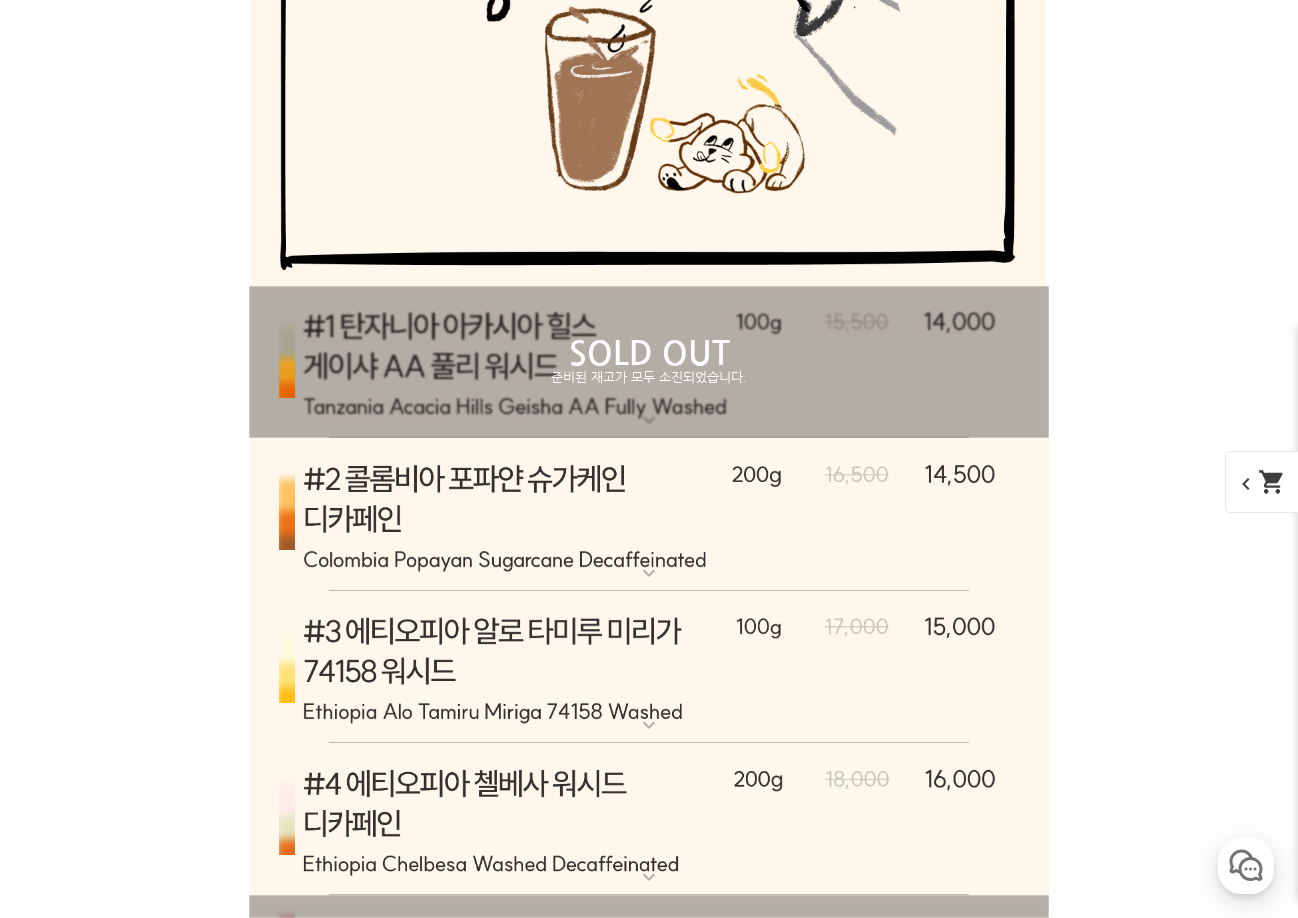 click on "SOLD OUT 준비된 재고가 모두 소진되었습니다." at bounding box center (649, 362) 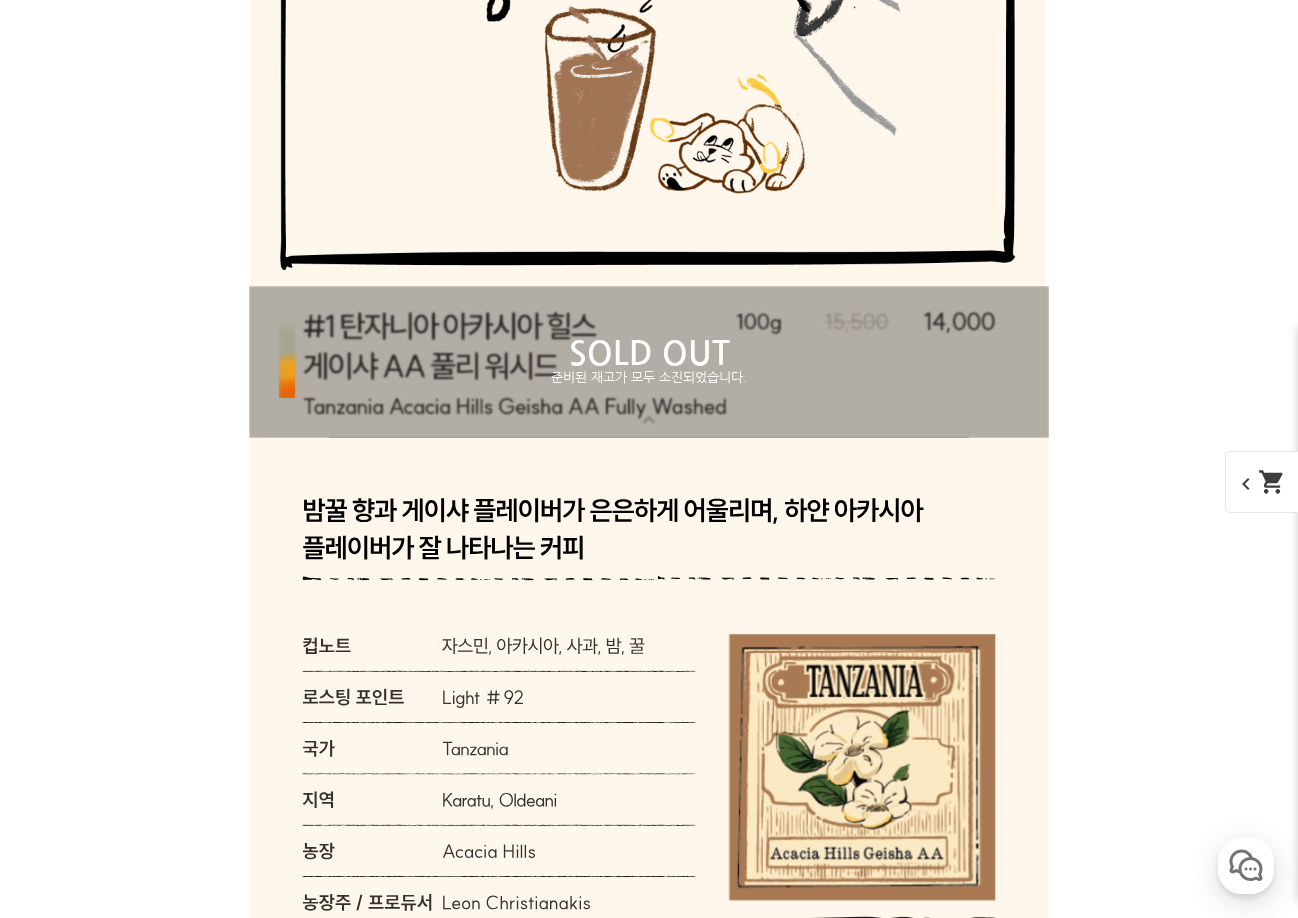click on "SOLD OUT 준비된 재고가 모두 소진되었습니다." at bounding box center [649, 362] 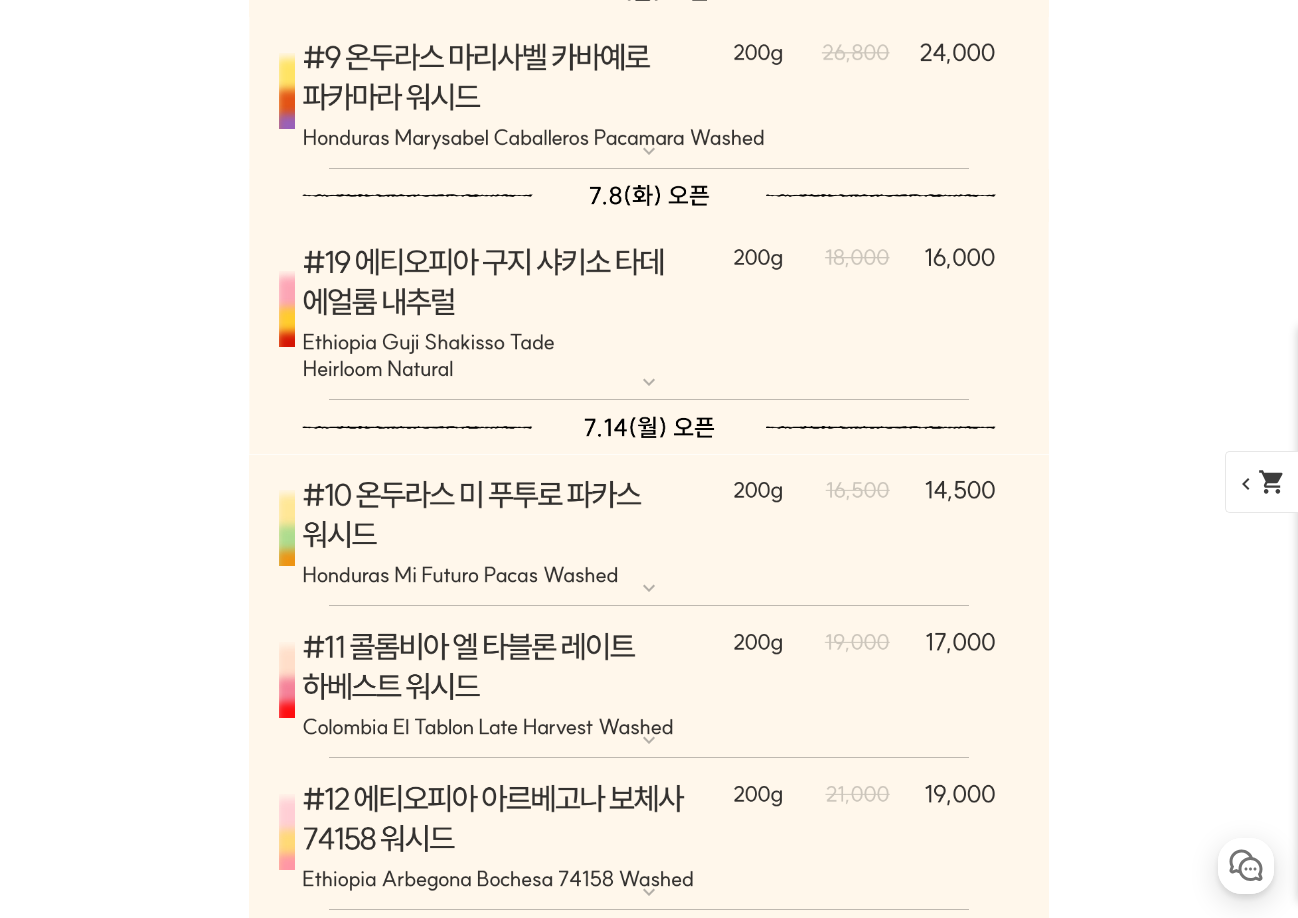 click on "expand_more" at bounding box center [649, 382] 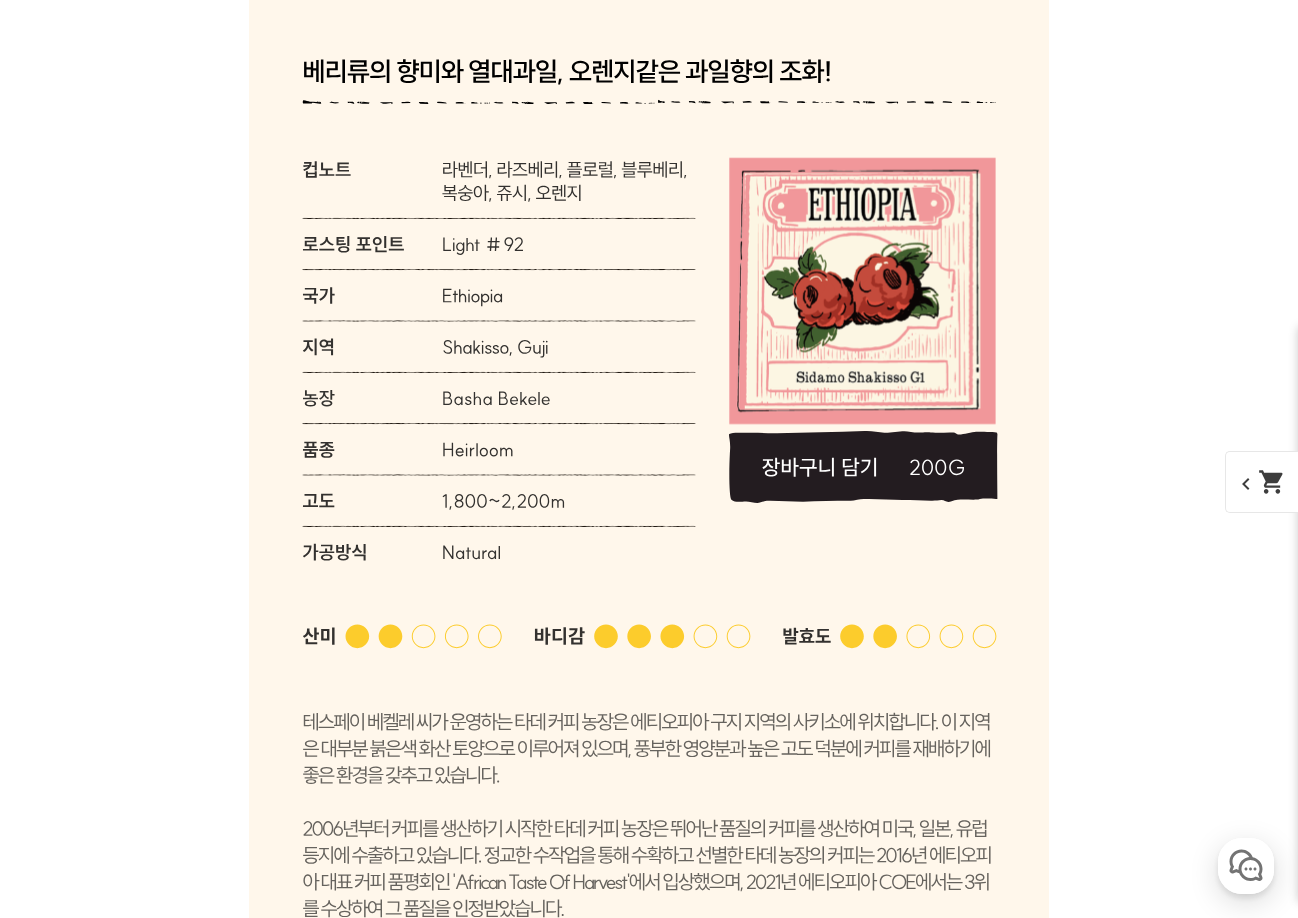 scroll, scrollTop: 10468, scrollLeft: 0, axis: vertical 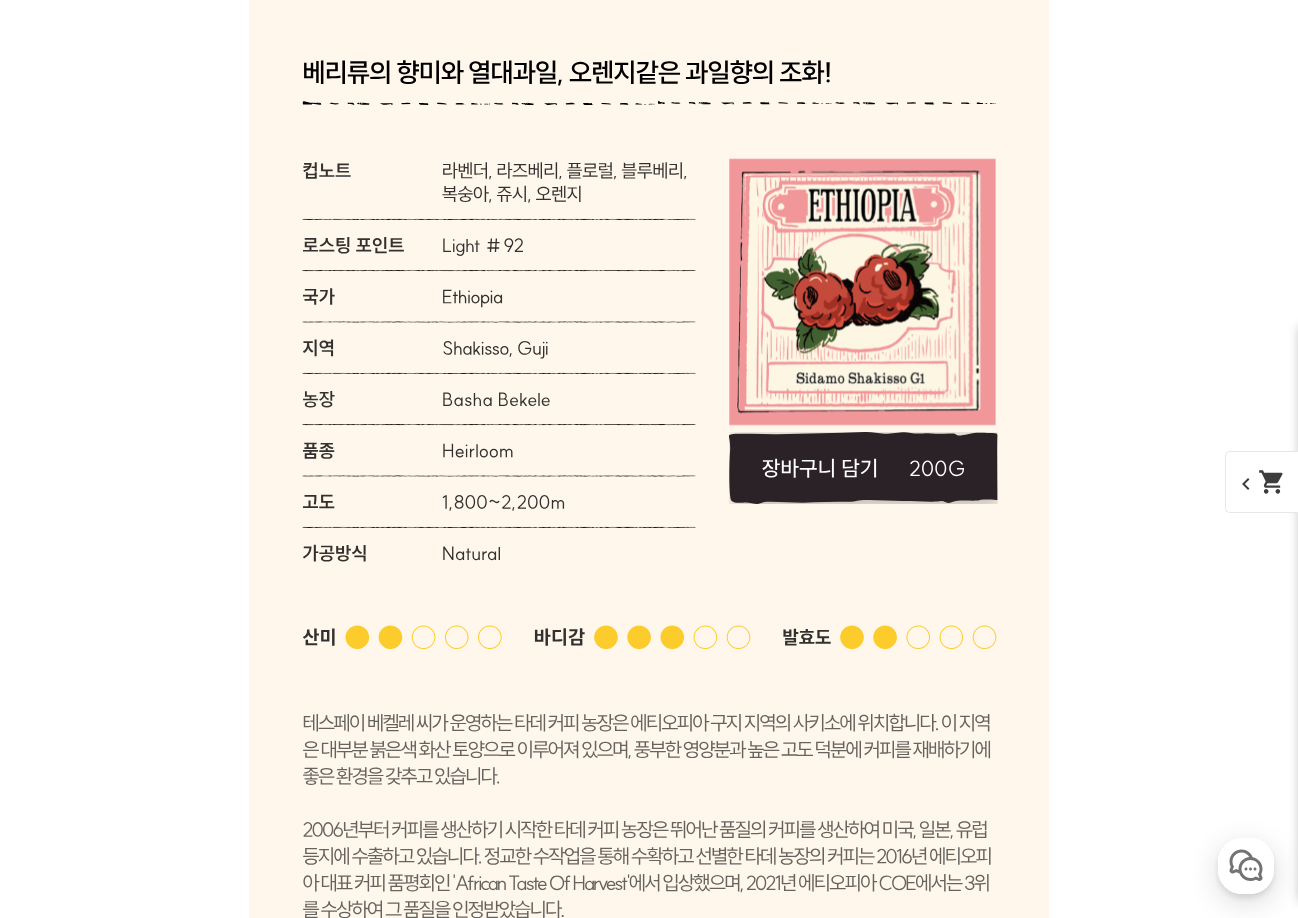 click 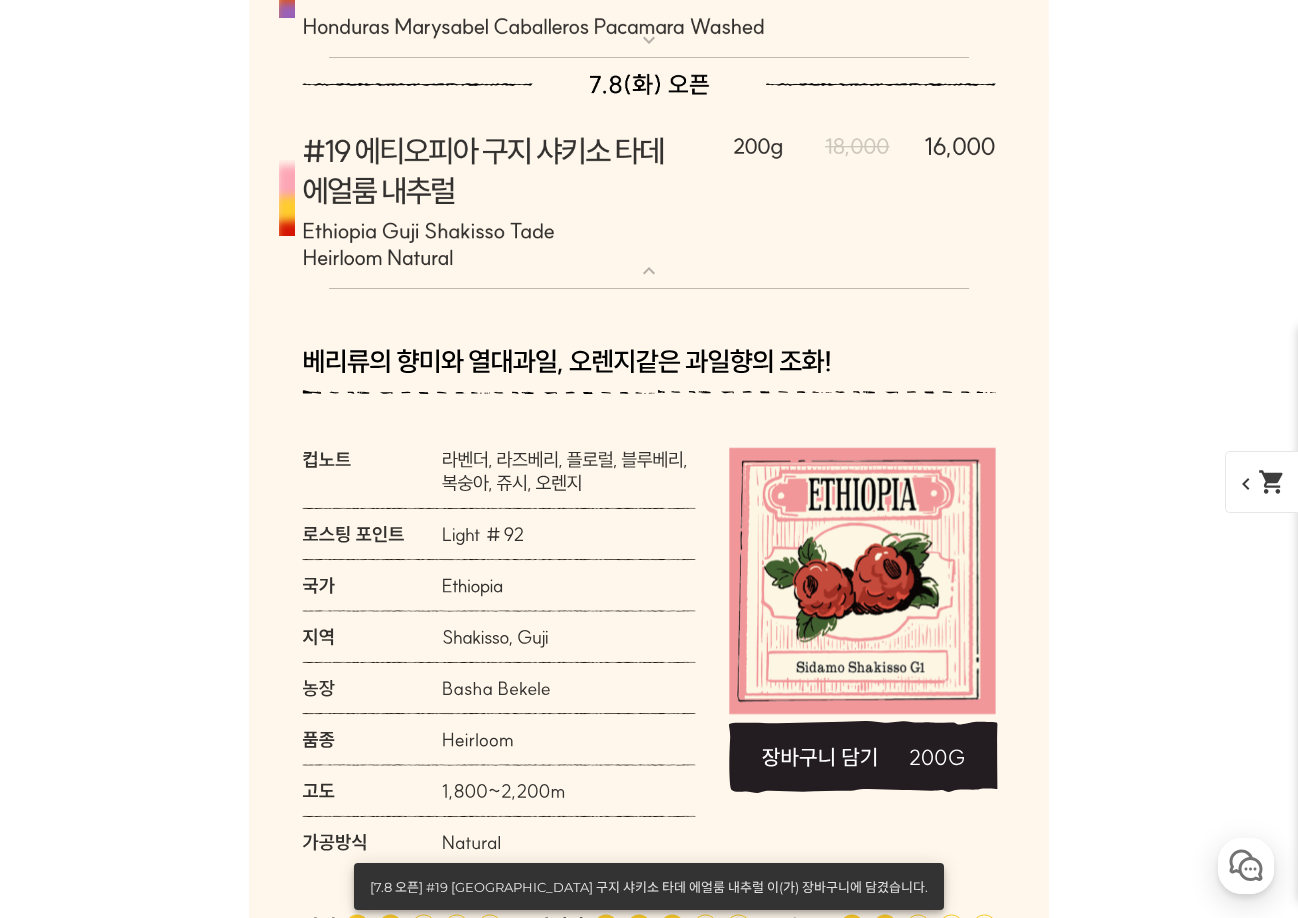 scroll, scrollTop: 10168, scrollLeft: 0, axis: vertical 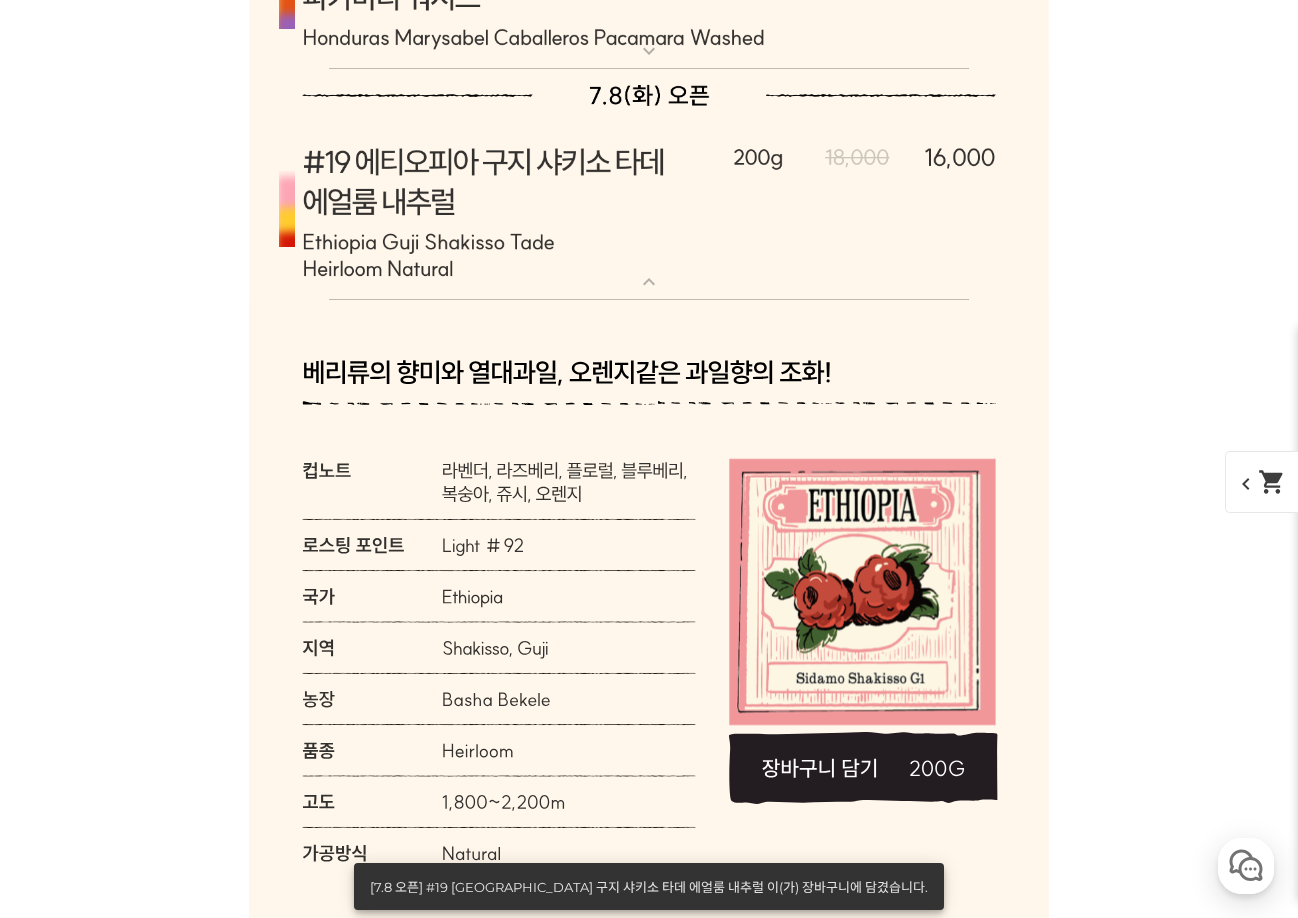 click on "expand_more" at bounding box center [649, 282] 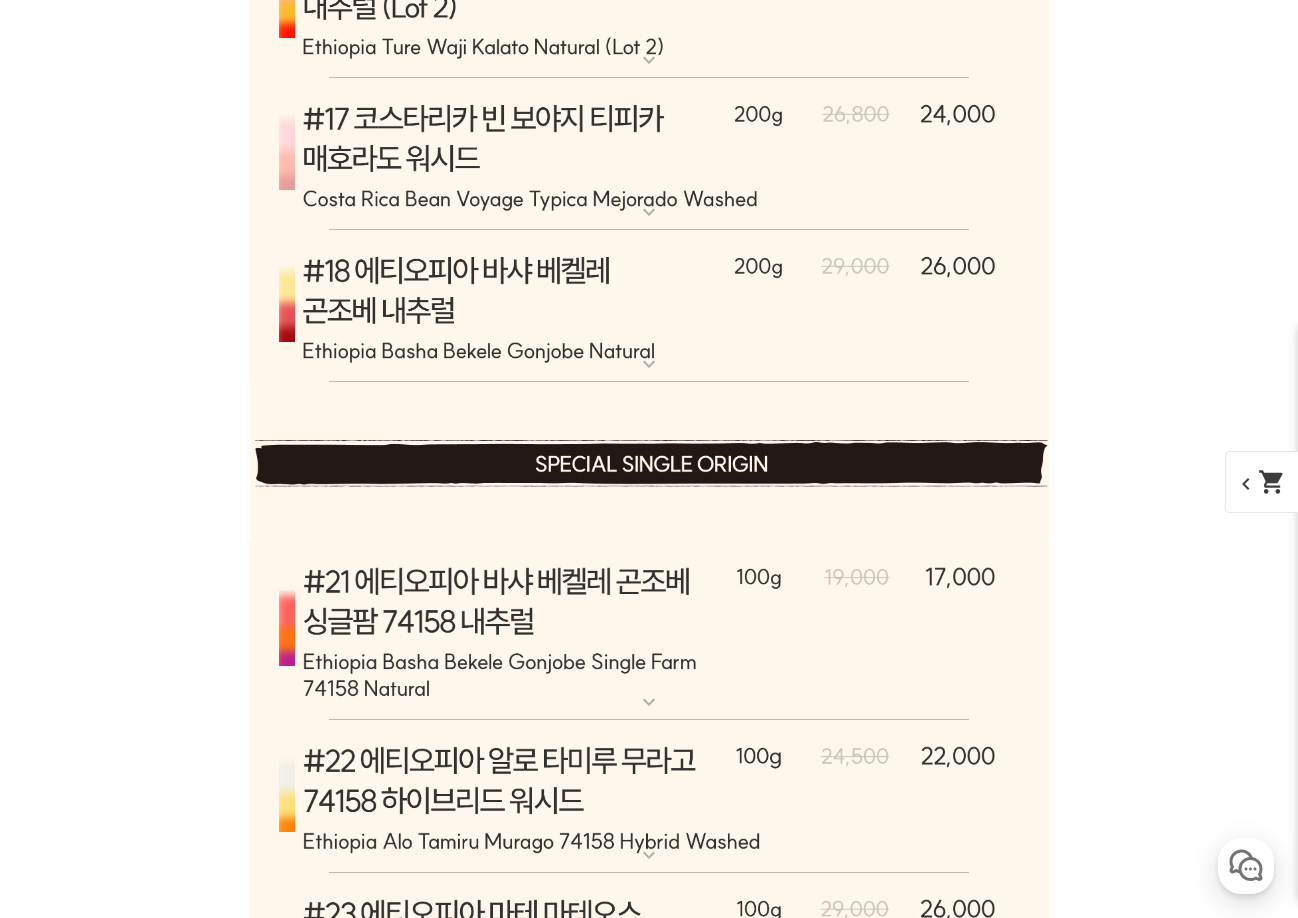 scroll, scrollTop: 11768, scrollLeft: 0, axis: vertical 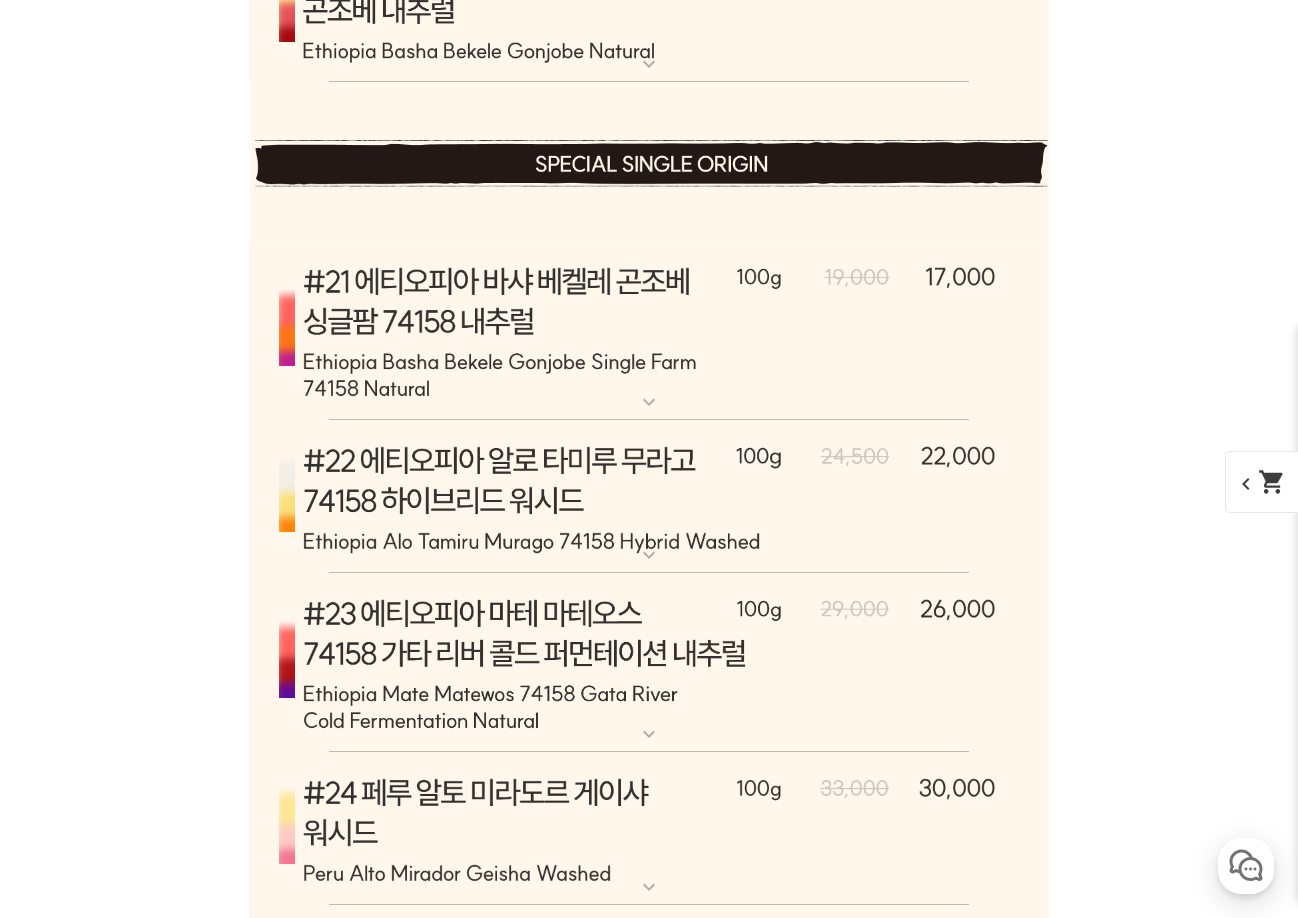 click on "expand_more" at bounding box center (649, 402) 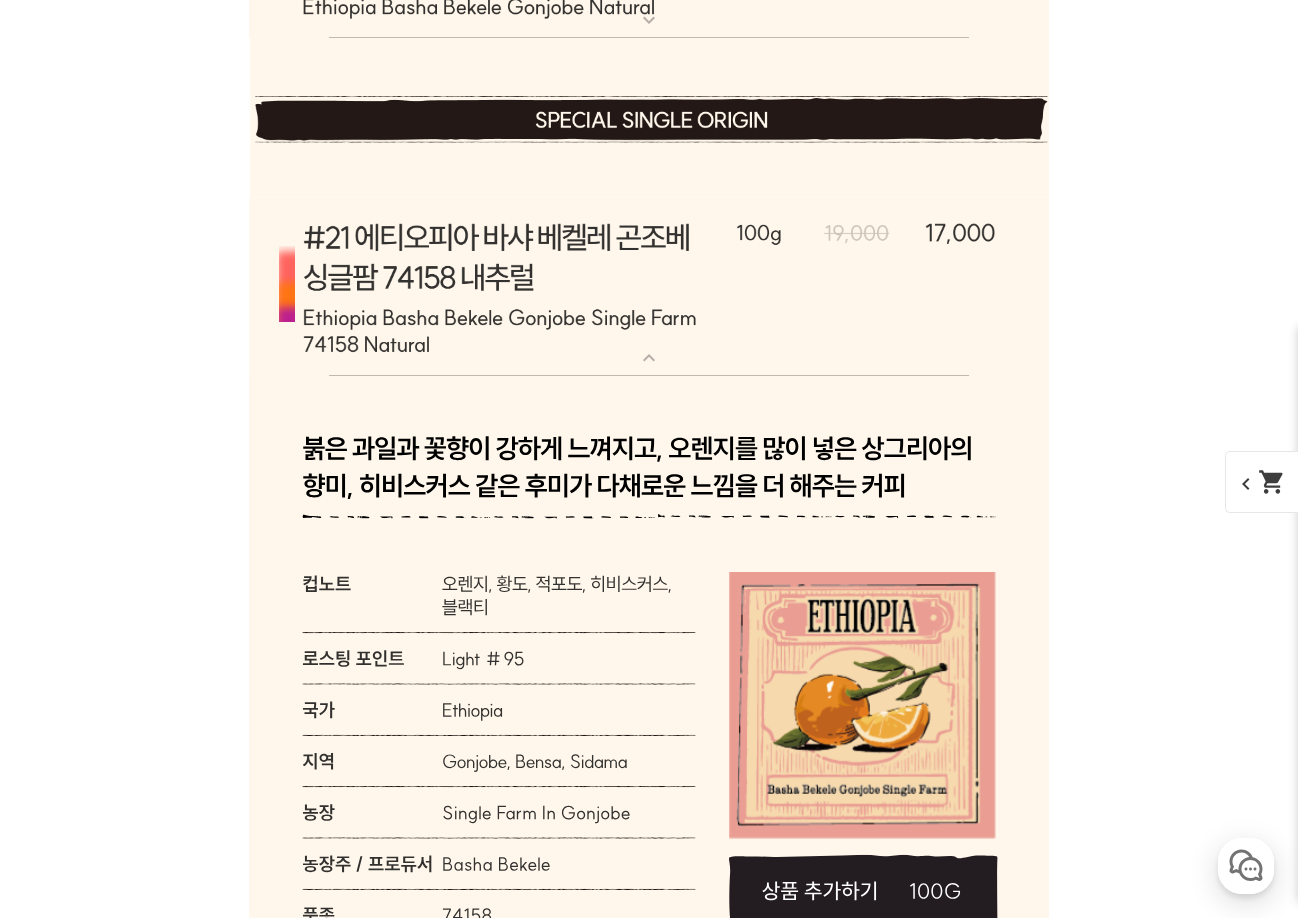 scroll, scrollTop: 11768, scrollLeft: 0, axis: vertical 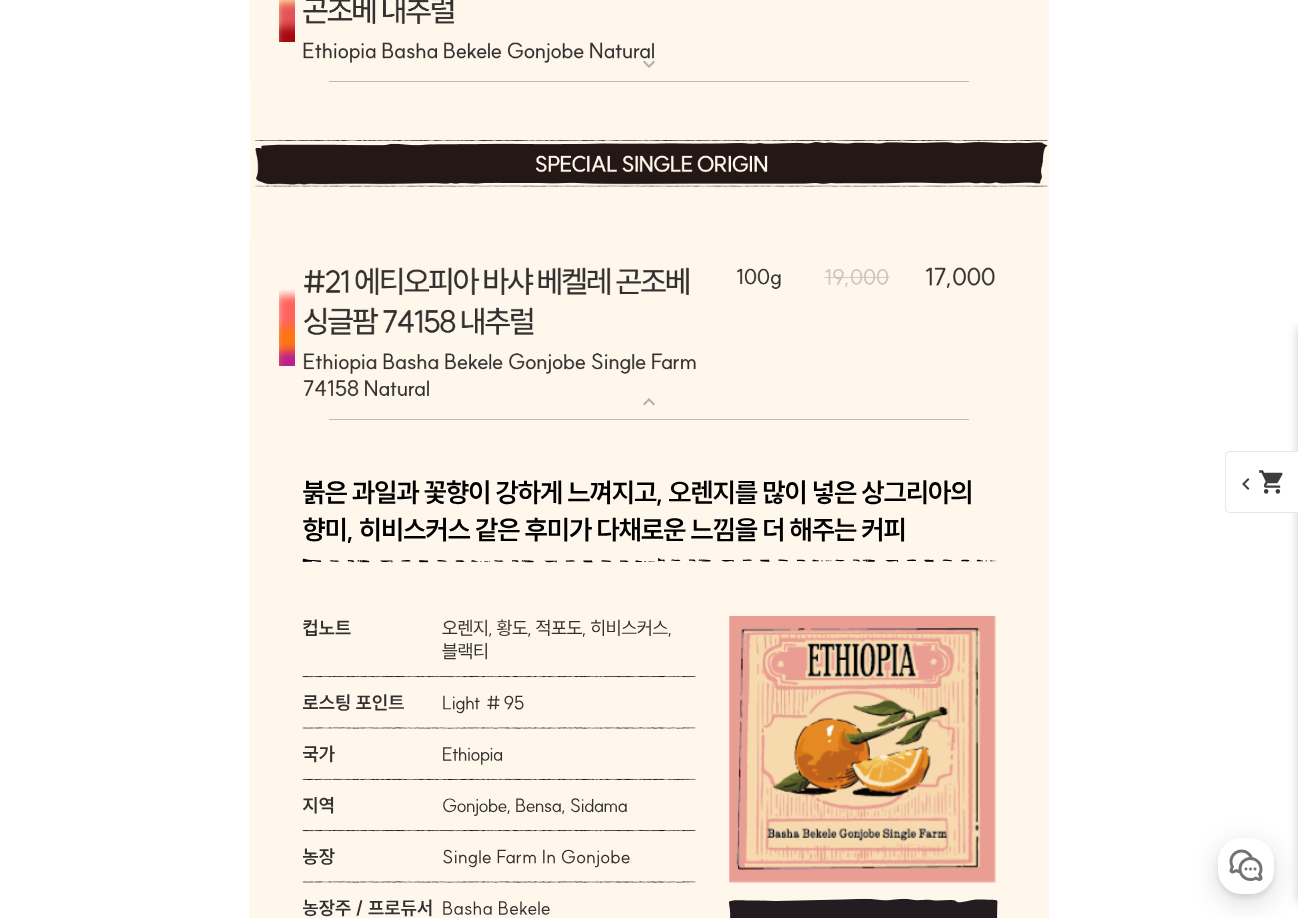 click at bounding box center (649, 331) 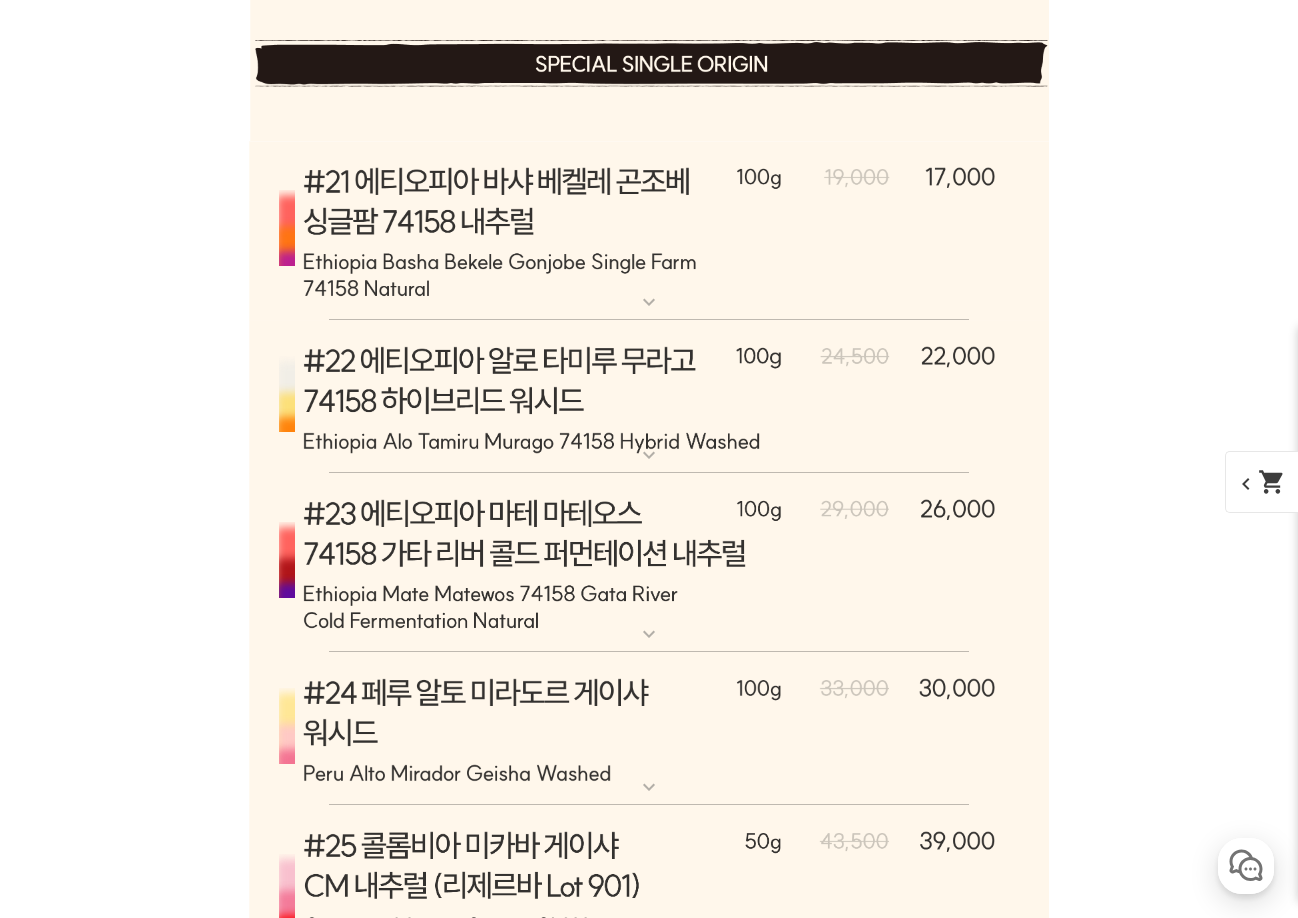 scroll, scrollTop: 11968, scrollLeft: 0, axis: vertical 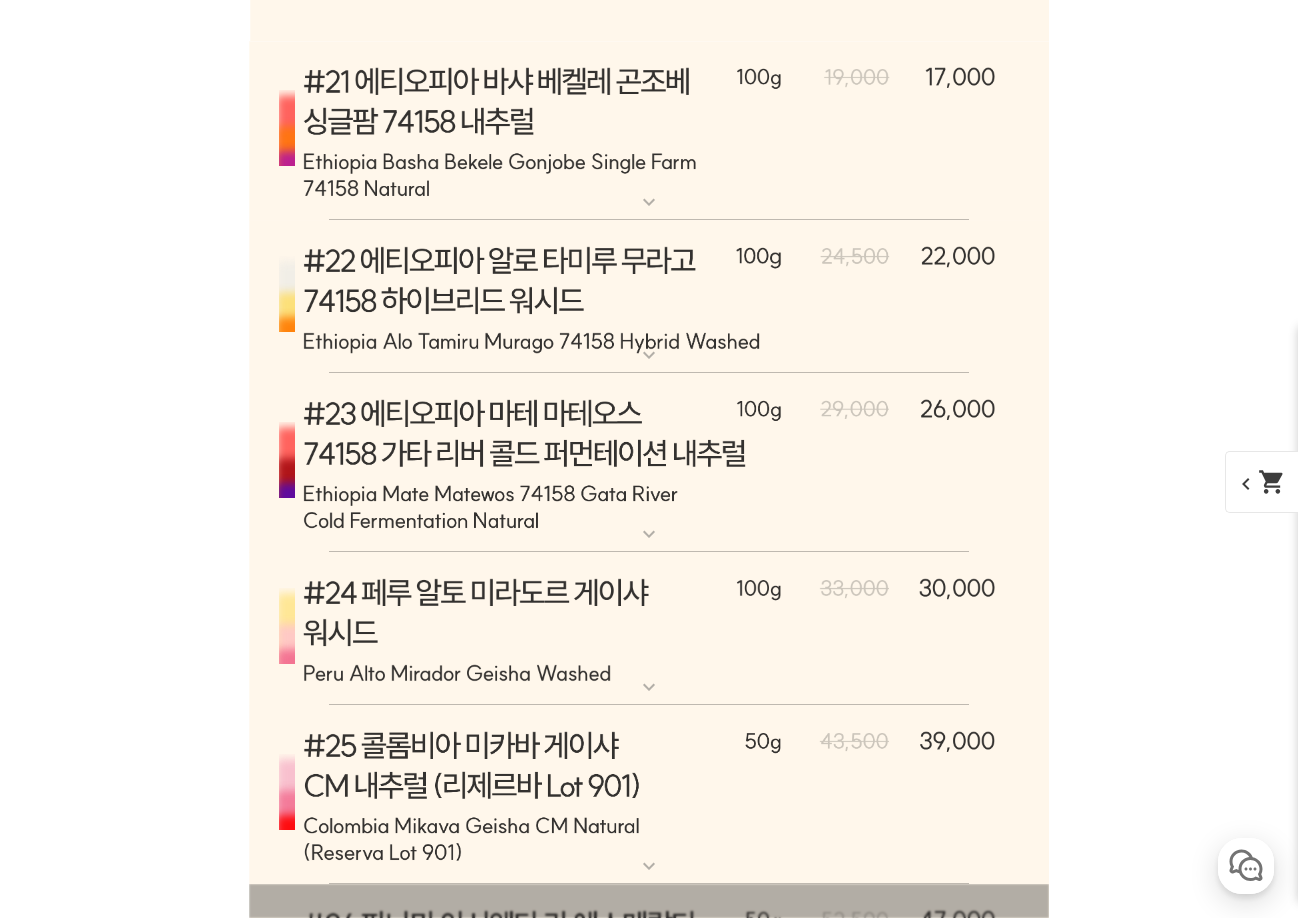click on "expand_more" at bounding box center [649, 355] 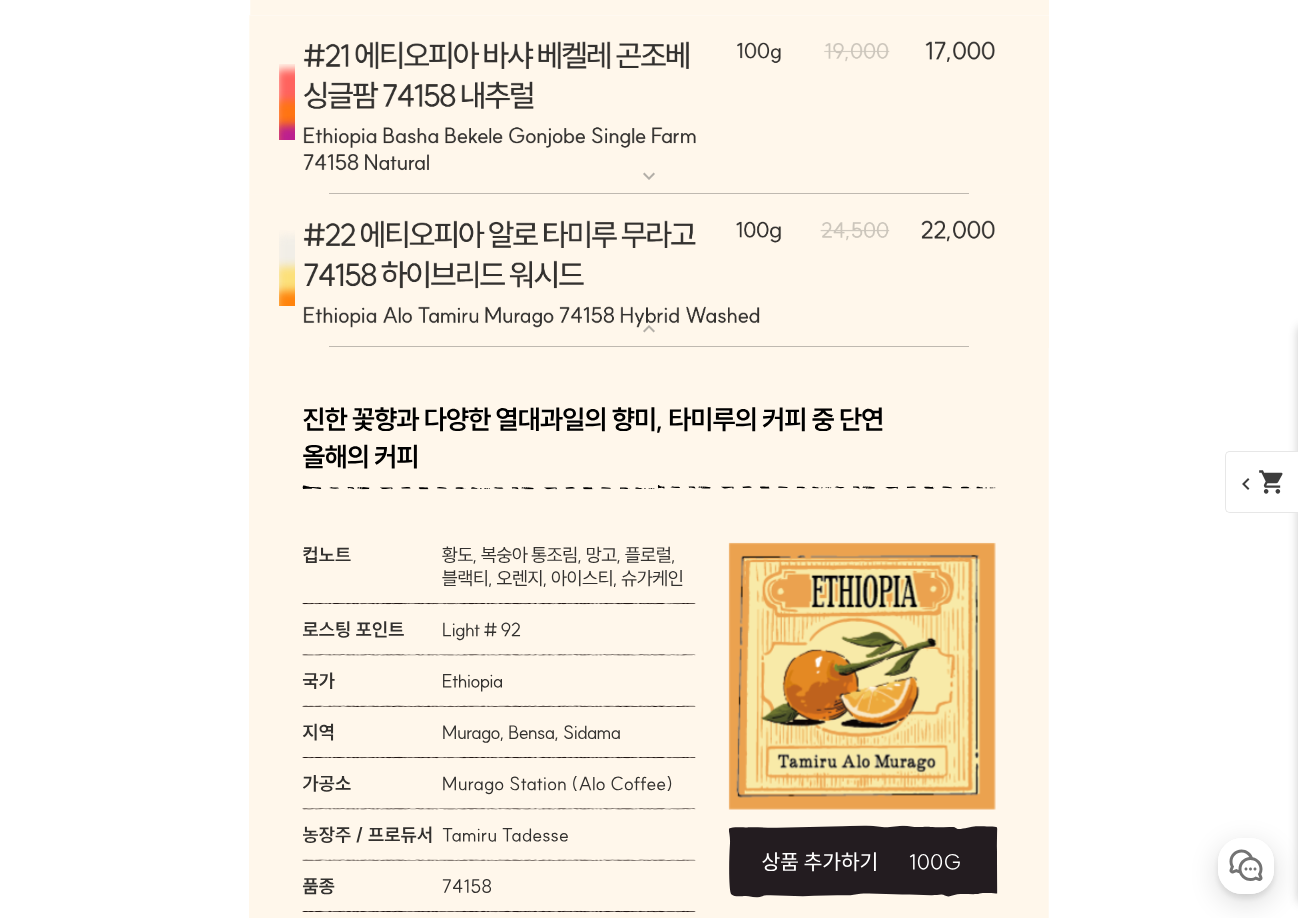 scroll, scrollTop: 11968, scrollLeft: 0, axis: vertical 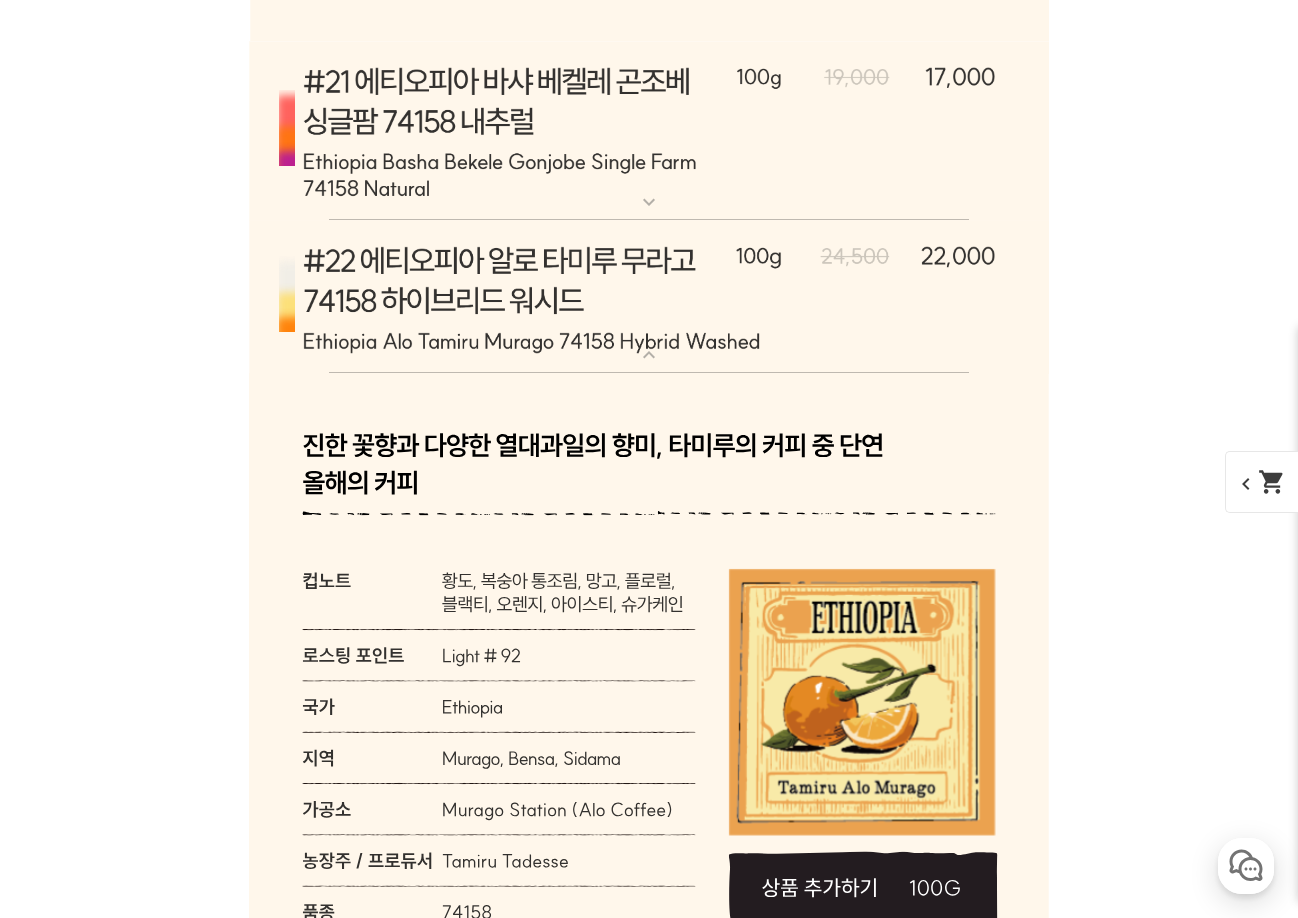 click at bounding box center (649, 297) 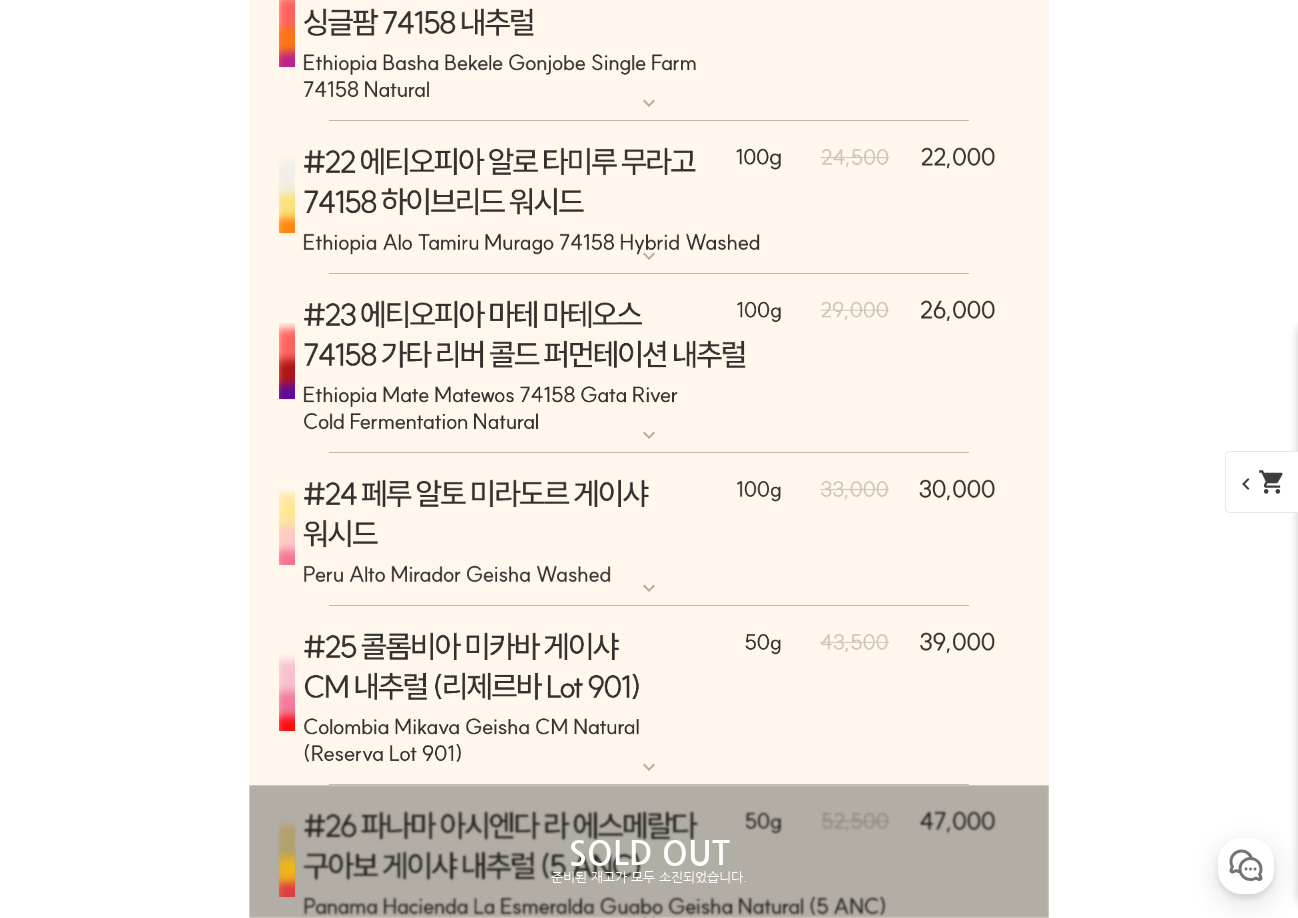 scroll, scrollTop: 12068, scrollLeft: 0, axis: vertical 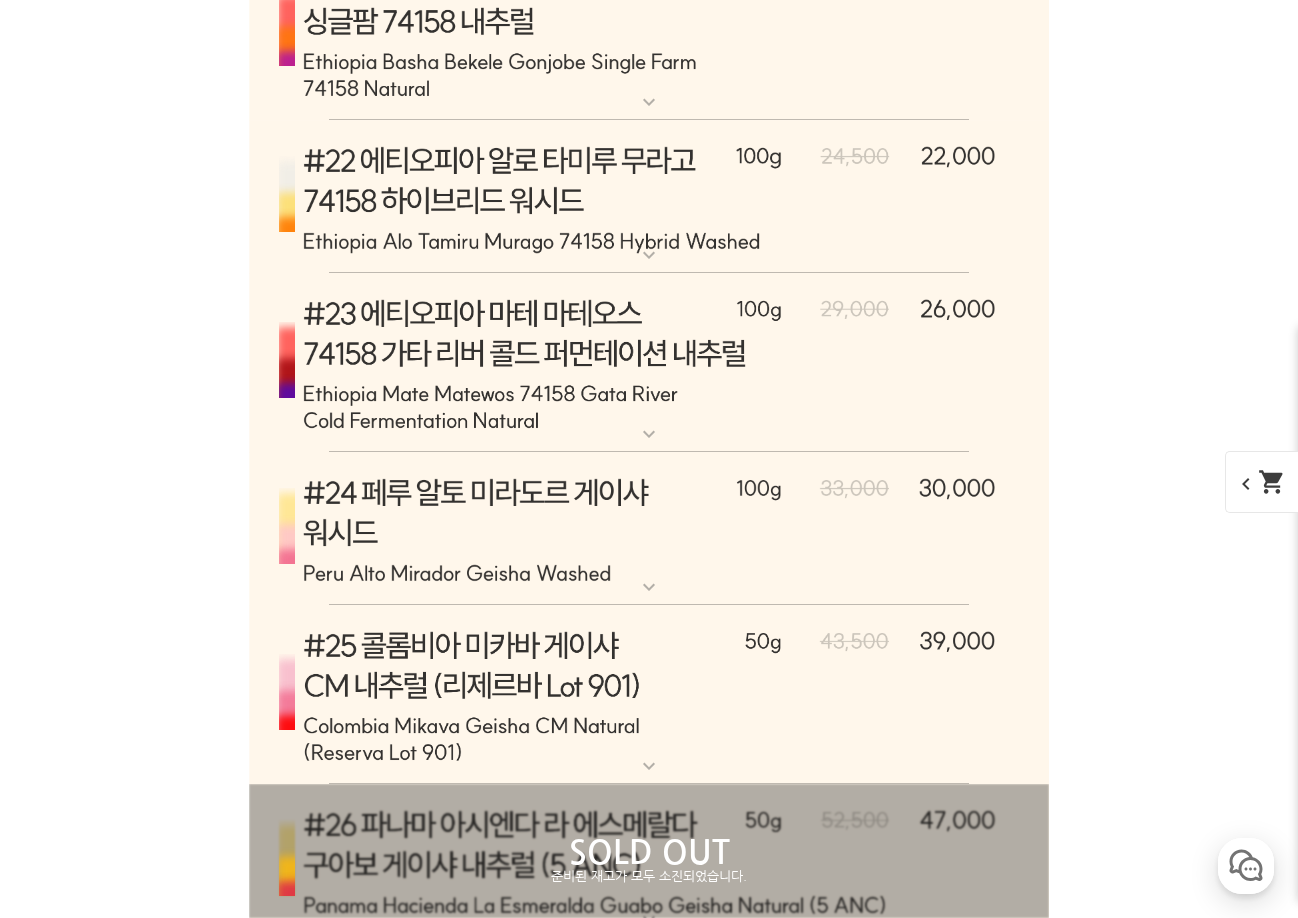 click on "expand_more" at bounding box center (649, 434) 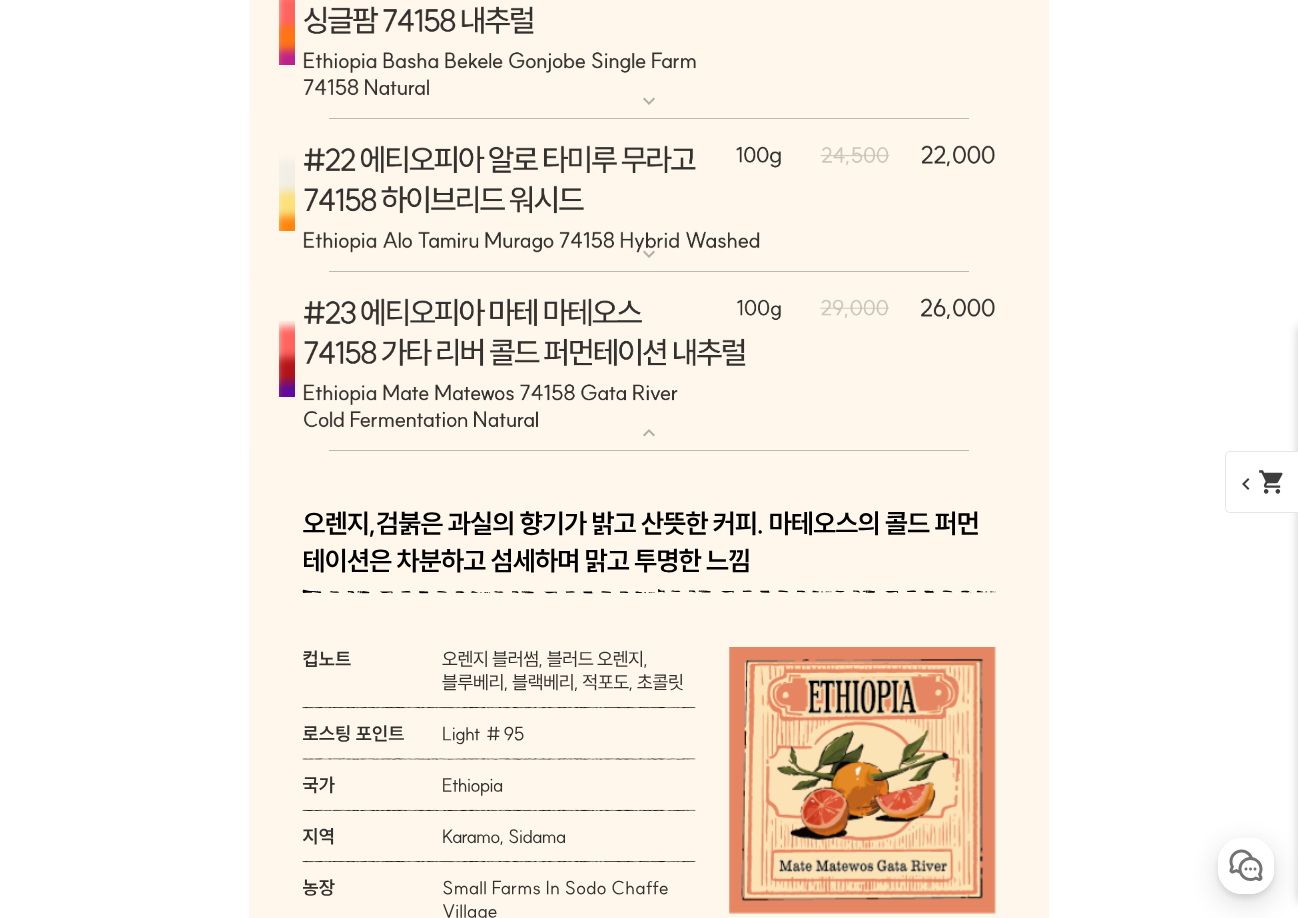 scroll, scrollTop: 12068, scrollLeft: 0, axis: vertical 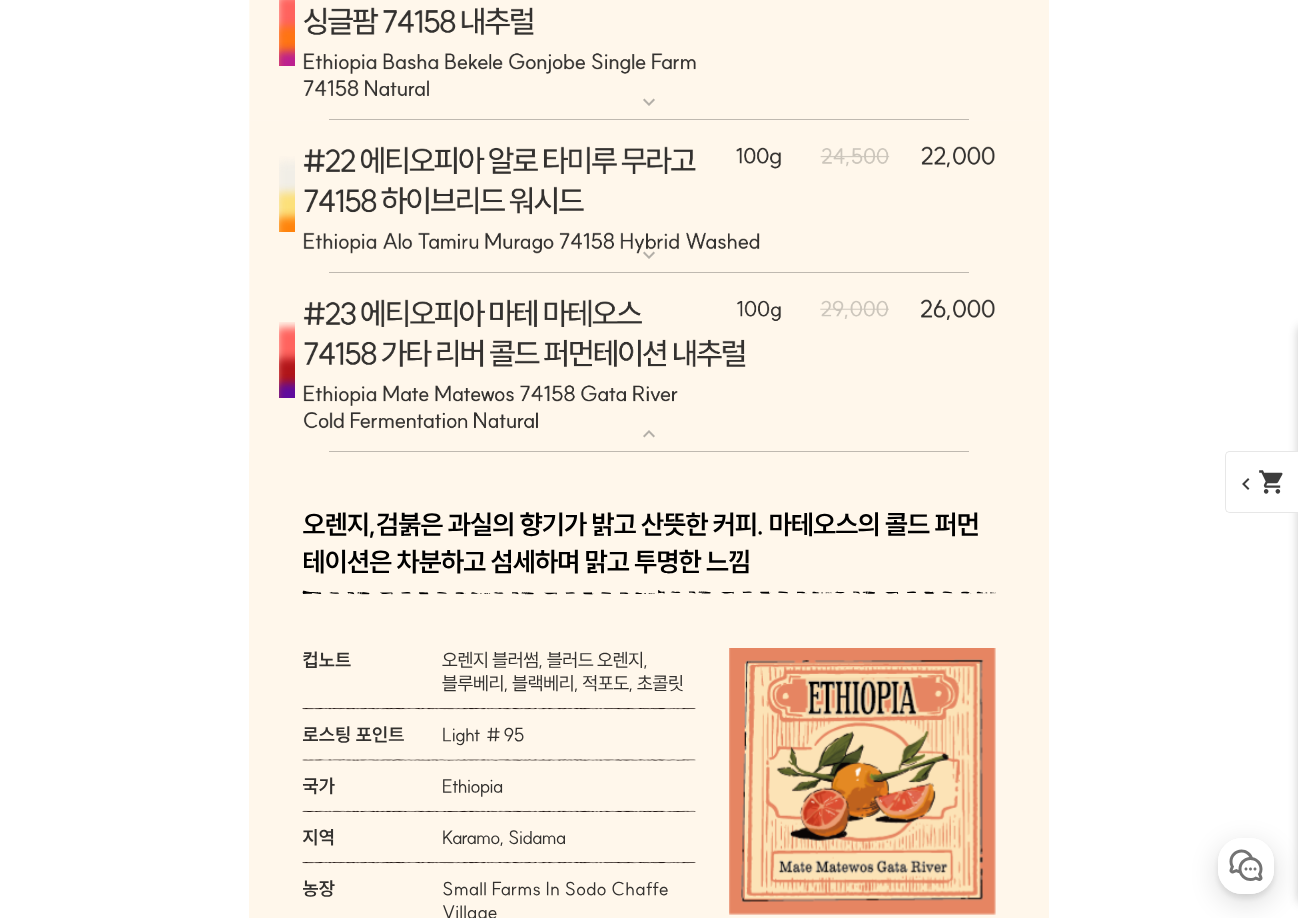 click at bounding box center (649, 363) 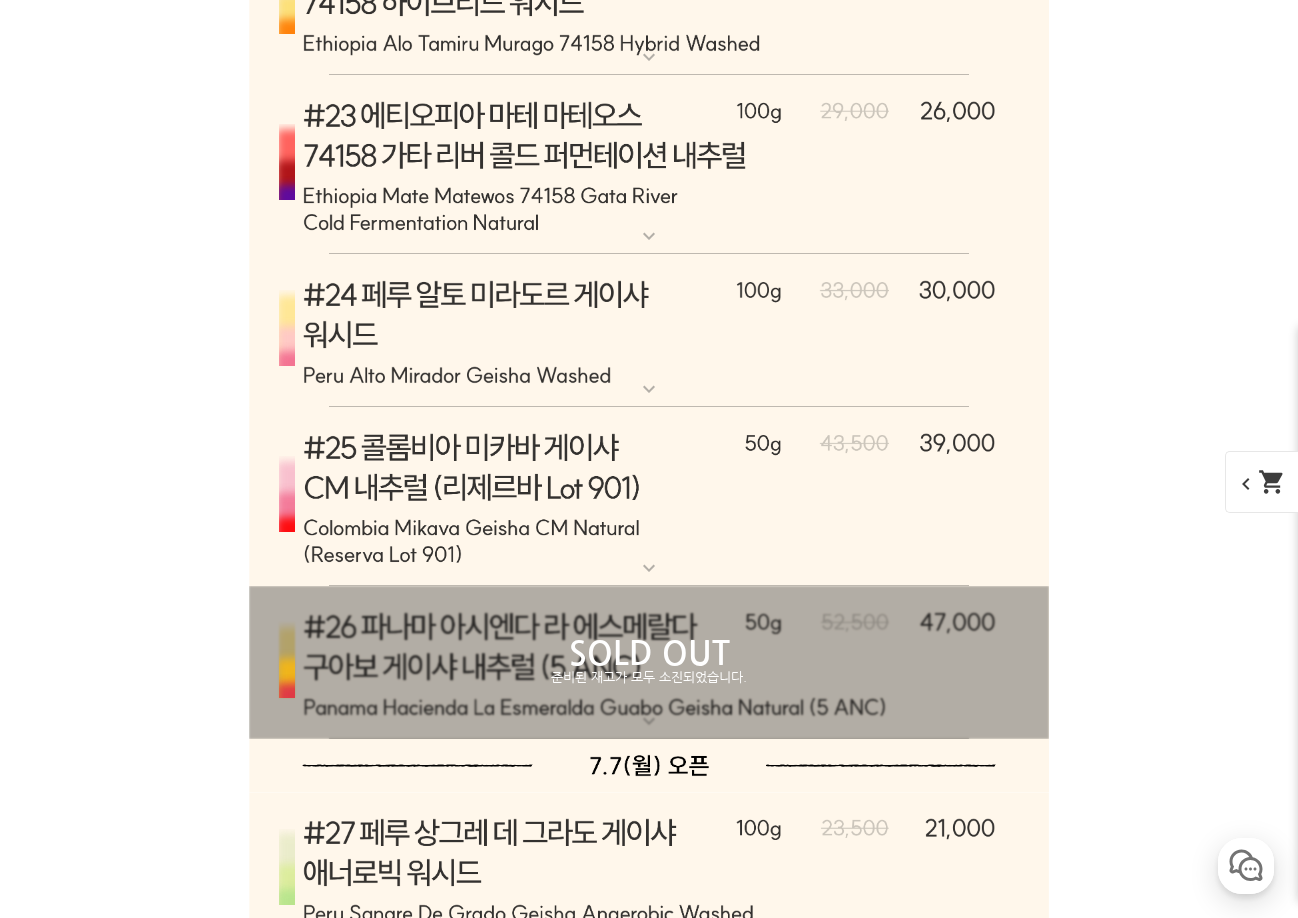 scroll, scrollTop: 12268, scrollLeft: 0, axis: vertical 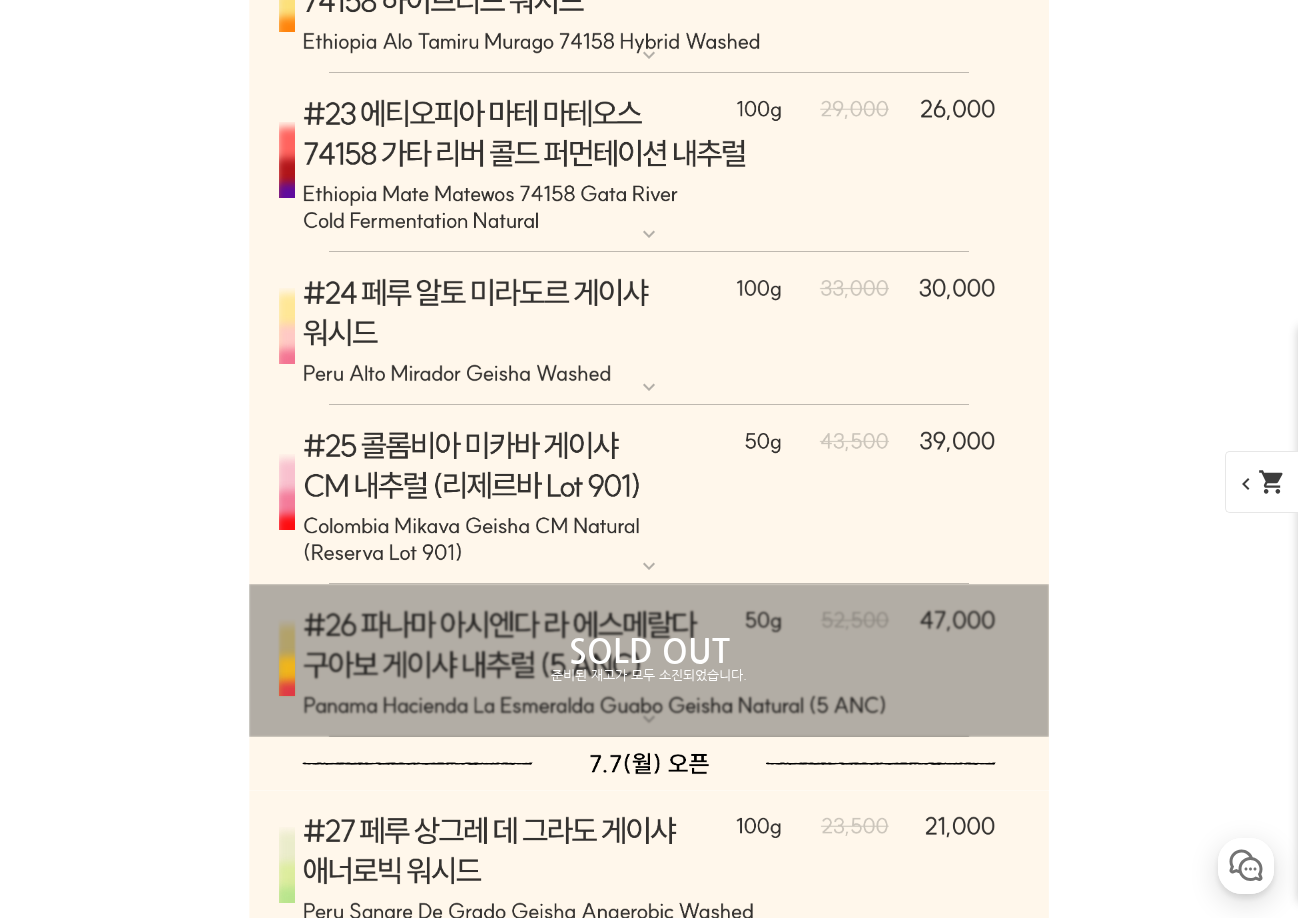 click at bounding box center (649, 329) 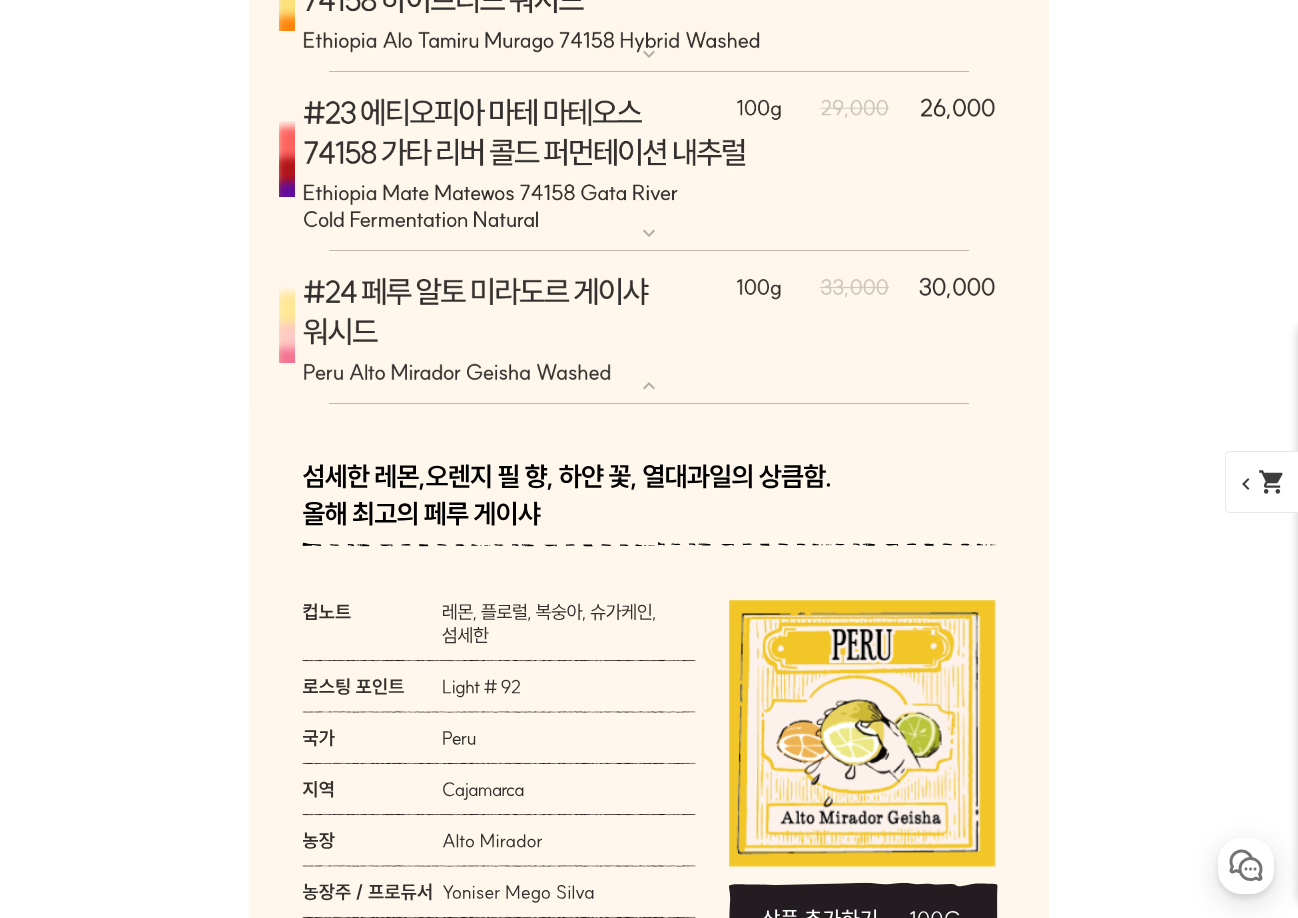 scroll, scrollTop: 12268, scrollLeft: 0, axis: vertical 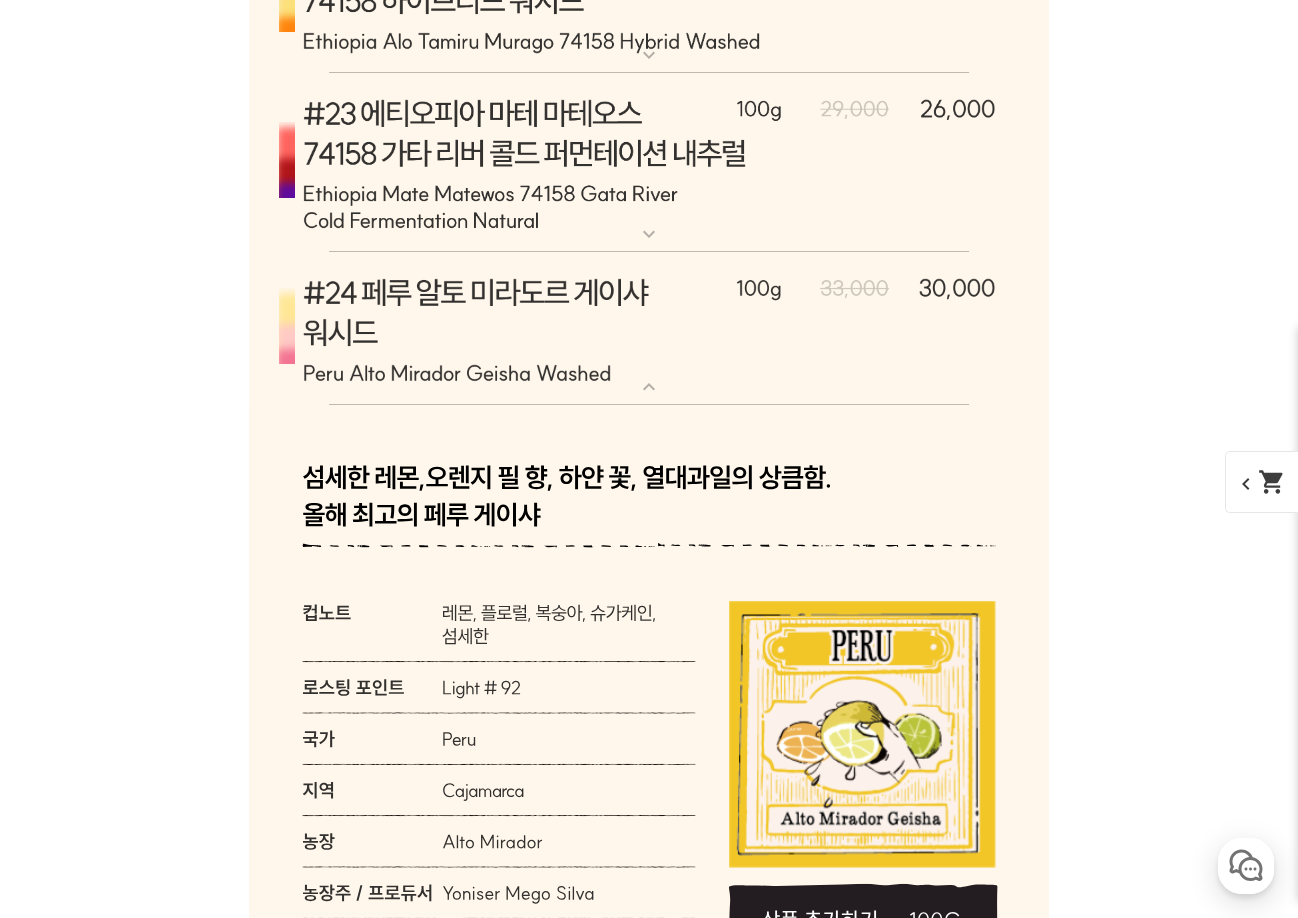 click at bounding box center (649, 329) 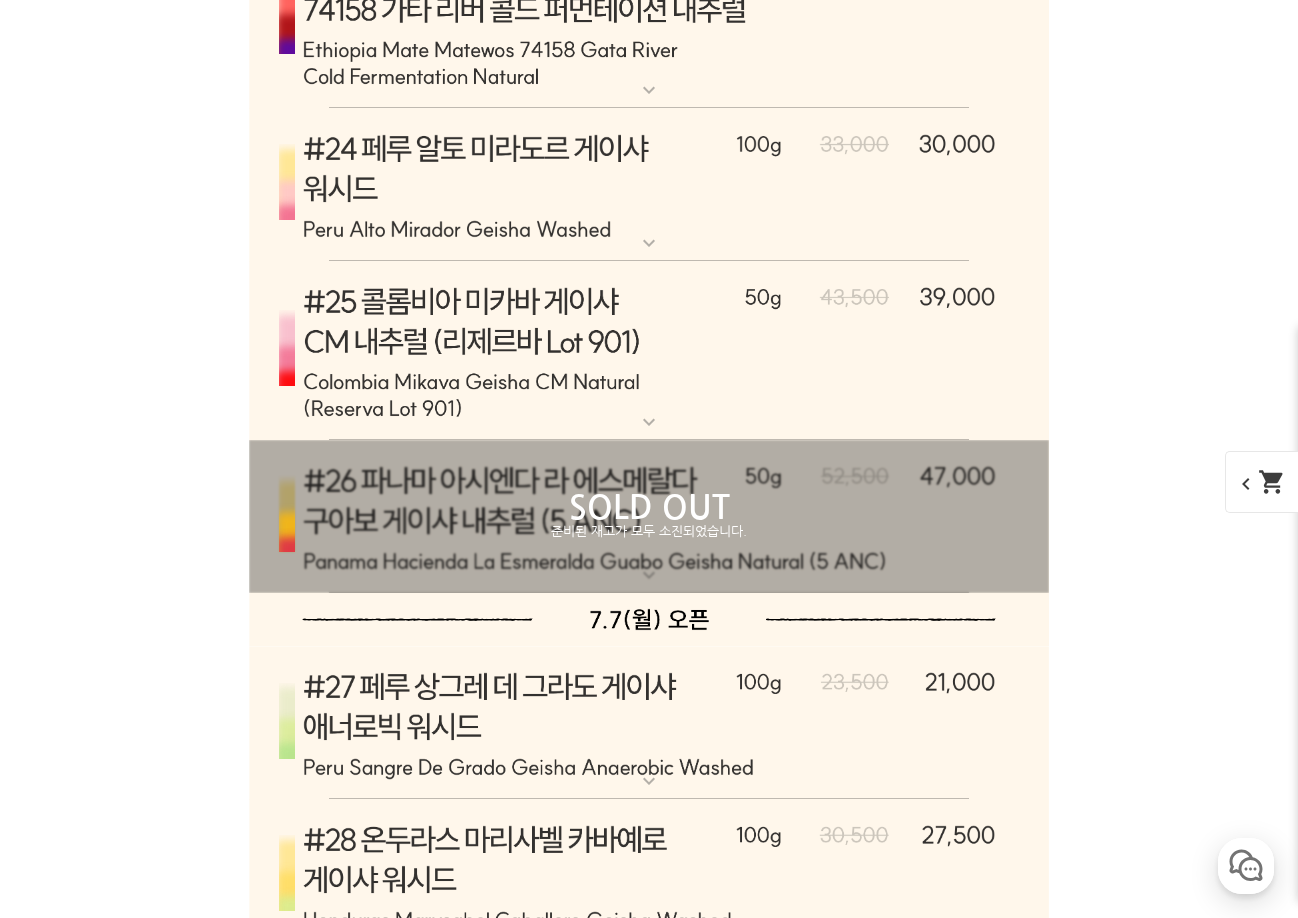scroll, scrollTop: 12468, scrollLeft: 0, axis: vertical 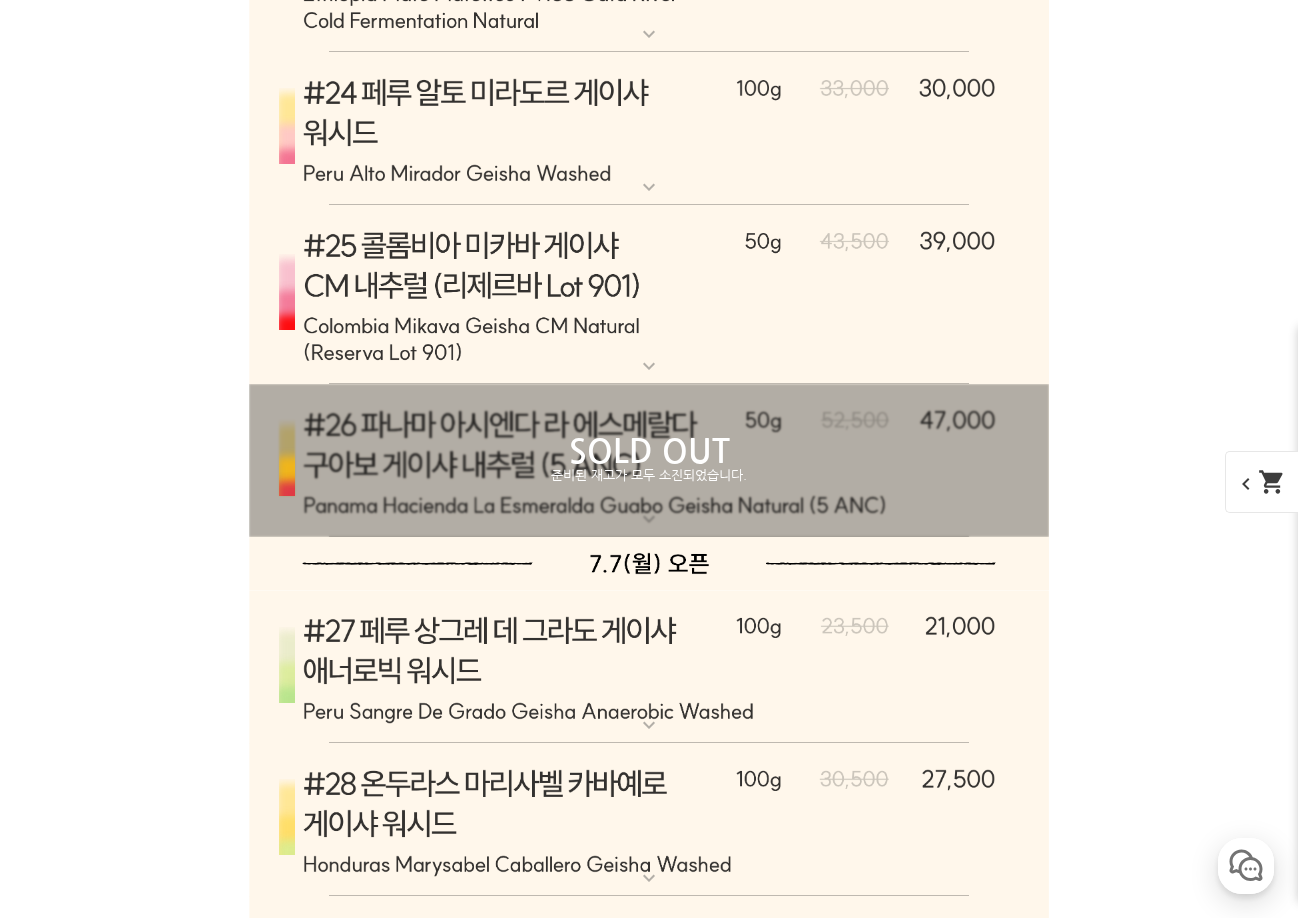 click on "expand_more" at bounding box center (649, 366) 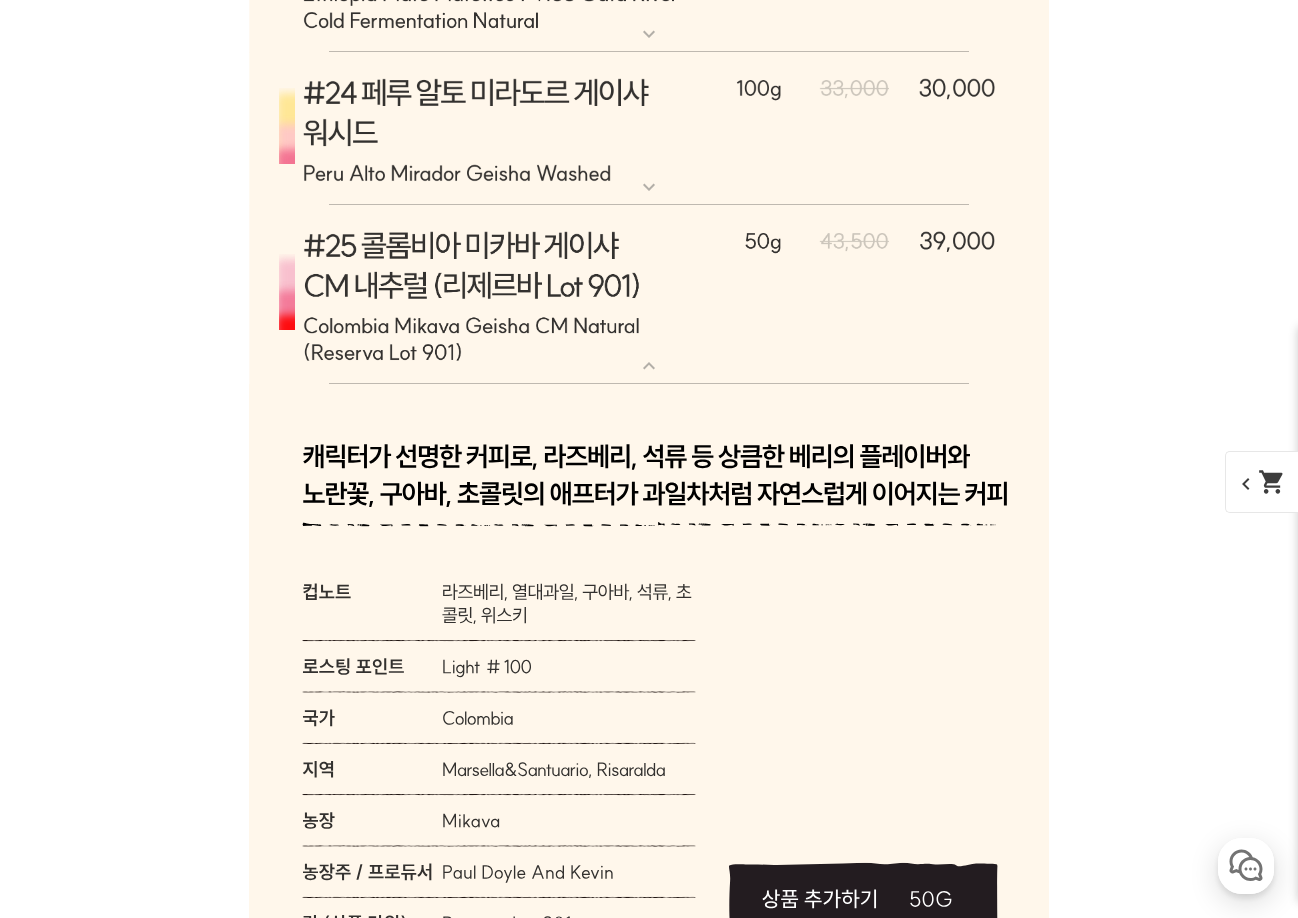 click on "expand_more" at bounding box center (649, 366) 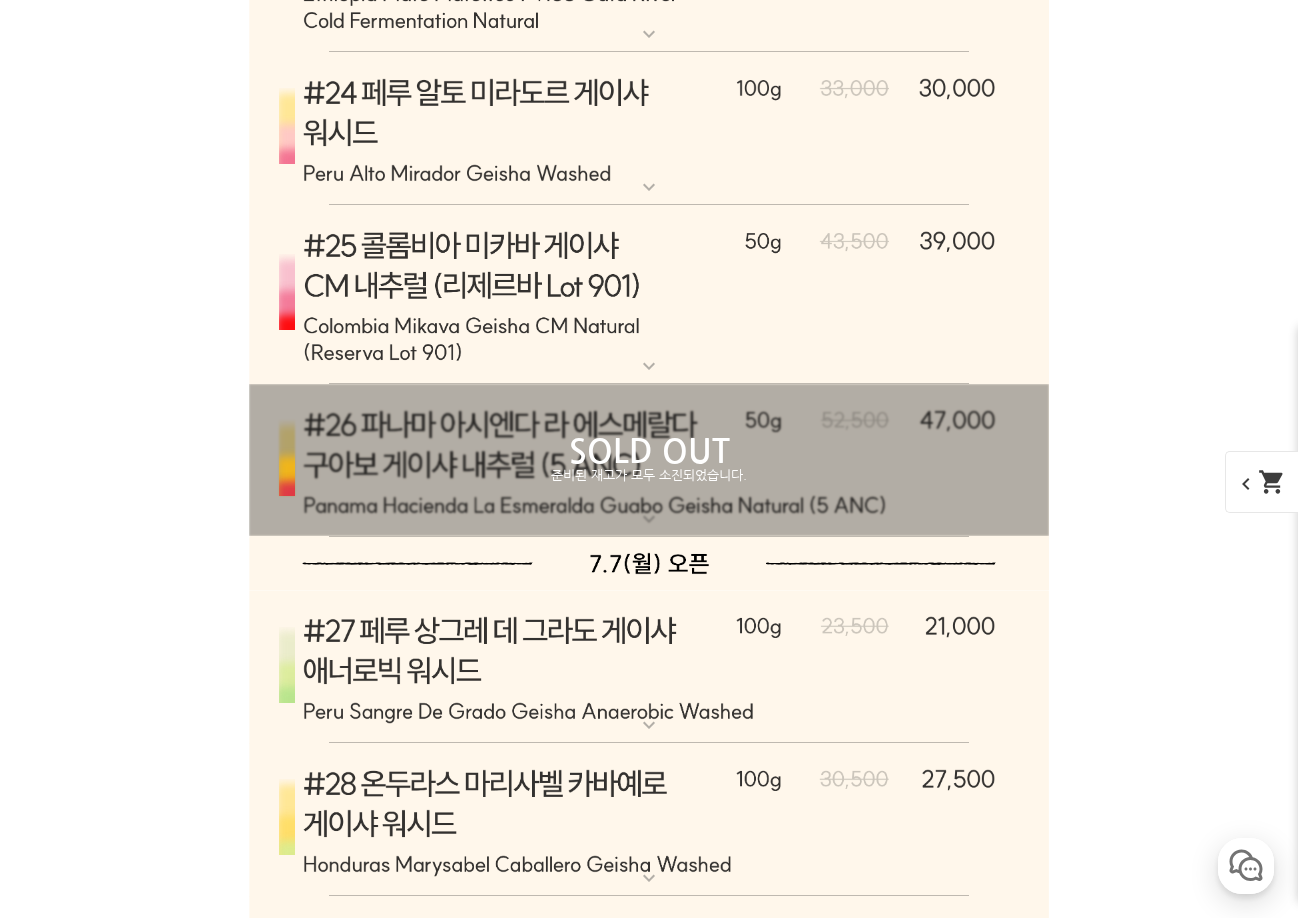 click on "expand_more" at bounding box center (649, 366) 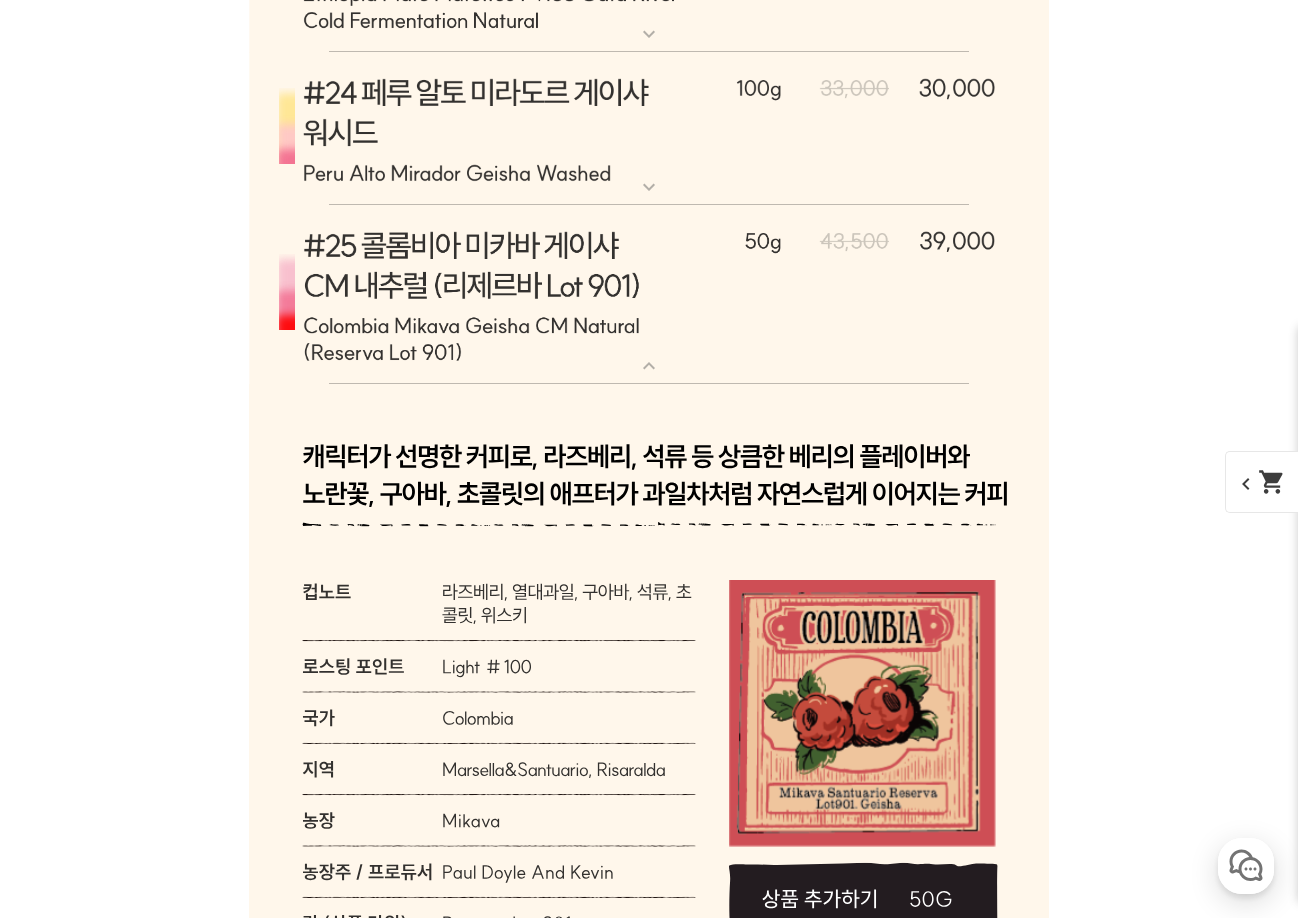 click on "expand_more" at bounding box center [649, 366] 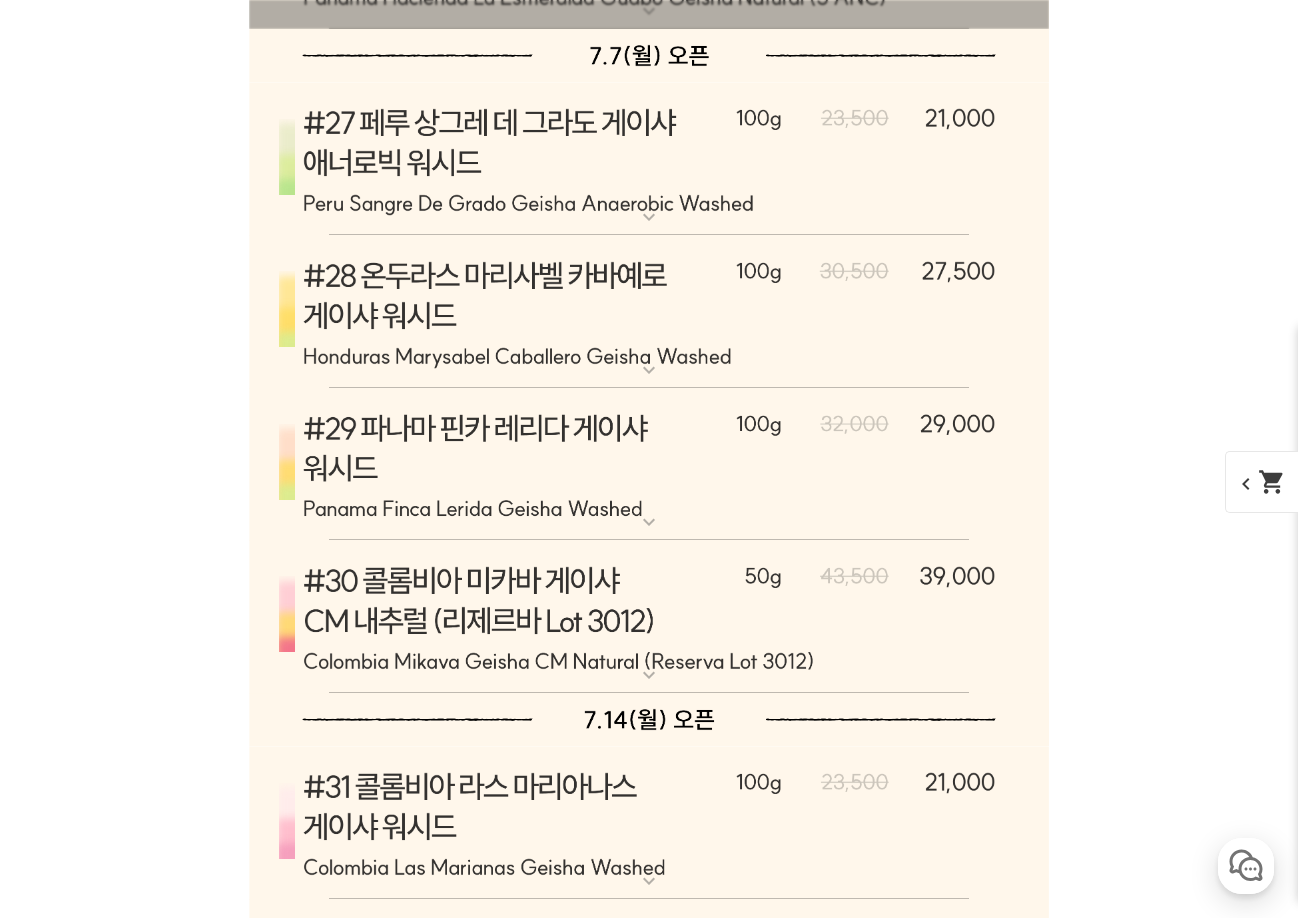 scroll, scrollTop: 12968, scrollLeft: 0, axis: vertical 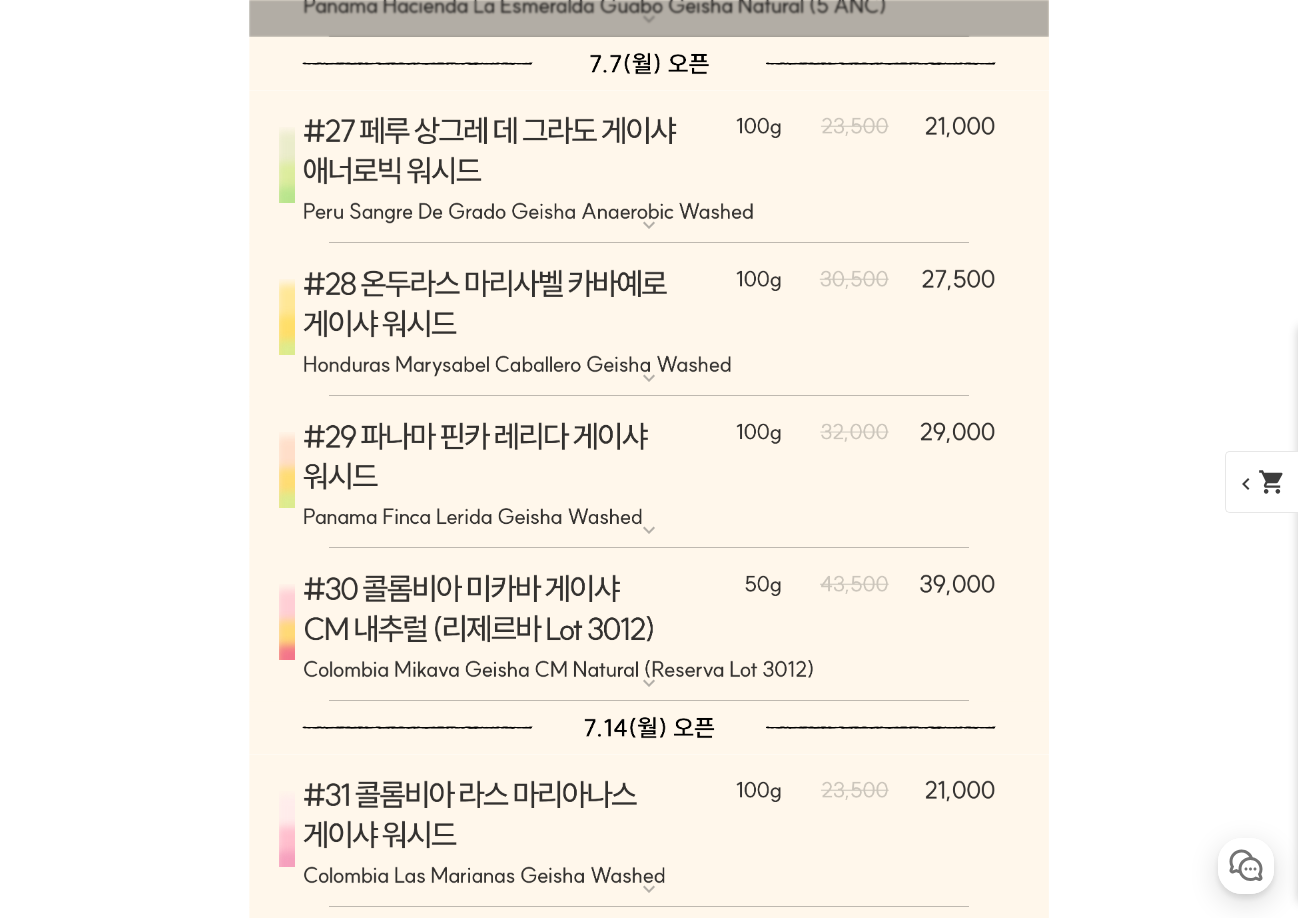 click at bounding box center [649, 167] 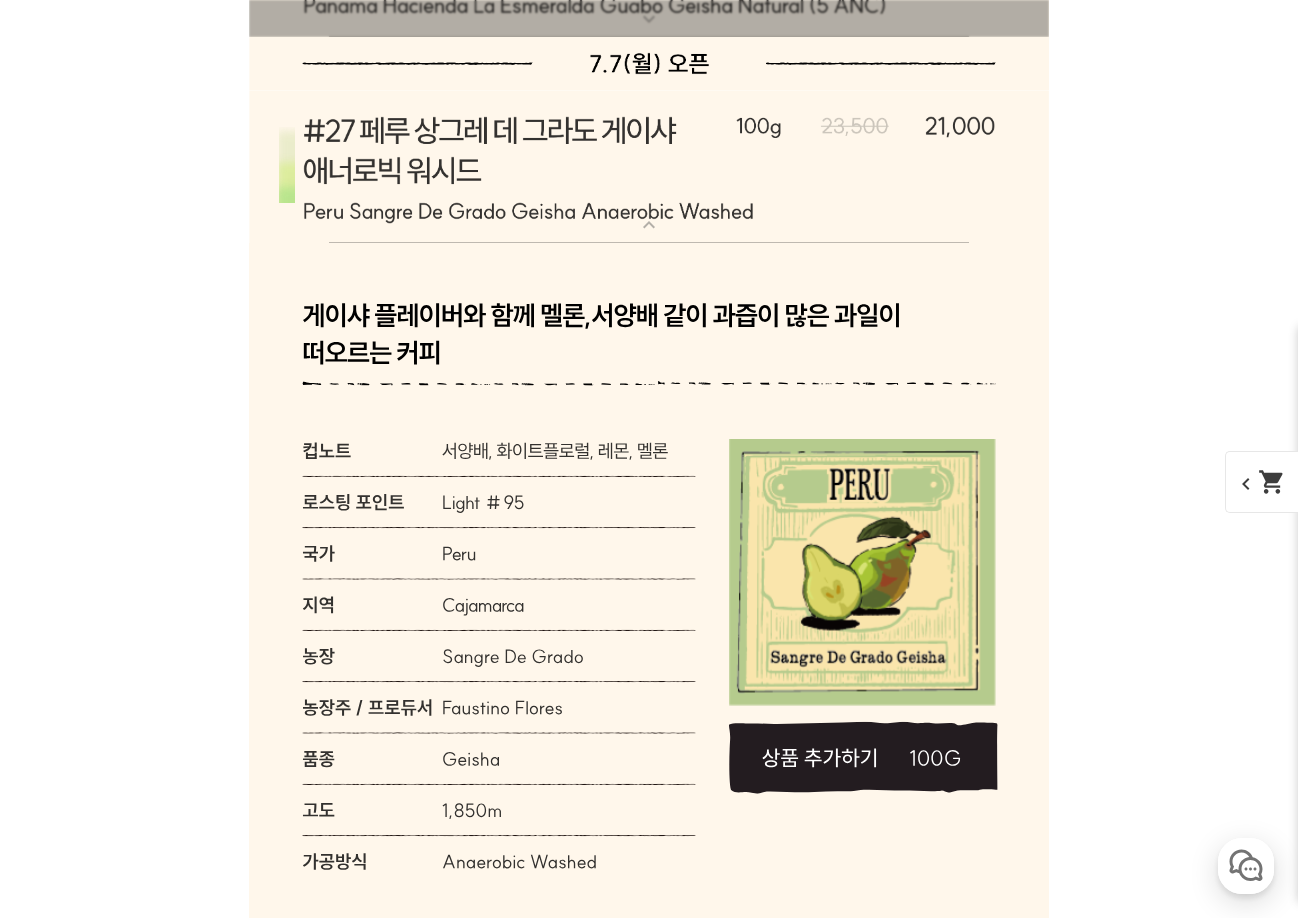 click on "expand_more" at bounding box center (649, 225) 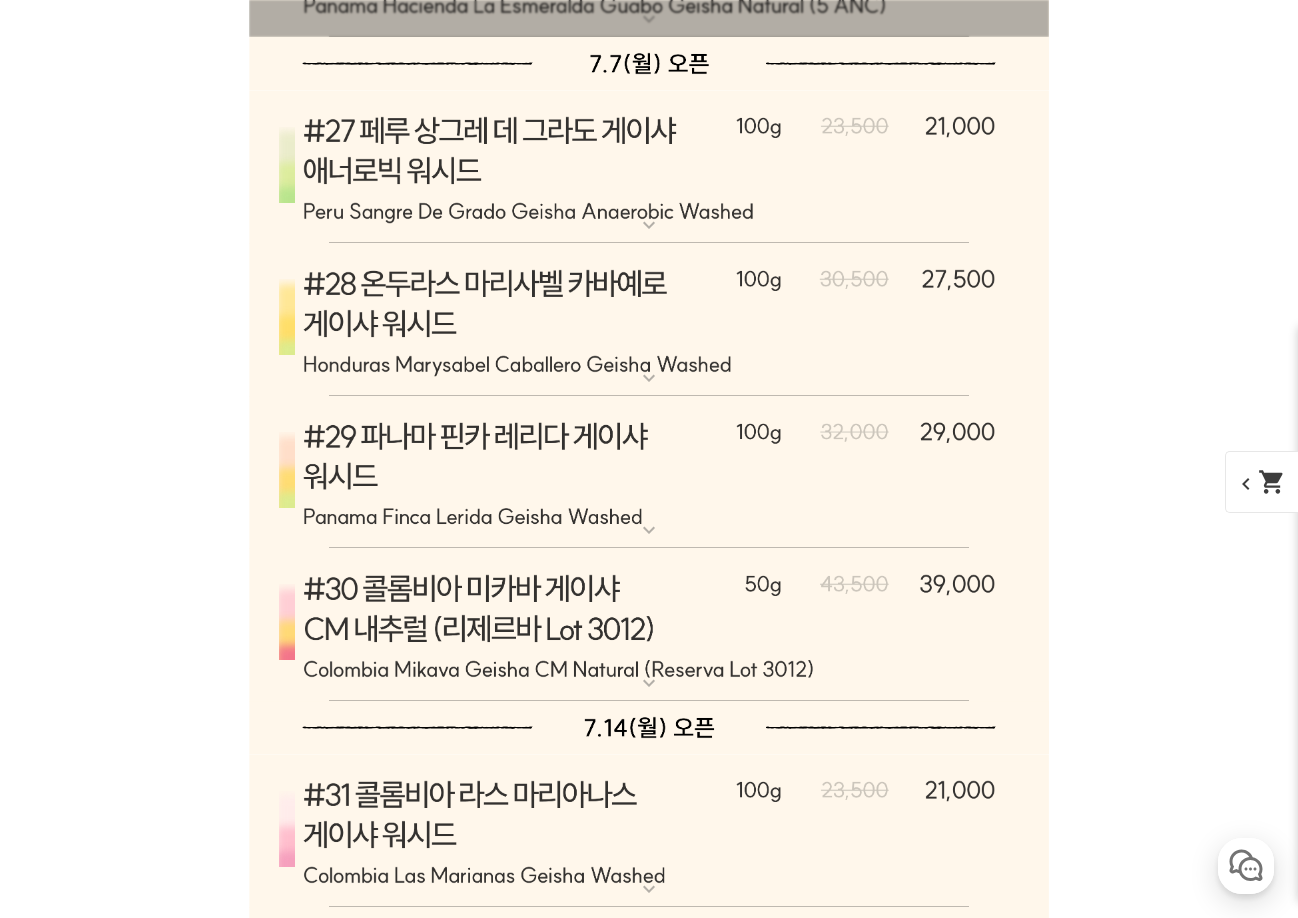 click at bounding box center (649, 320) 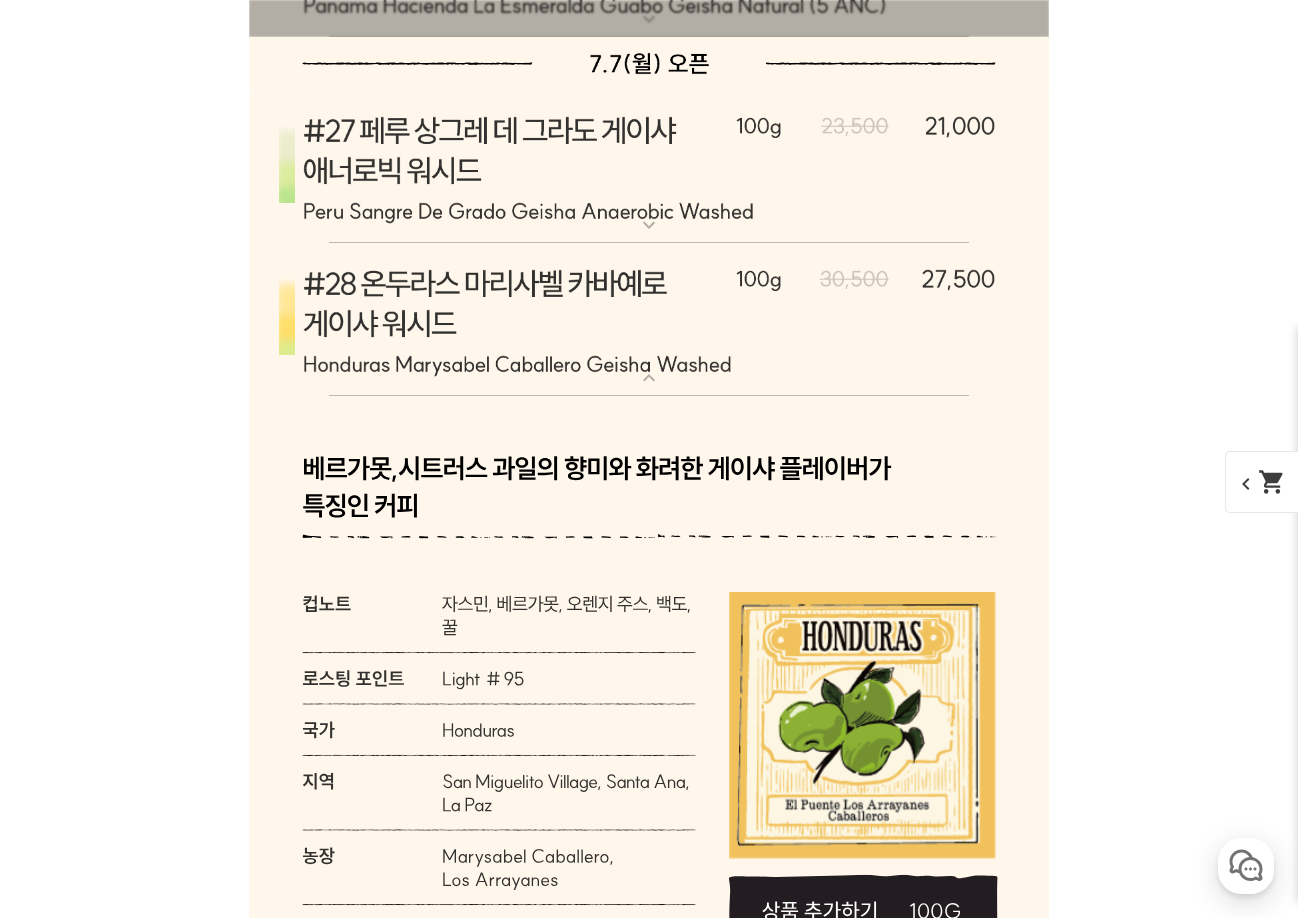 click at bounding box center [649, 320] 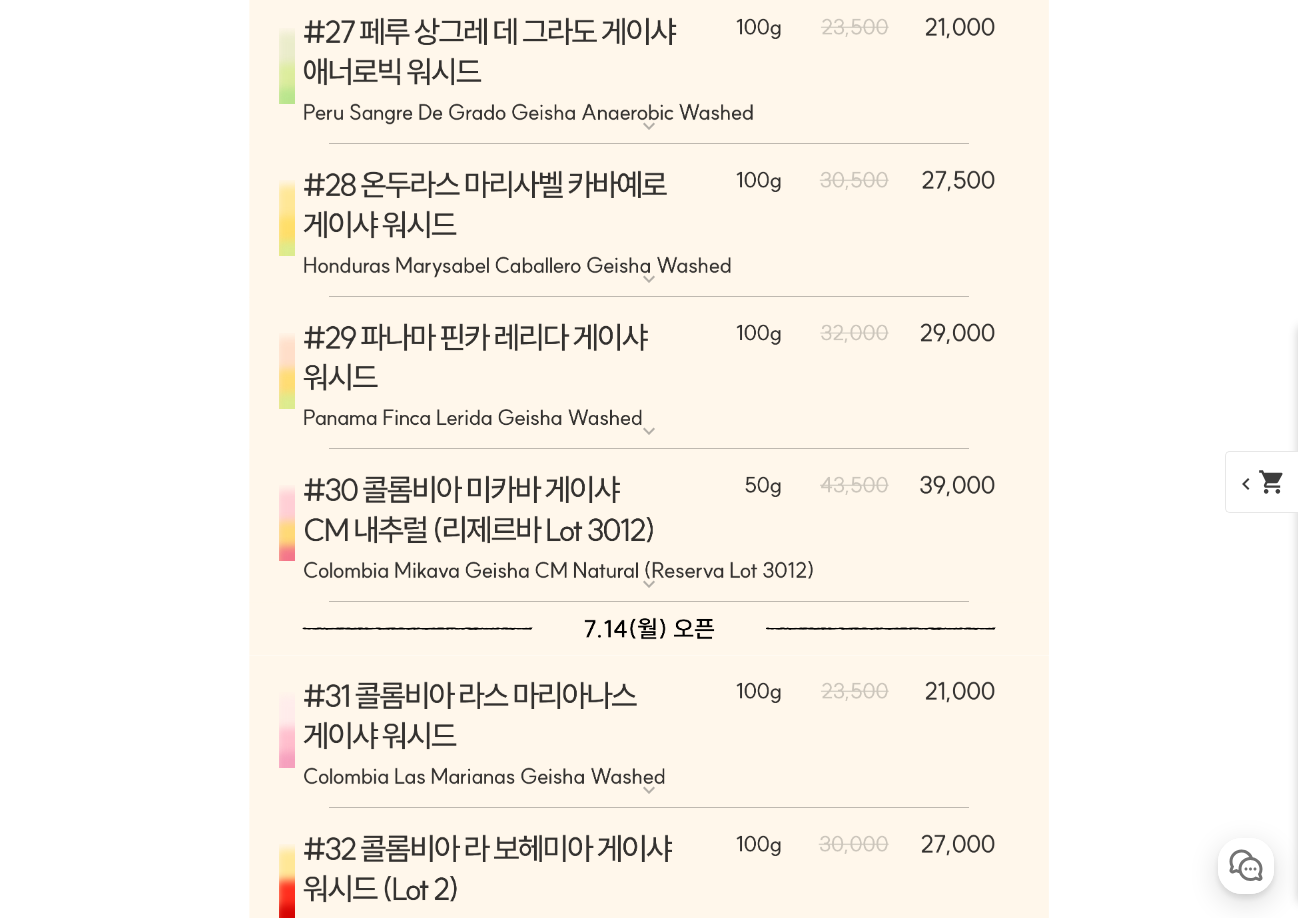 scroll, scrollTop: 13068, scrollLeft: 0, axis: vertical 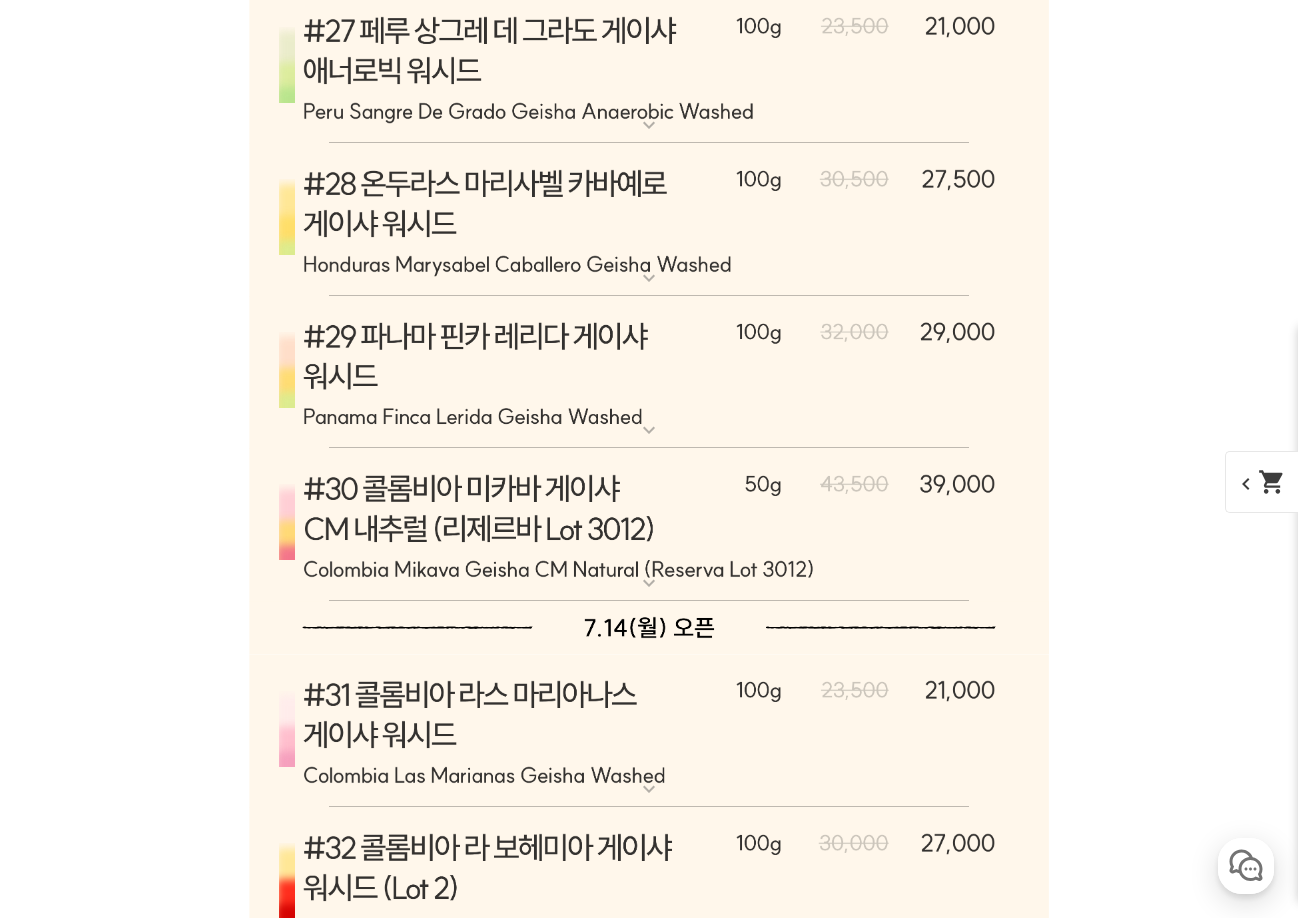 click at bounding box center (649, 373) 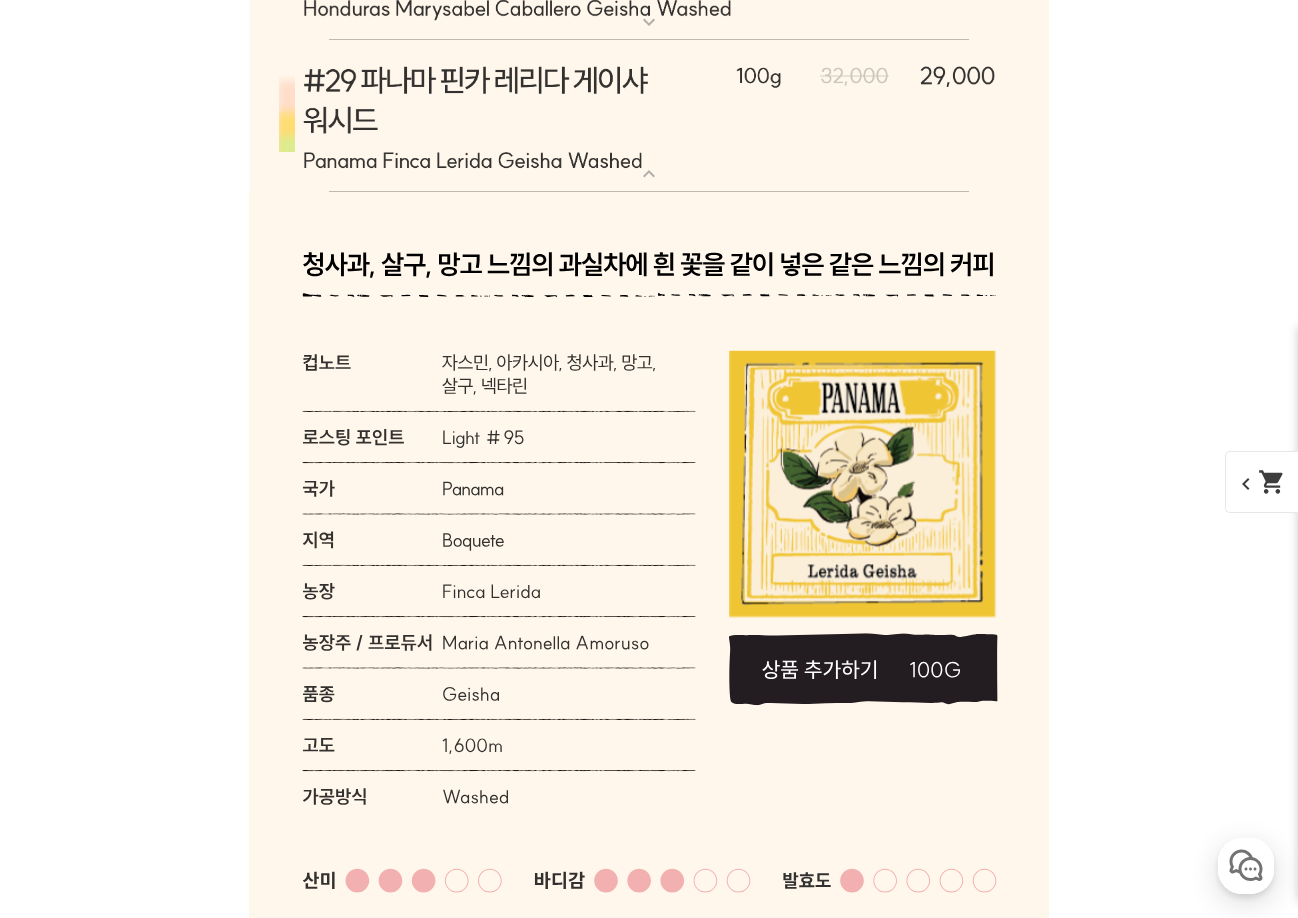 scroll, scrollTop: 13268, scrollLeft: 0, axis: vertical 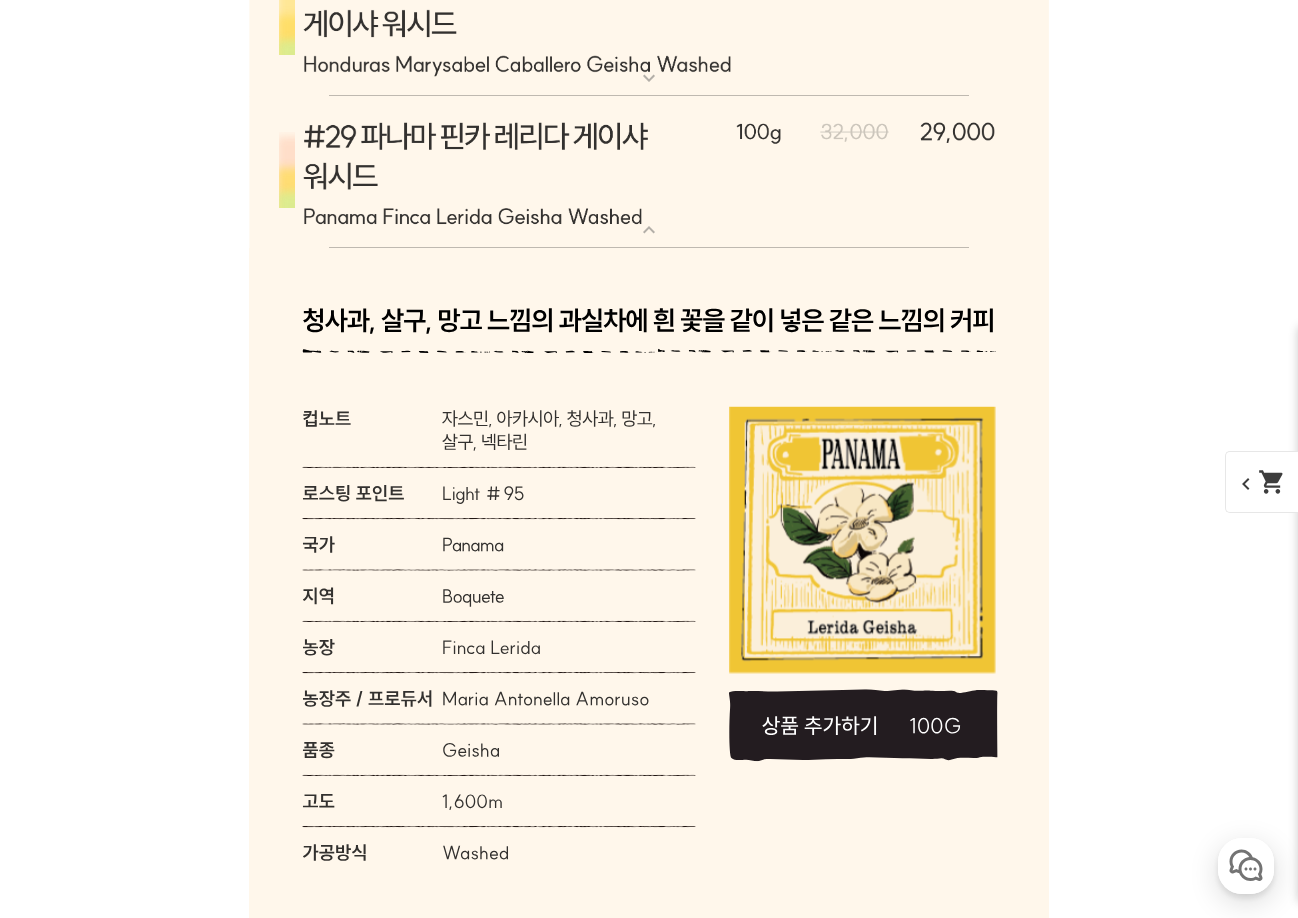 click on "expand_more" at bounding box center [649, 230] 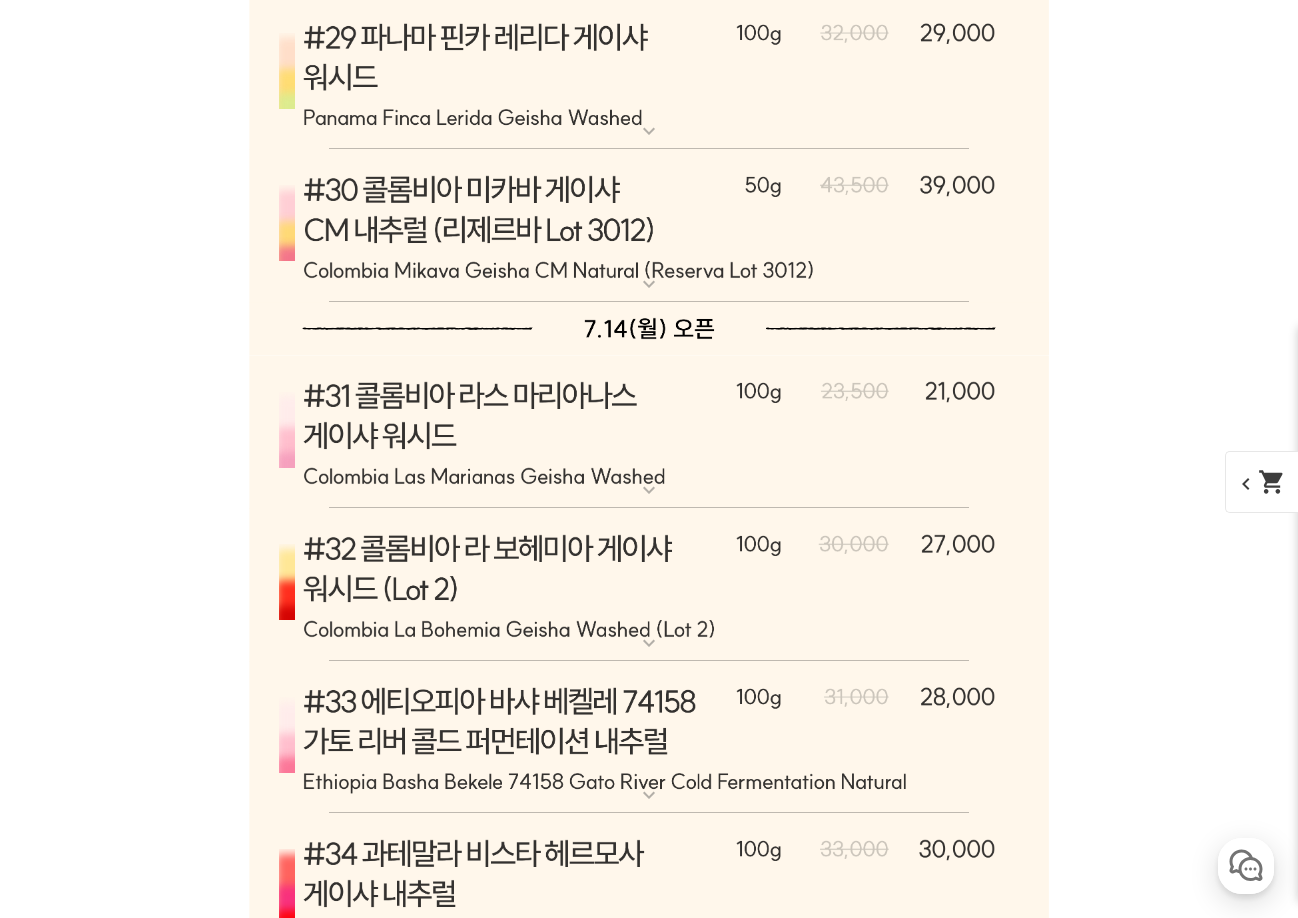 scroll, scrollTop: 13368, scrollLeft: 0, axis: vertical 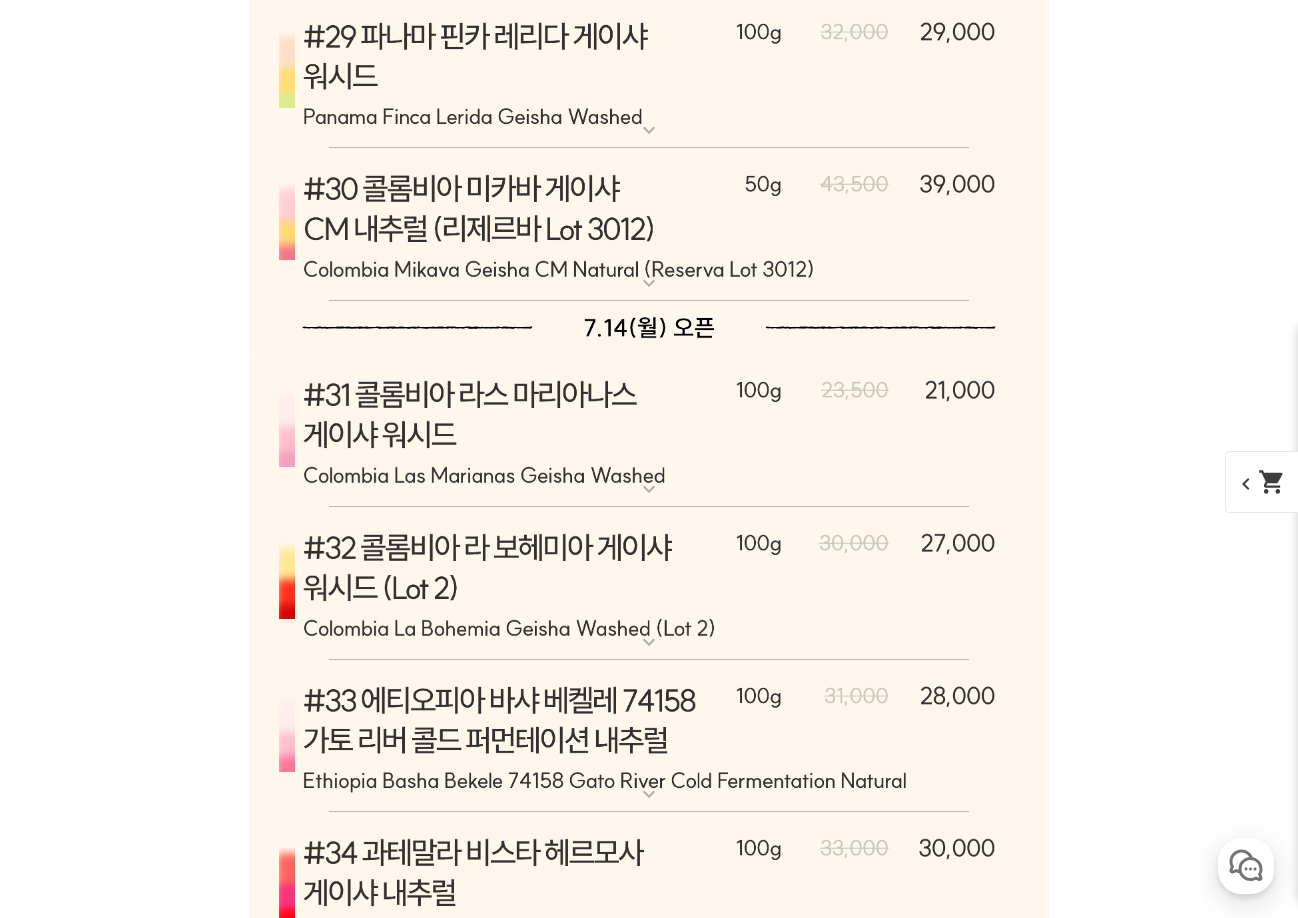 click at bounding box center (649, 225) 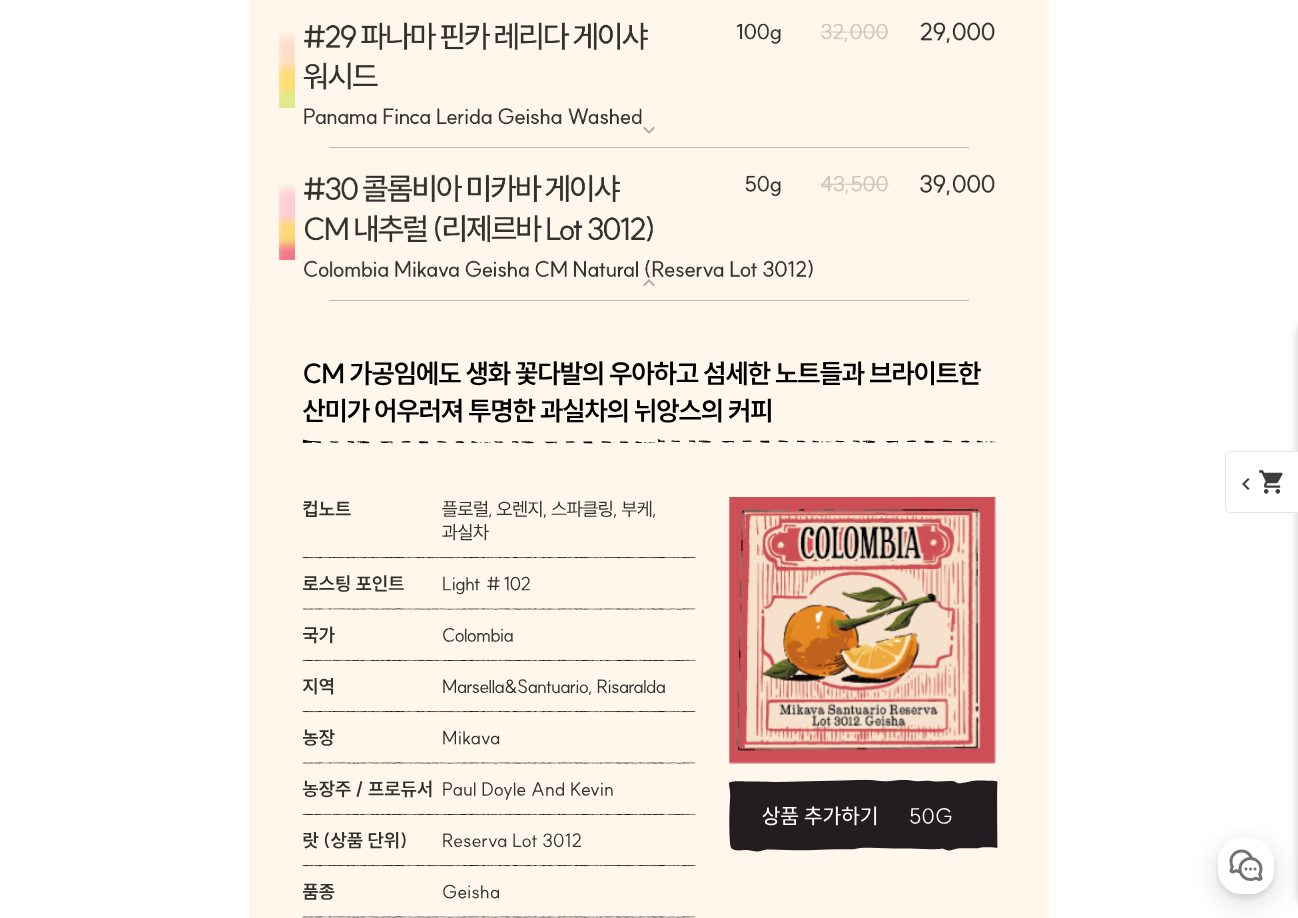 drag, startPoint x: 644, startPoint y: 267, endPoint x: 635, endPoint y: 306, distance: 40.024994 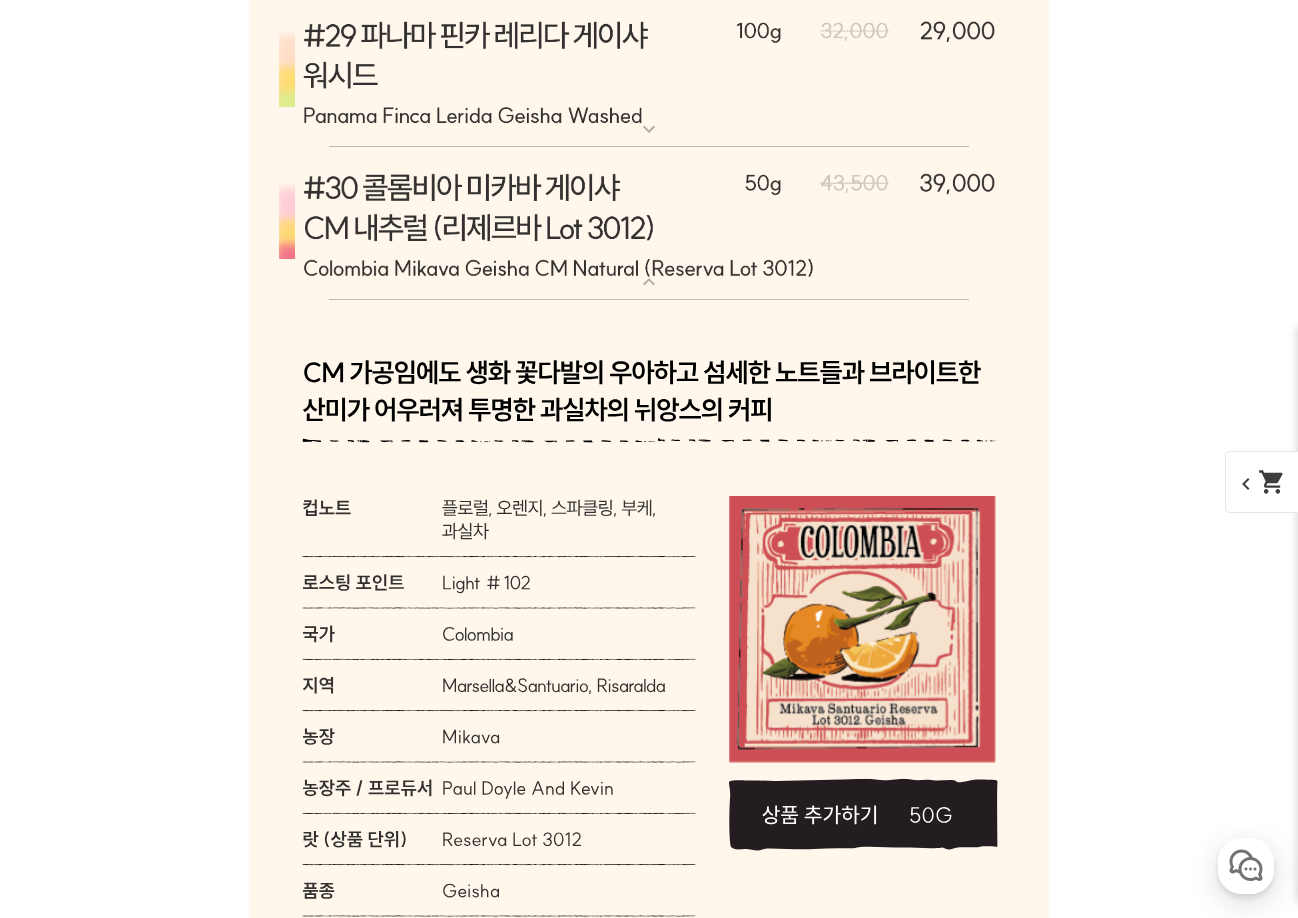 scroll, scrollTop: 13368, scrollLeft: 0, axis: vertical 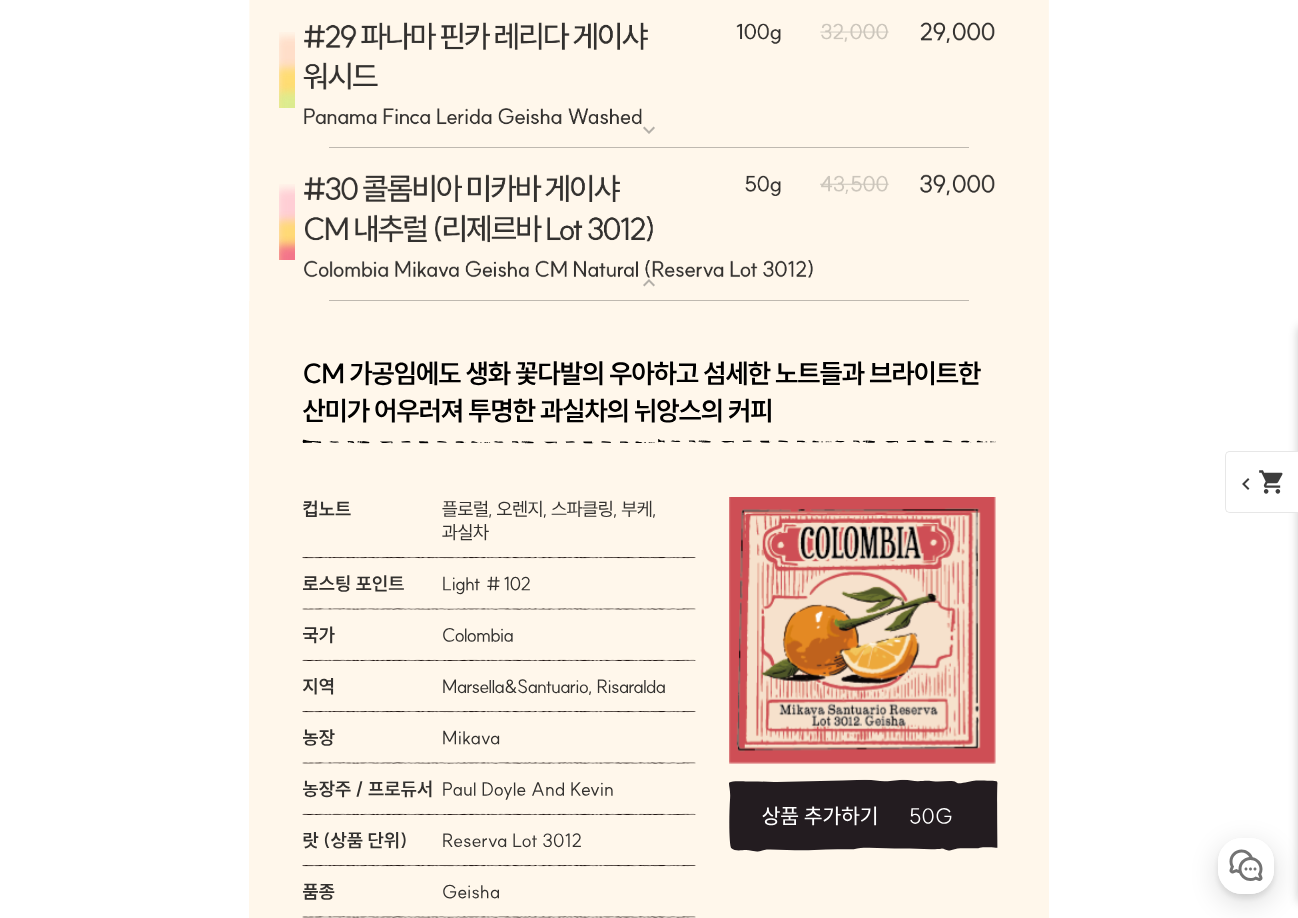click at bounding box center (649, 225) 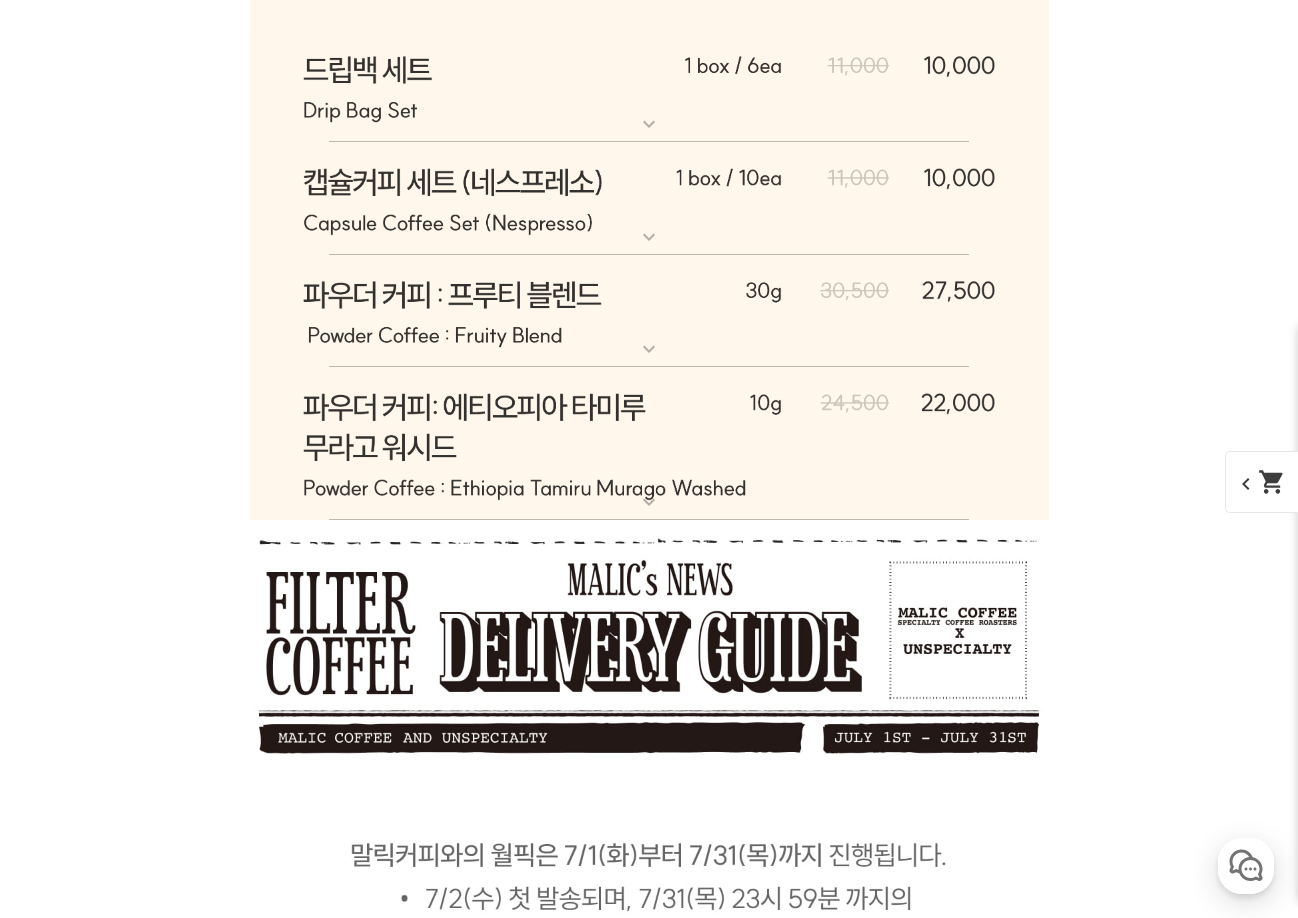 scroll, scrollTop: 14968, scrollLeft: 0, axis: vertical 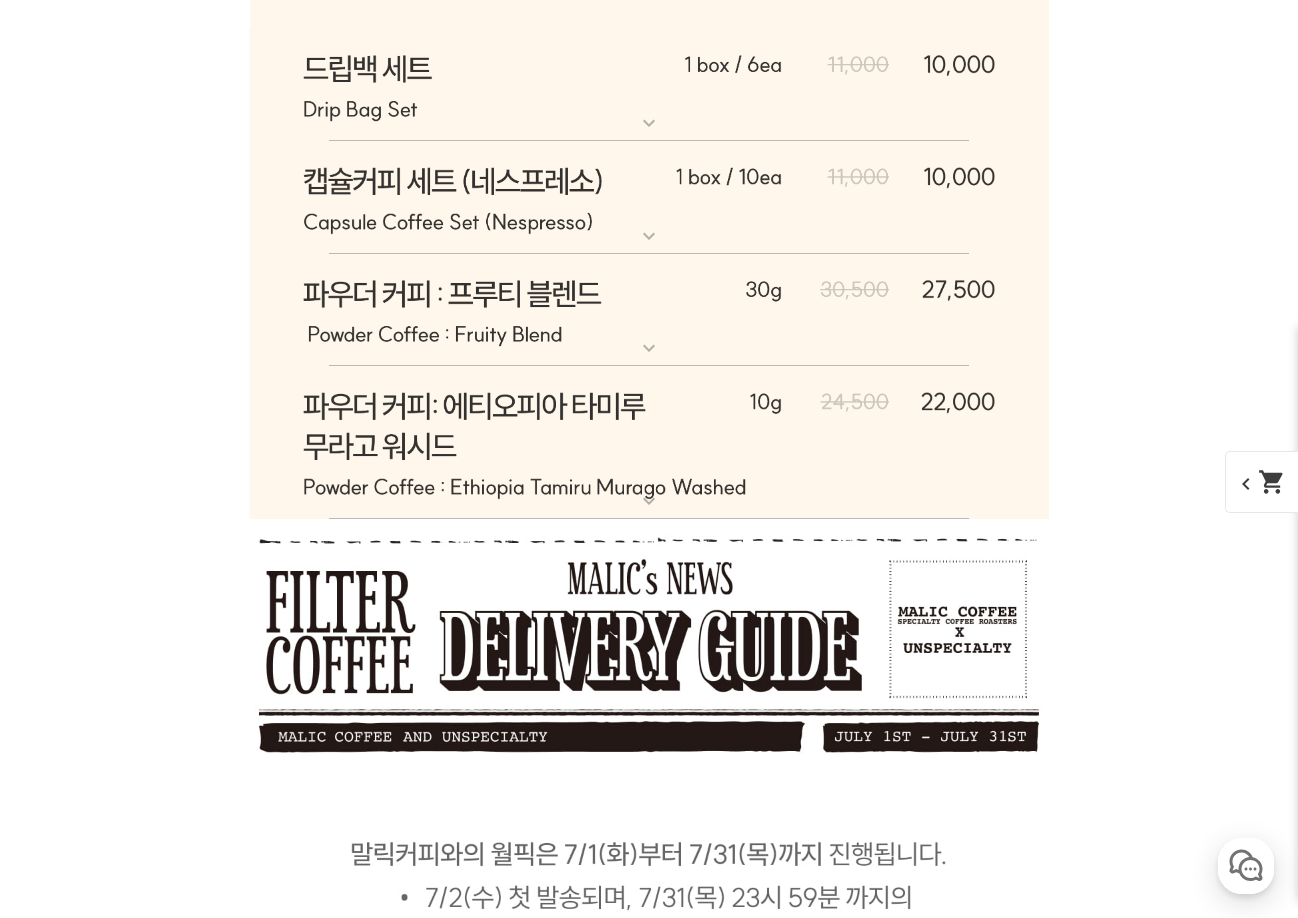 click at bounding box center (649, 443) 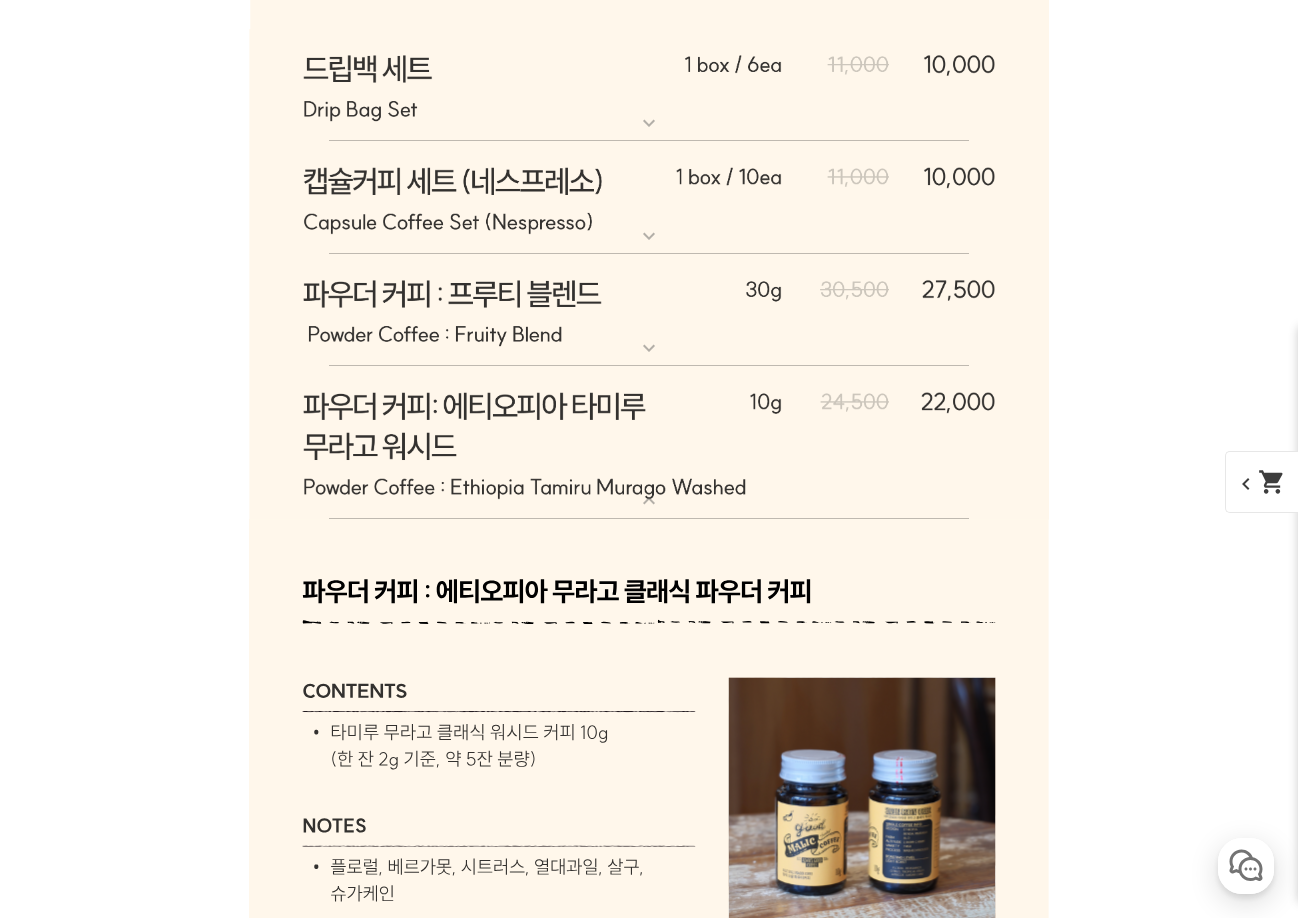 click at bounding box center (649, 443) 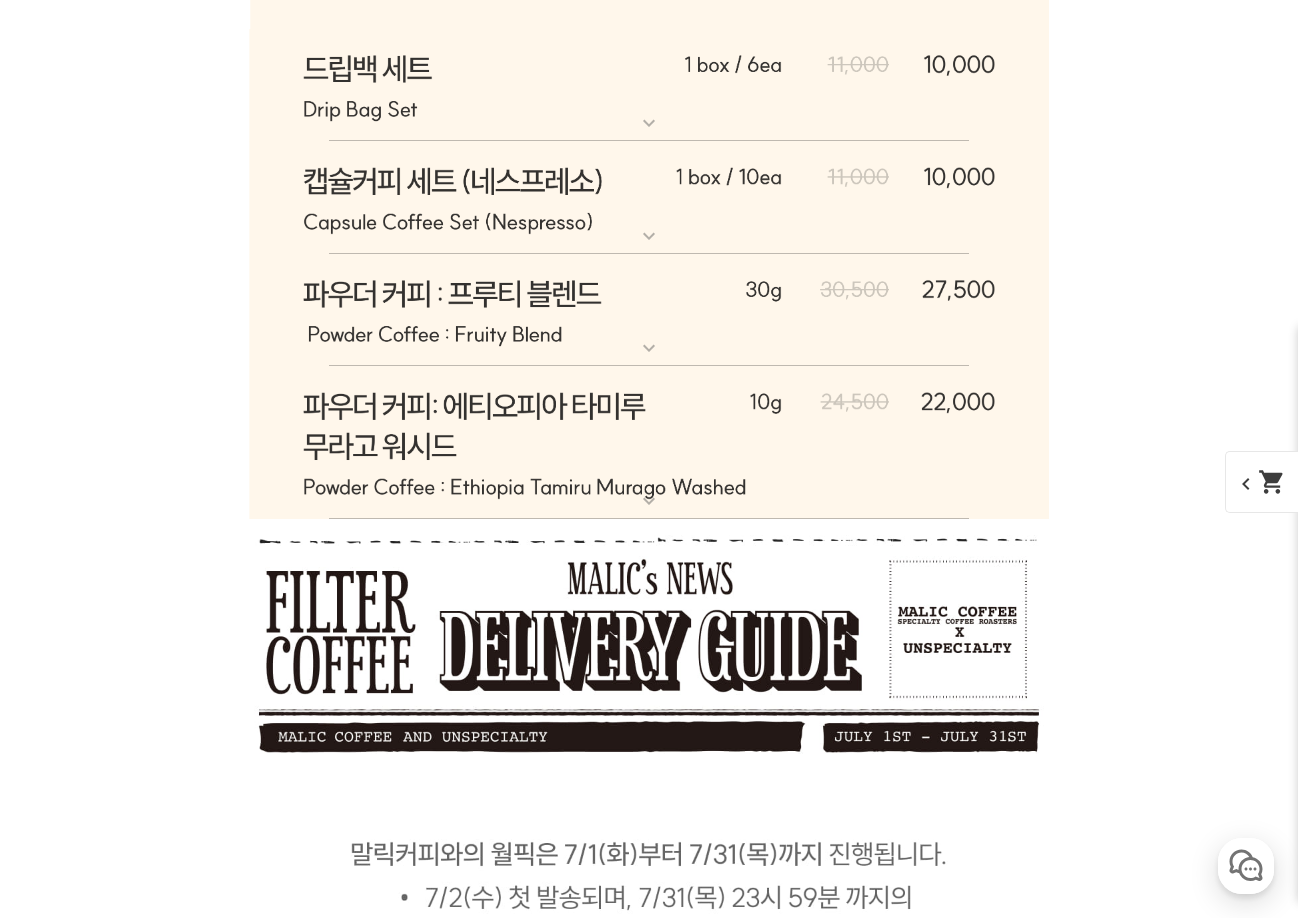 click at bounding box center [649, 311] 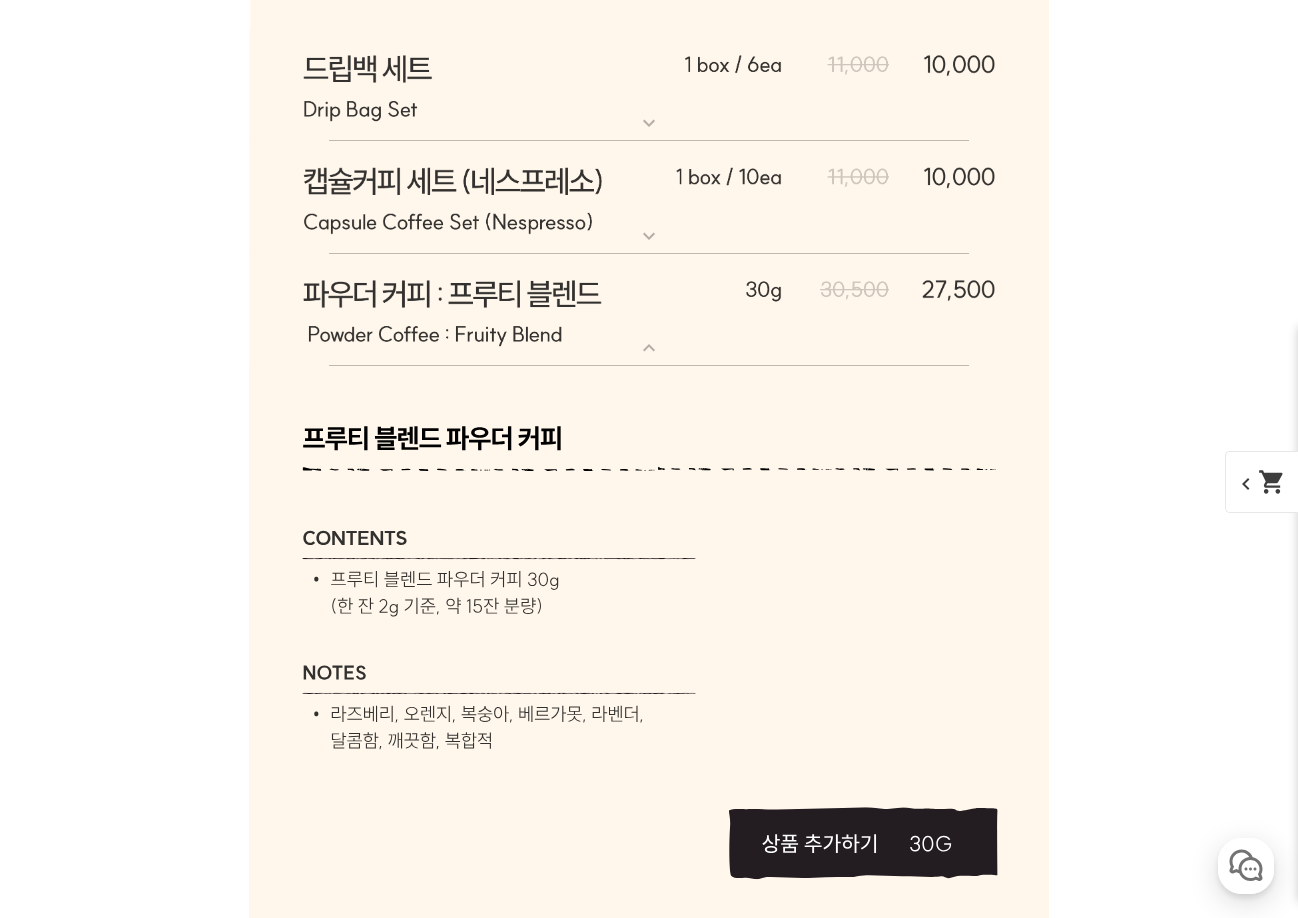 click at bounding box center [649, 311] 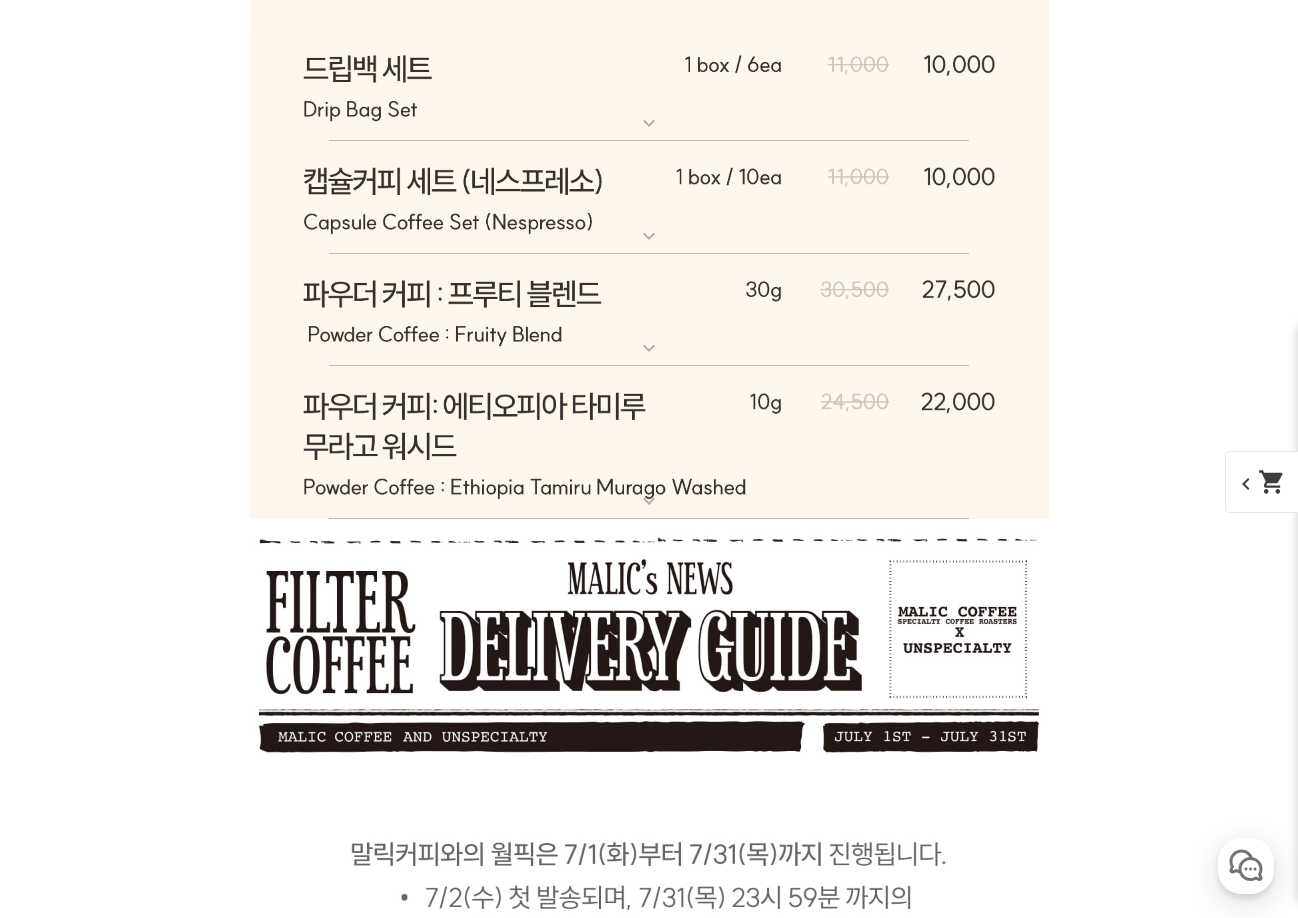 click at bounding box center [649, 311] 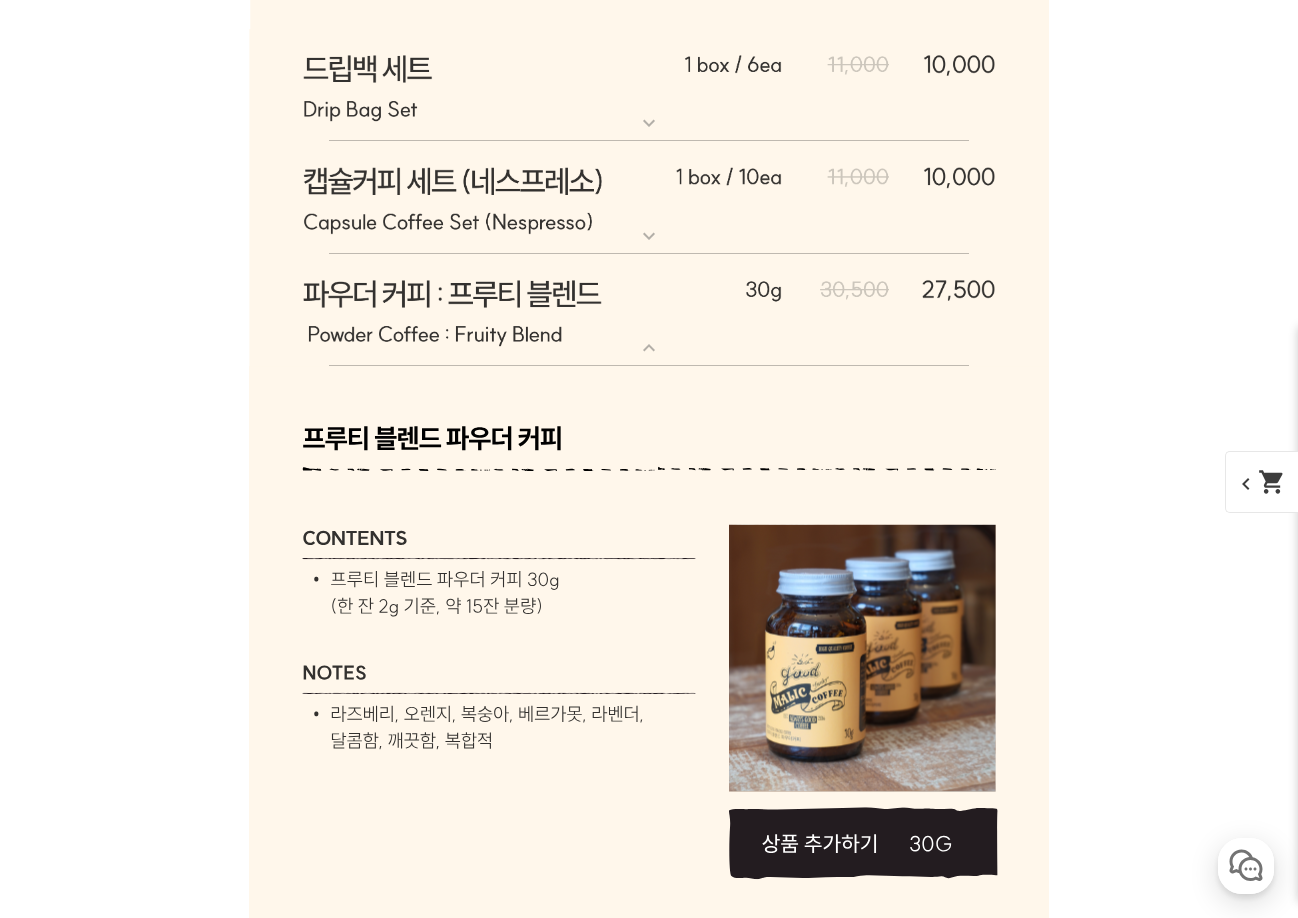 click at bounding box center (649, 311) 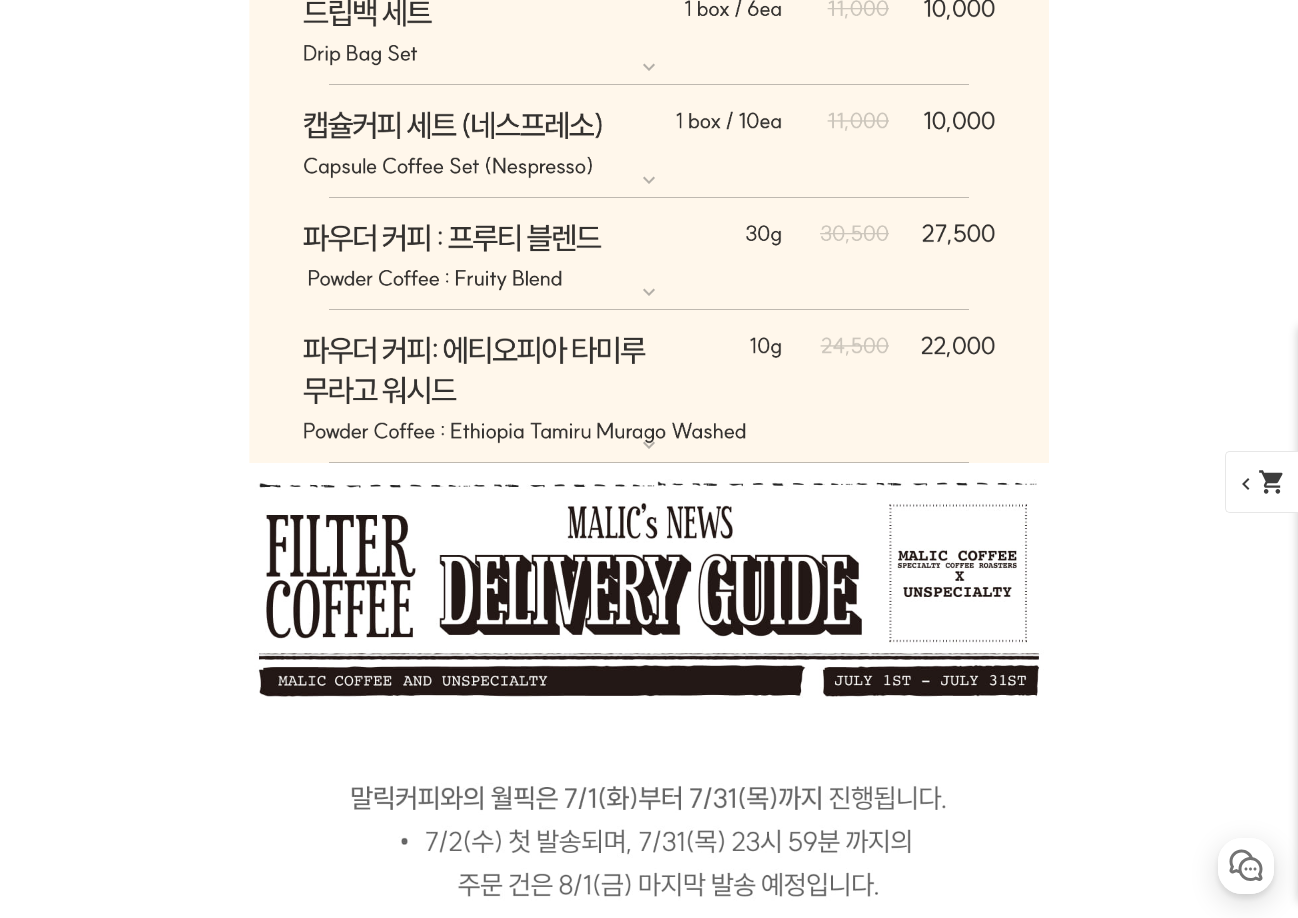 scroll, scrollTop: 15068, scrollLeft: 0, axis: vertical 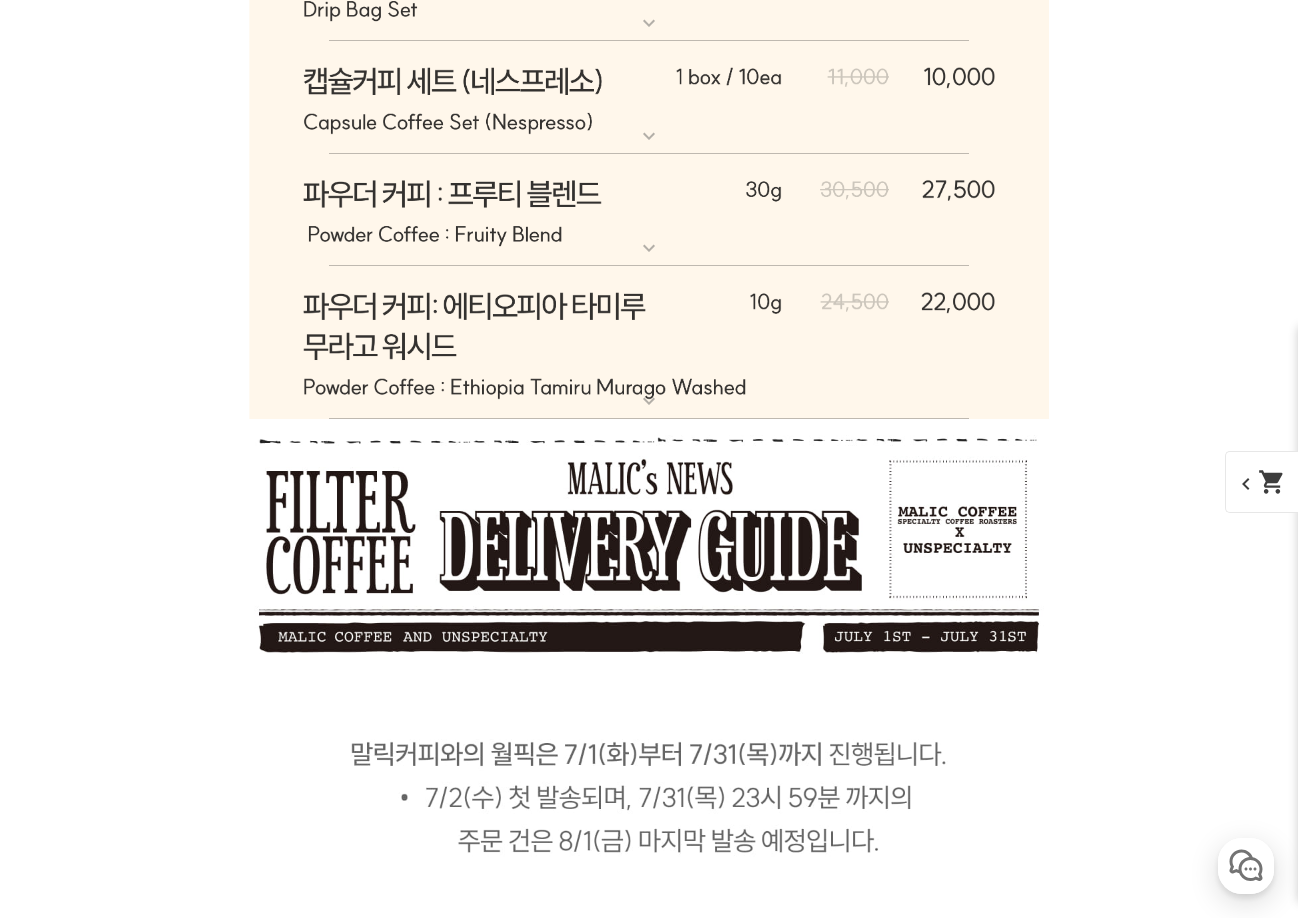 click at bounding box center [649, 343] 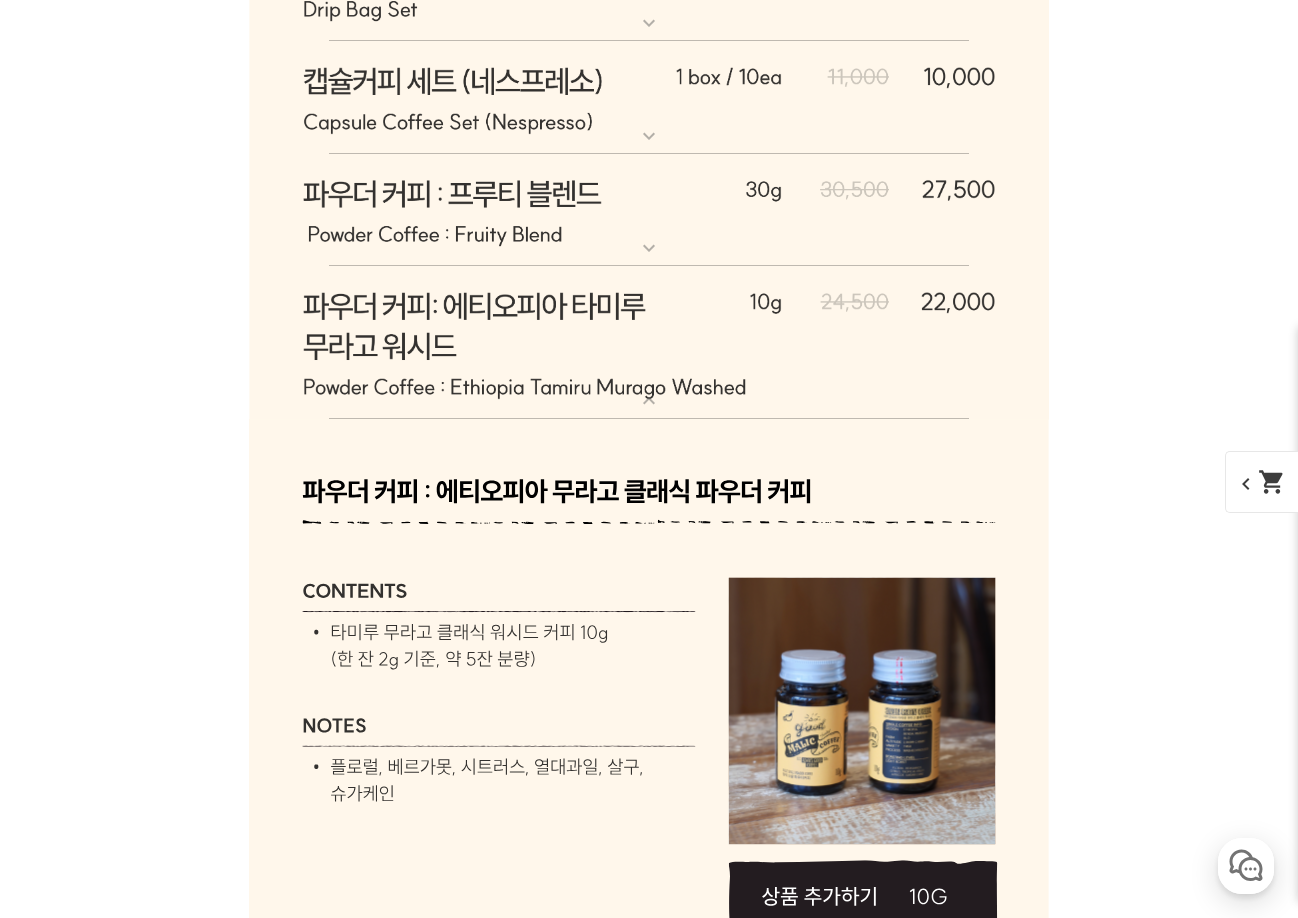 click at bounding box center [649, 343] 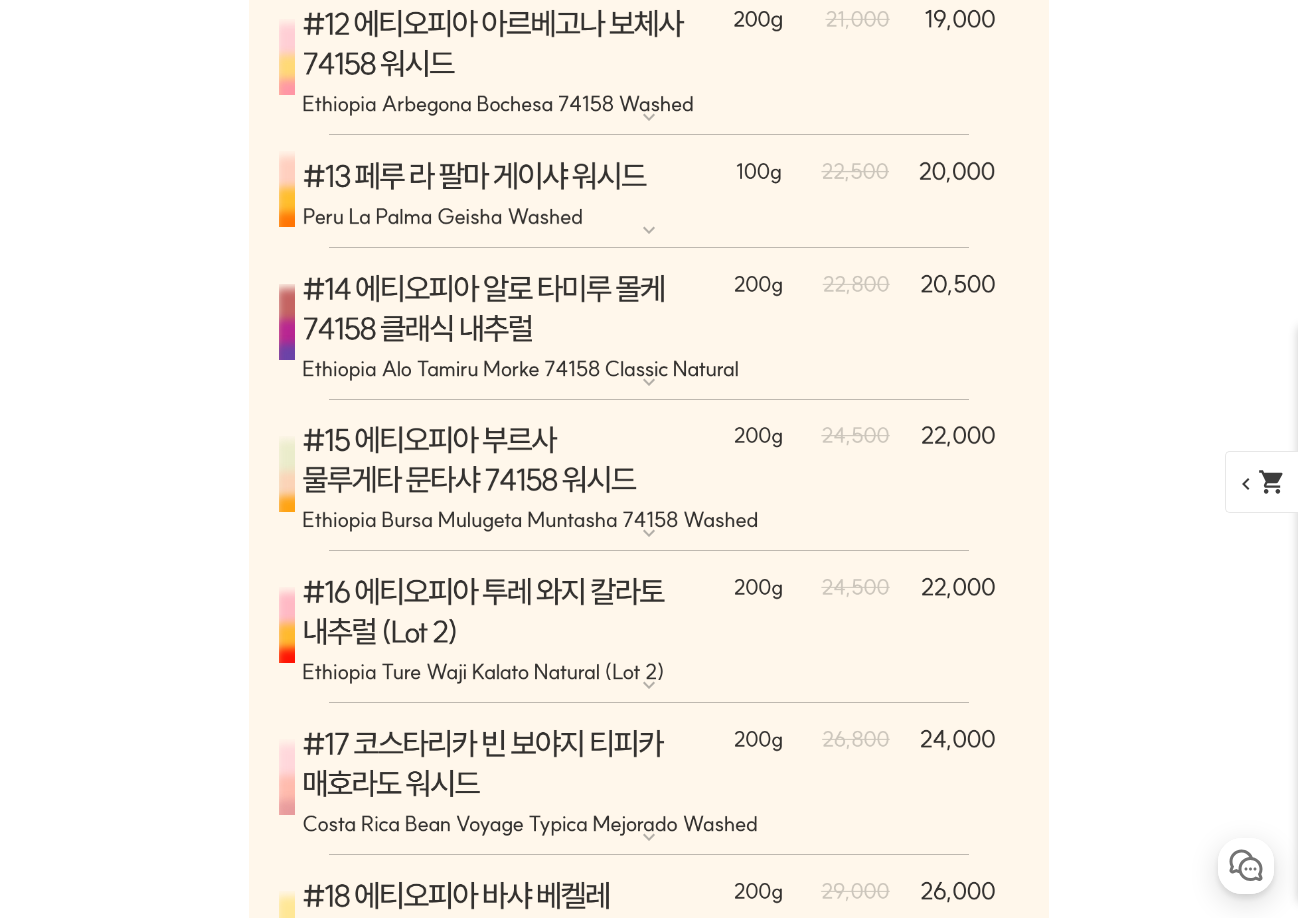 scroll, scrollTop: 10876, scrollLeft: 0, axis: vertical 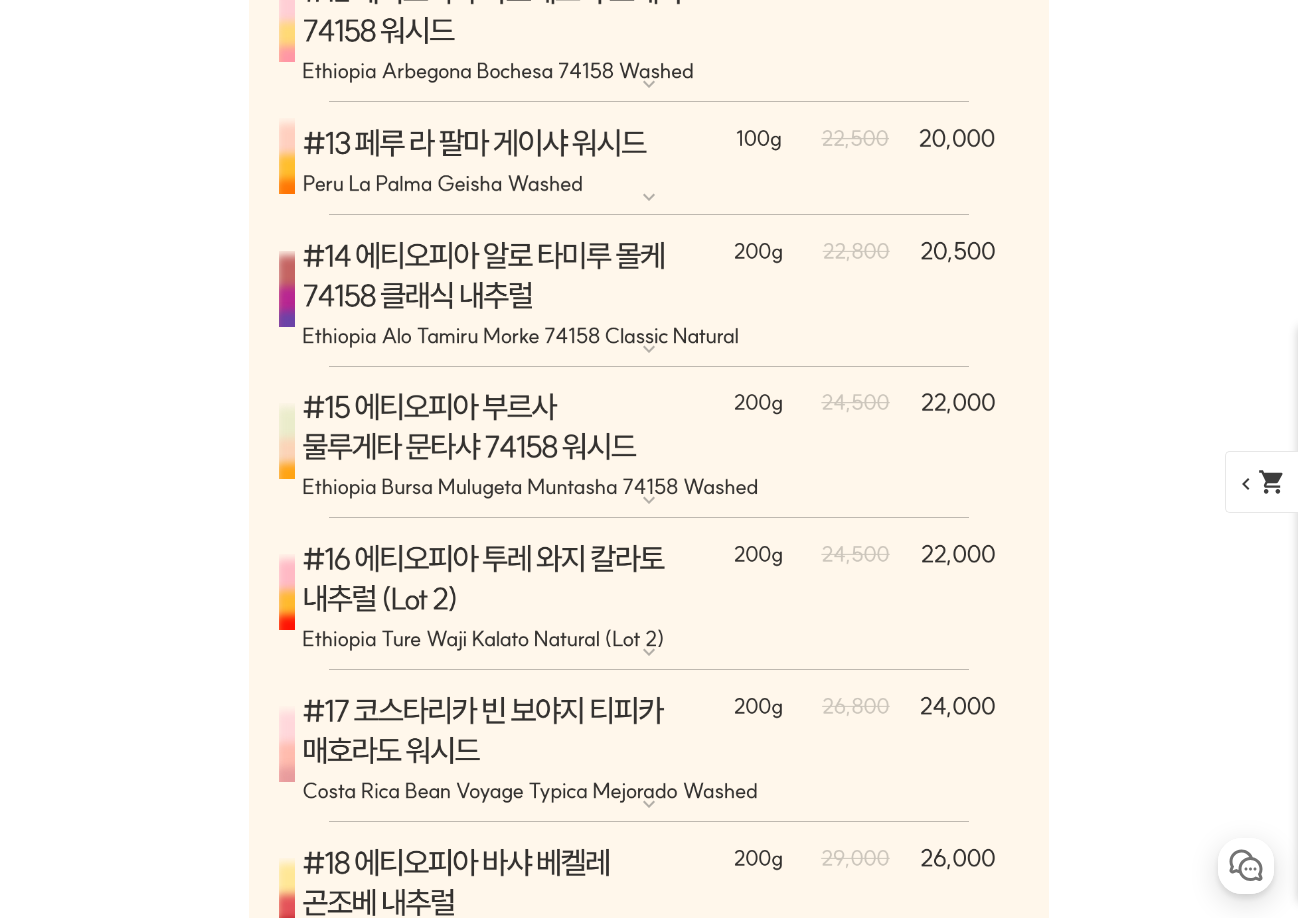 click on "expand_more" at bounding box center [649, 500] 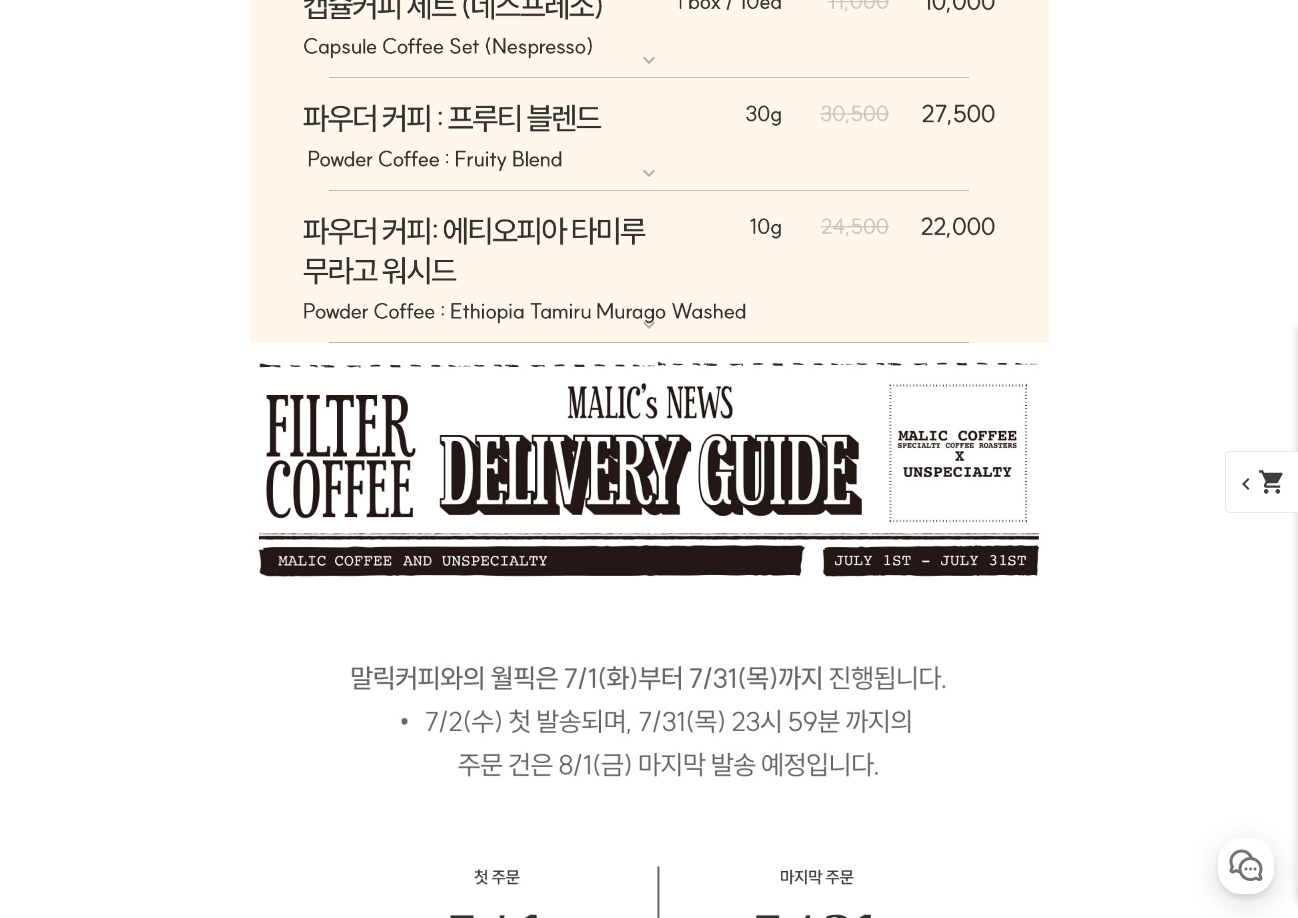 scroll, scrollTop: 16024, scrollLeft: 0, axis: vertical 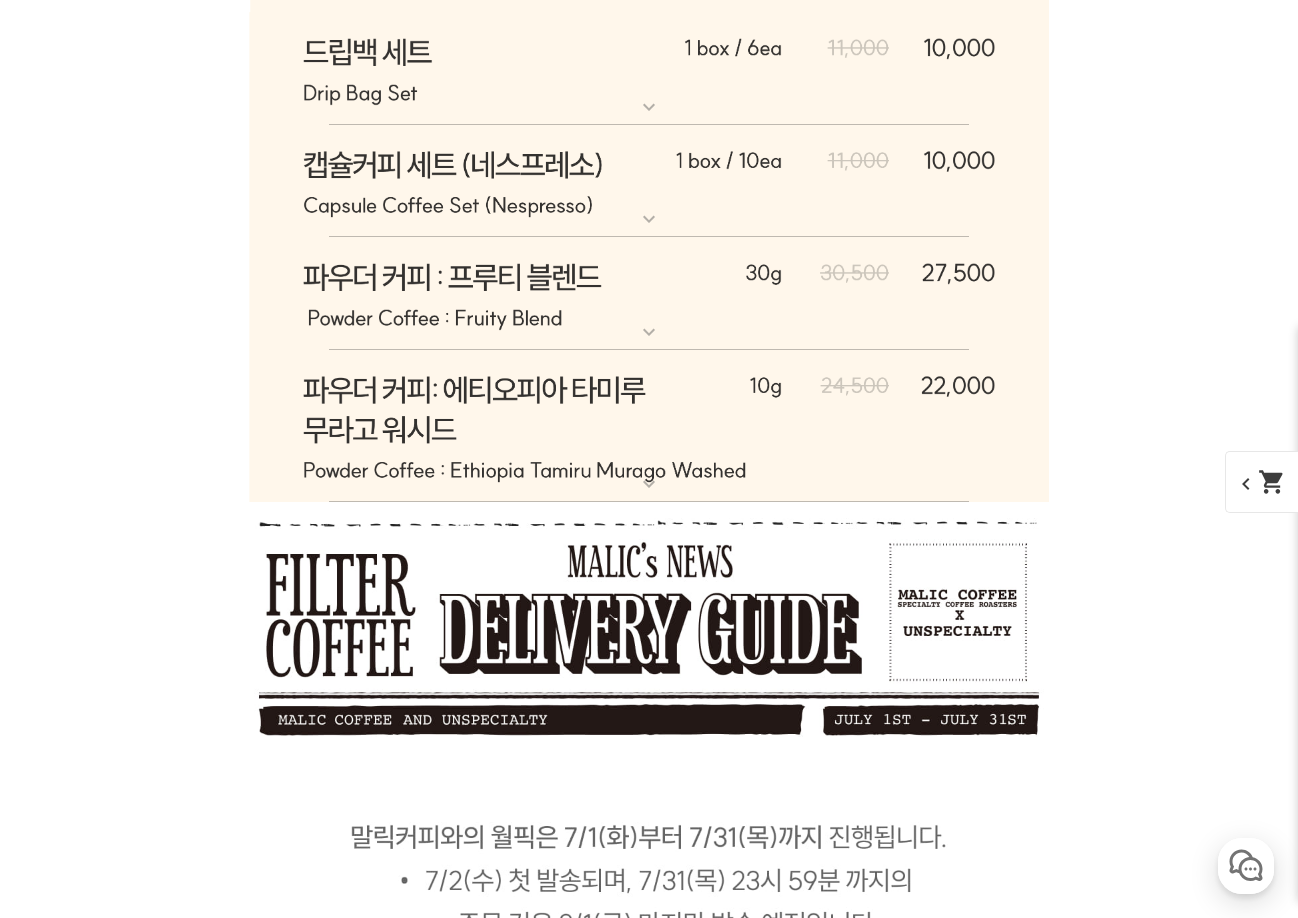 click at bounding box center [649, 427] 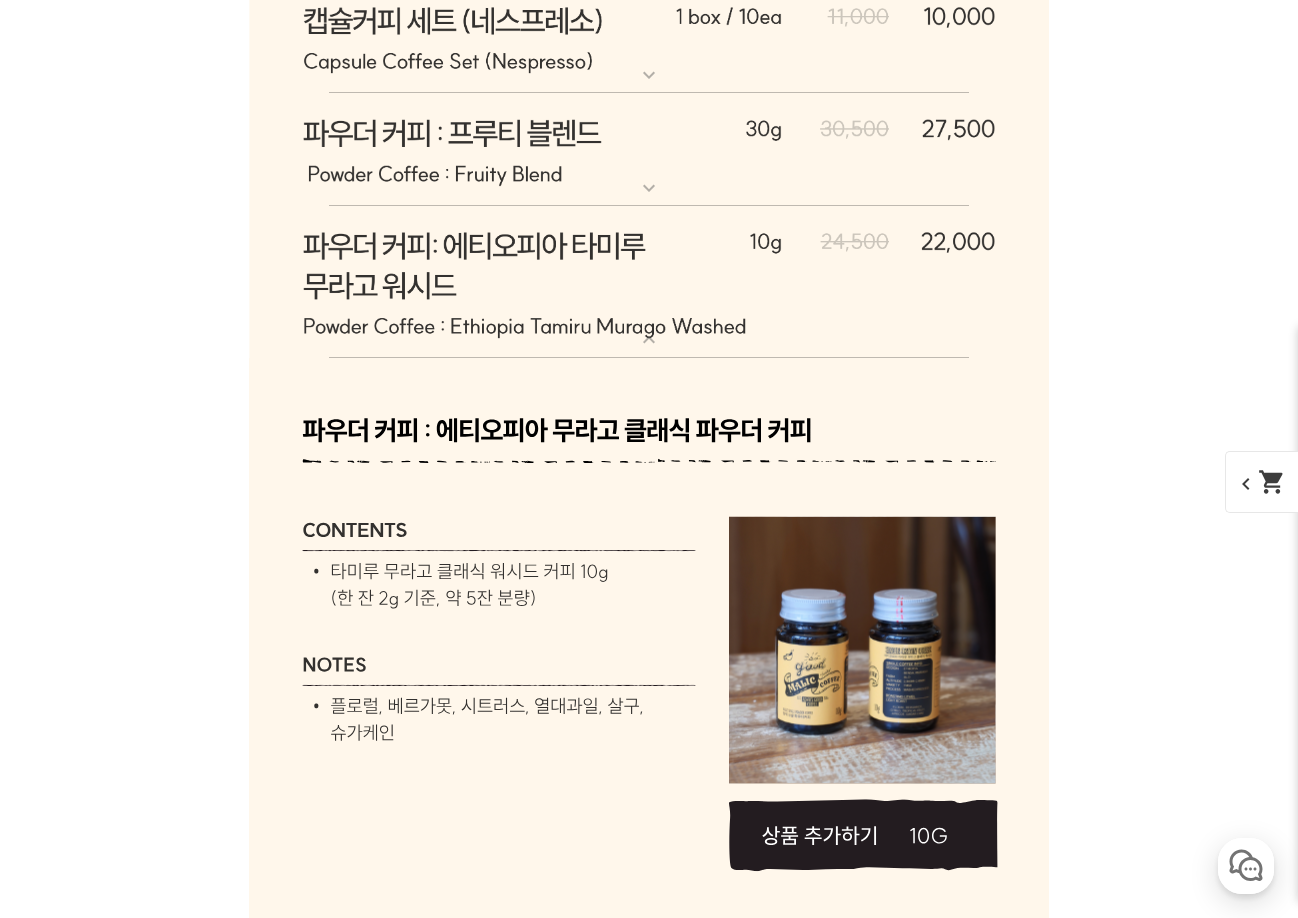 scroll, scrollTop: 16124, scrollLeft: 0, axis: vertical 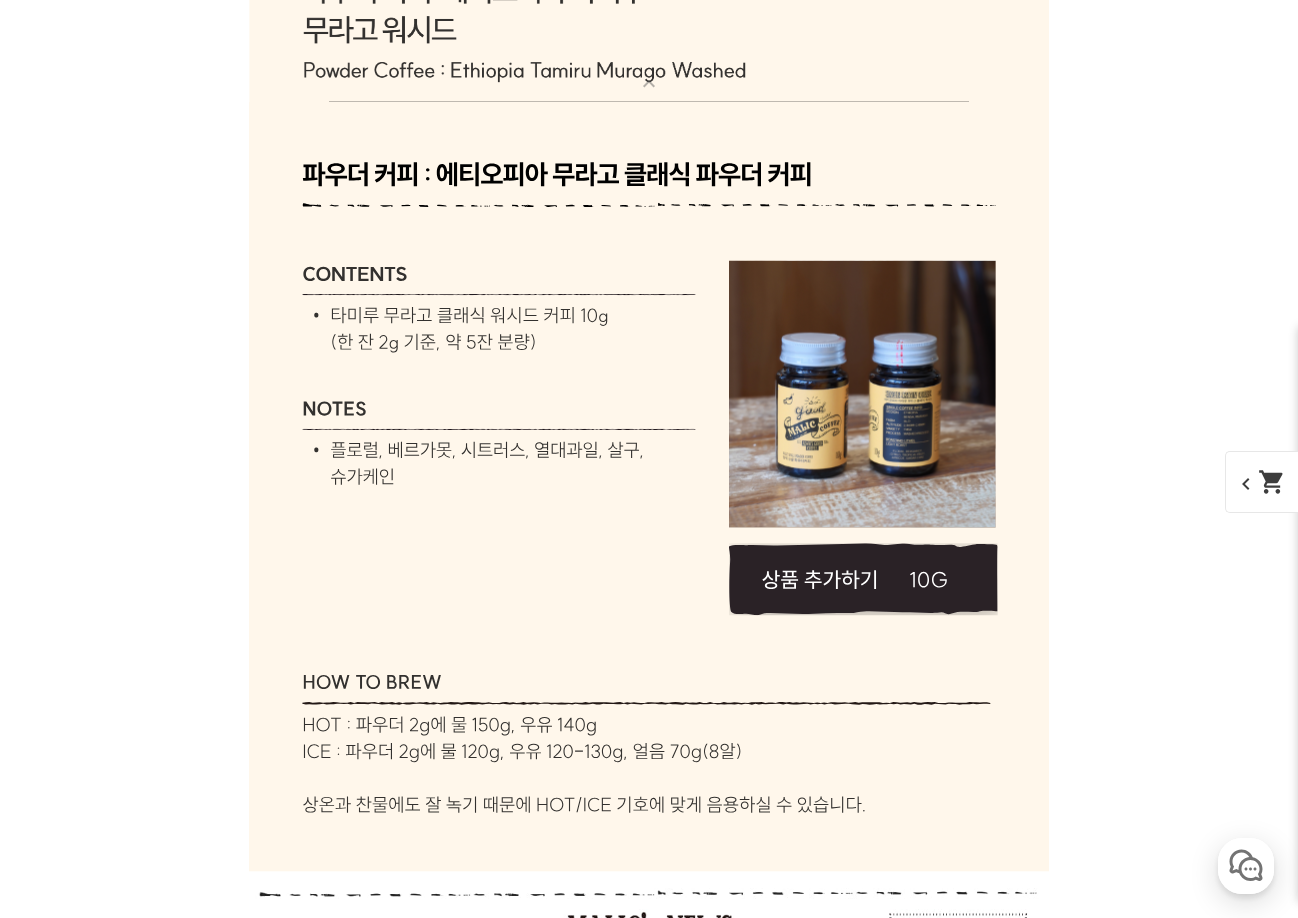 click 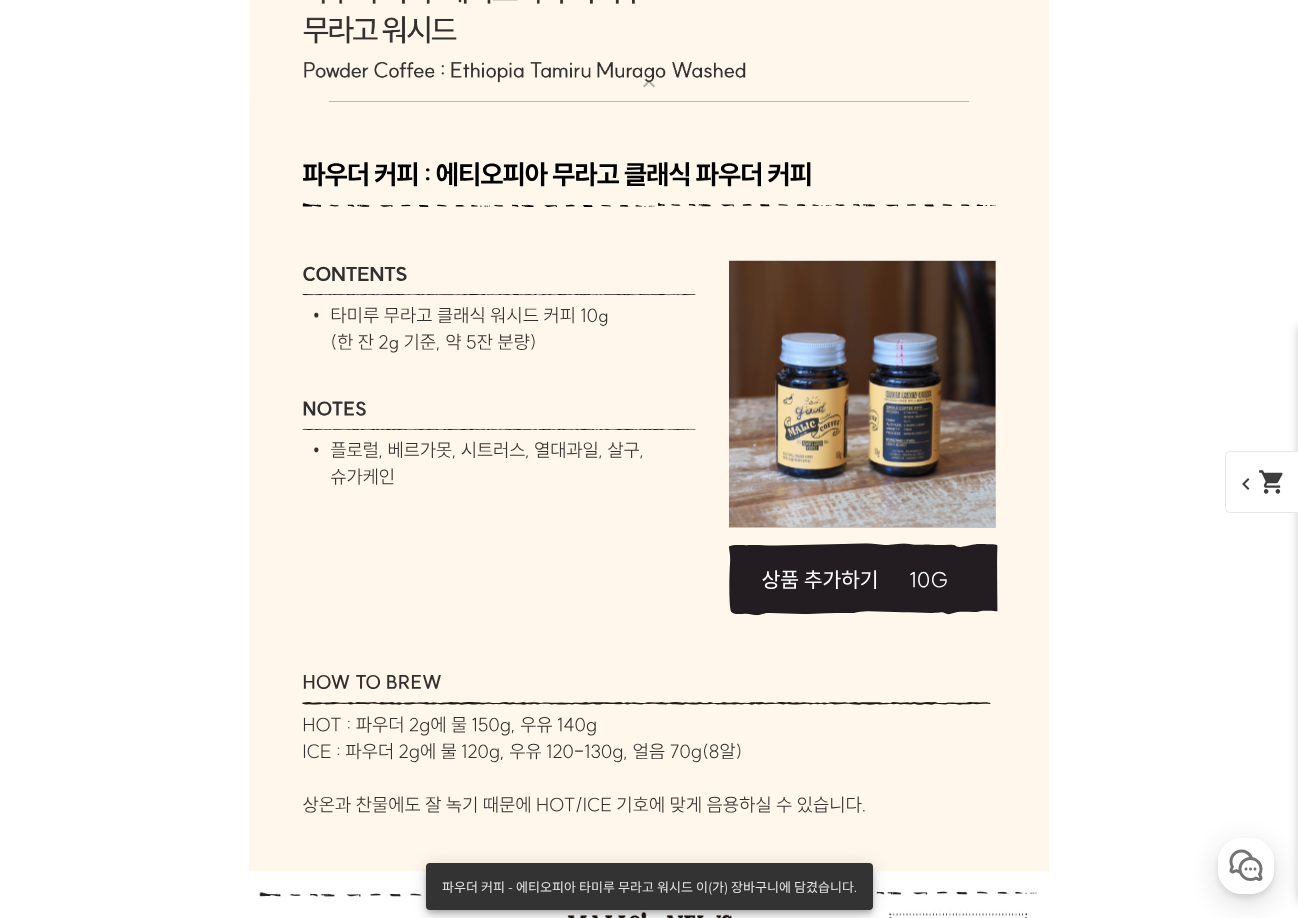 scroll, scrollTop: 15824, scrollLeft: 0, axis: vertical 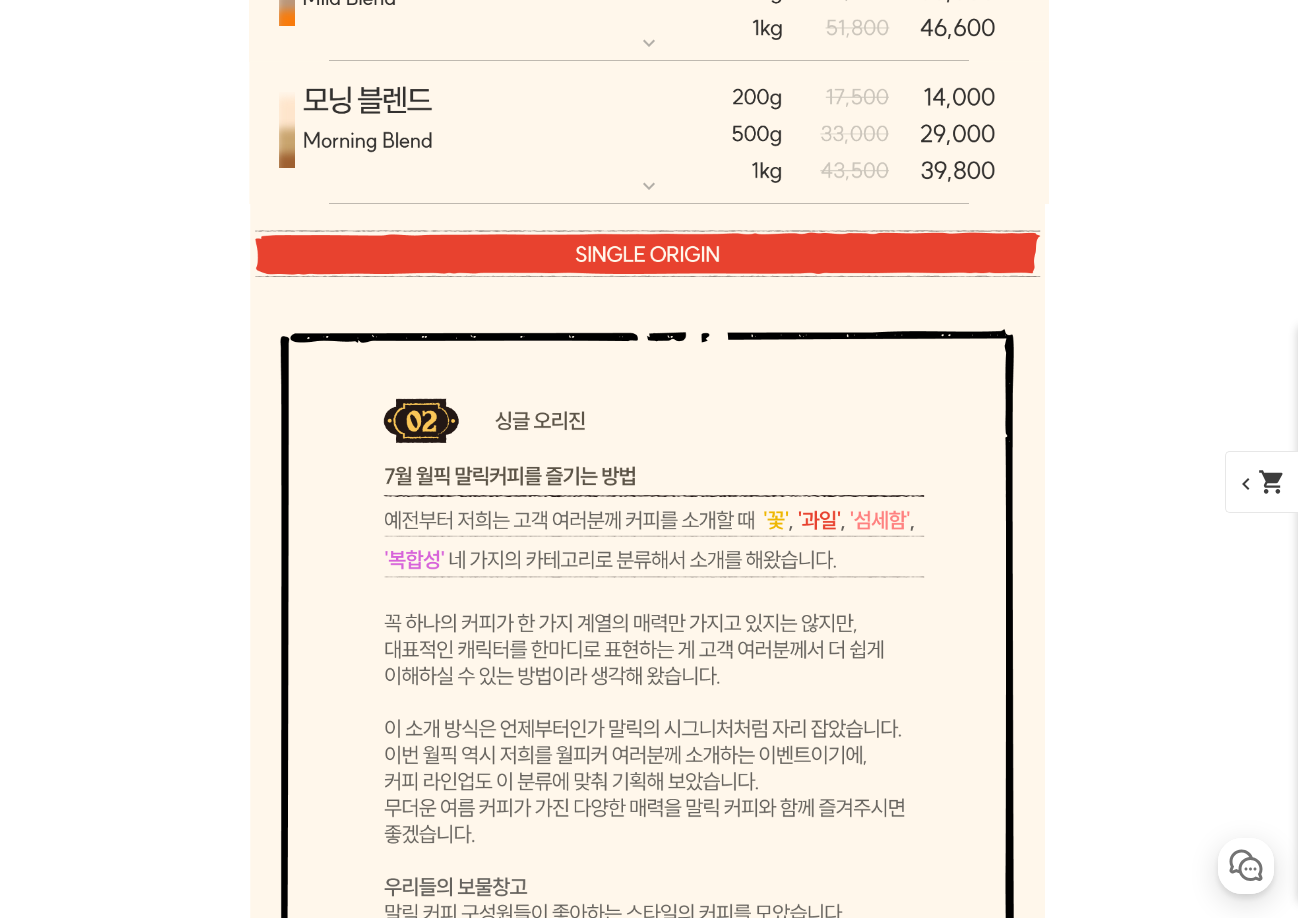 click on "게시글 신고하기
신고사유
관련없는 내용
욕설/비방
개인정보유출
광고/홍보글
기타
신고해주신 내용은 쇼핑몰 운영자의 검토 후 내부 운영 정책에 의해 처리가 진행됩니다.
신고
취소
닫기
상세 정보
상품 후기  191
상품 문의  31
배송/반품 안내
상세 정보
배송/반품 안내
상품 후기  191
상품 문의  31
﻿  expand_more  그레이프 쥬스 (언스페셜티 블렌드)  expand_more  애플 쥬스 (언스페셜티 블렌드)  expand_more   expand_more   expand_more   expand_more" at bounding box center (649, 16267) 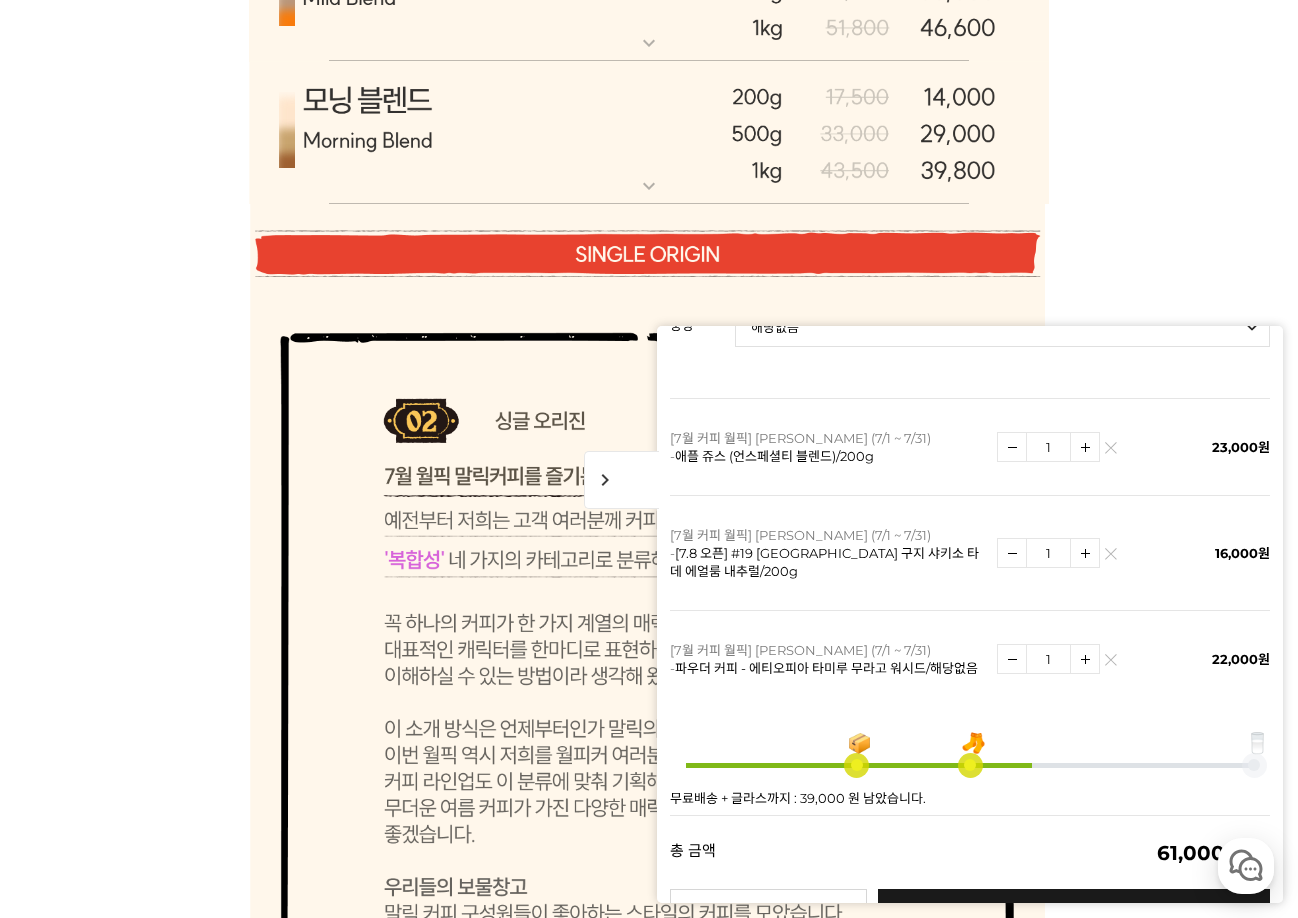 scroll, scrollTop: 264, scrollLeft: 0, axis: vertical 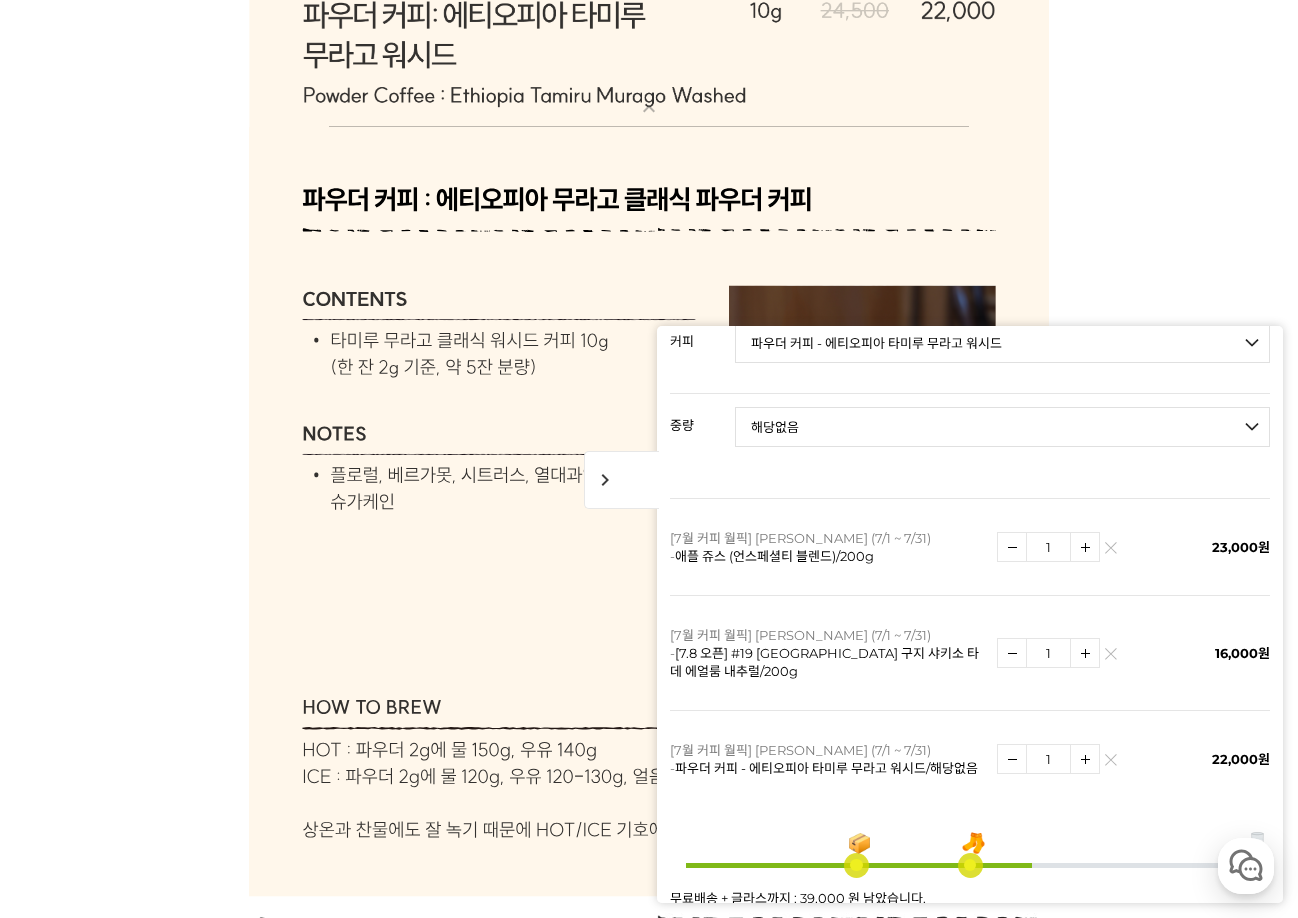 drag, startPoint x: 1095, startPoint y: 753, endPoint x: 1072, endPoint y: 735, distance: 29.206163 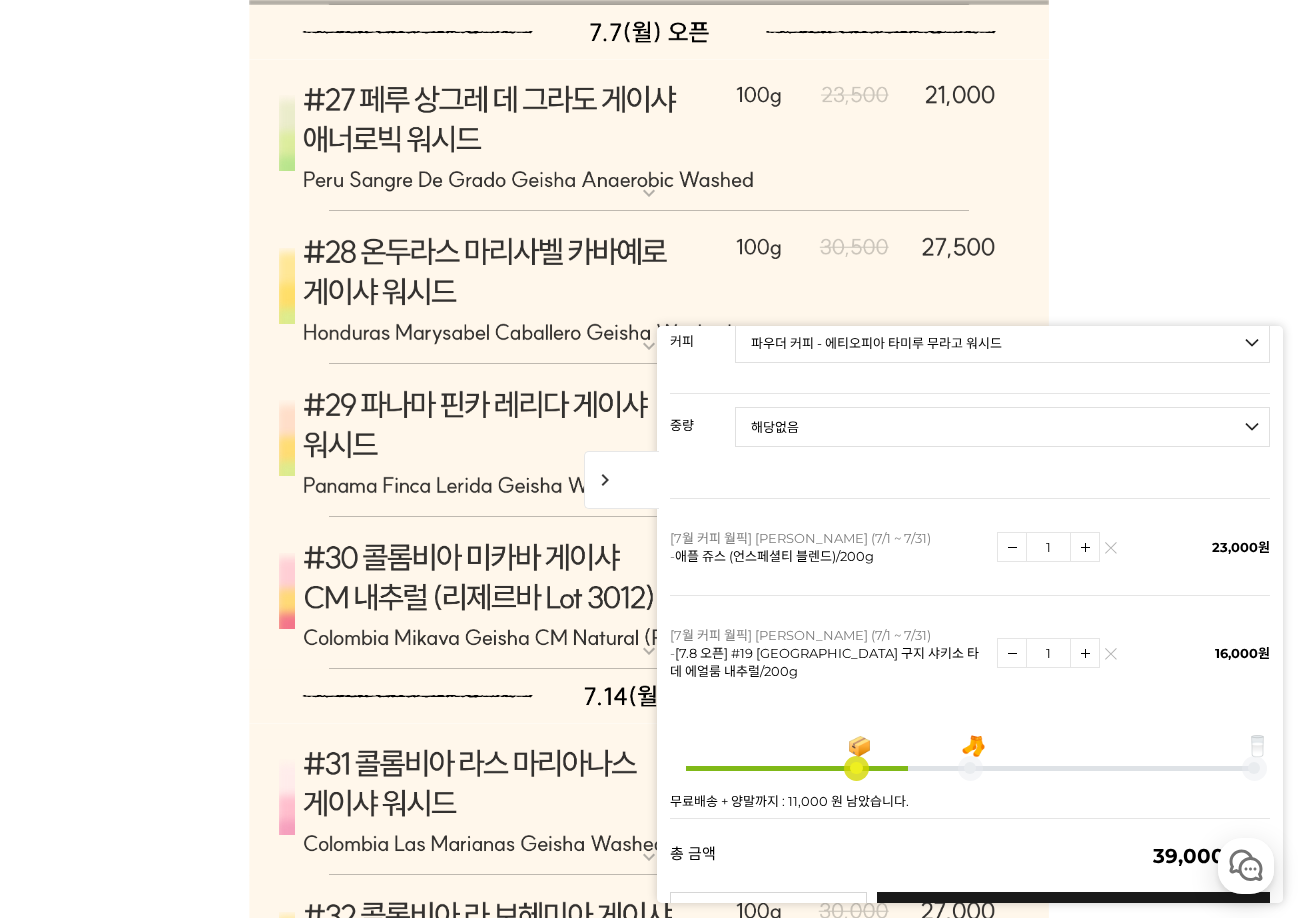 scroll, scrollTop: 14299, scrollLeft: 0, axis: vertical 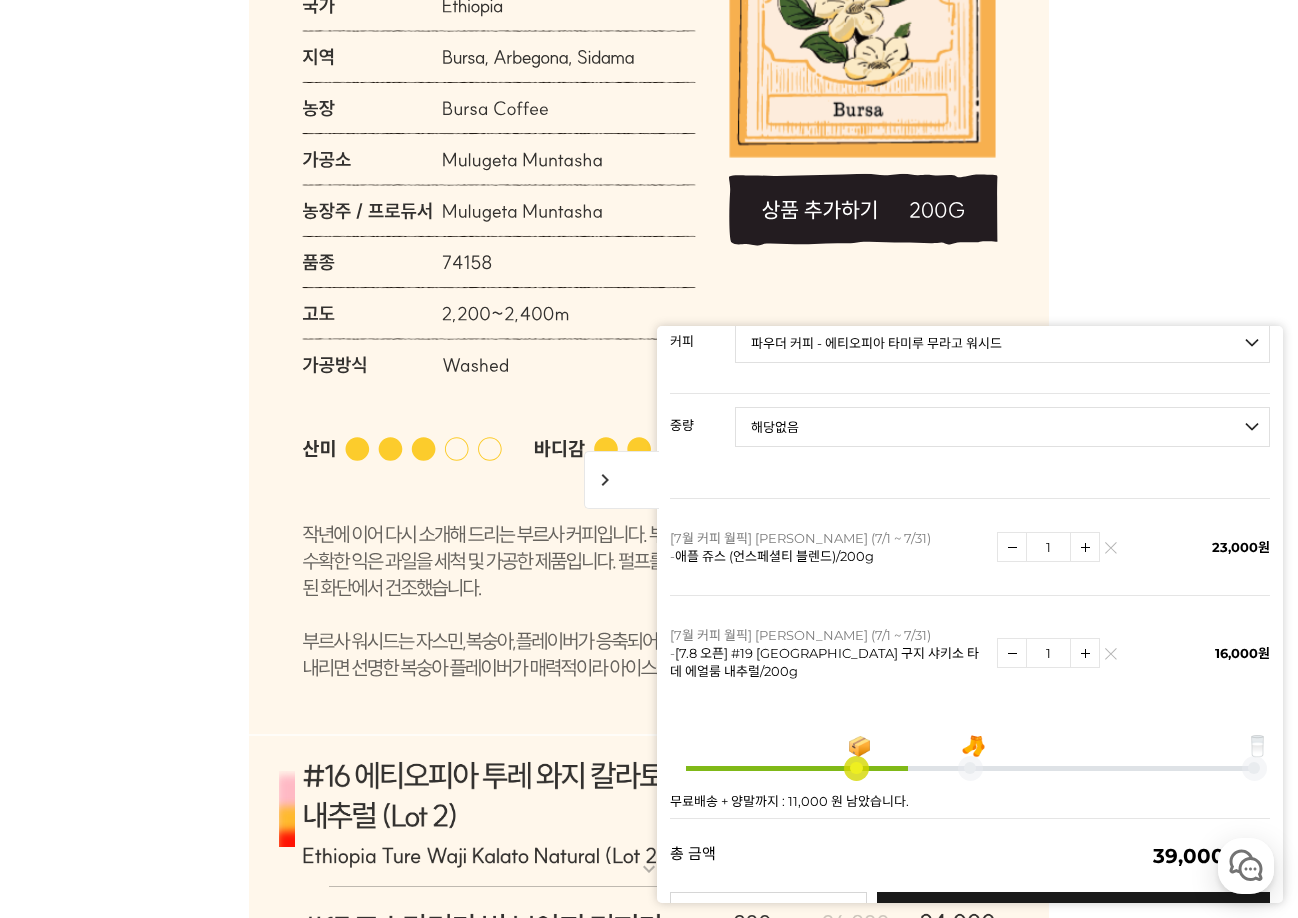click on "게시글 신고하기
신고사유
관련없는 내용
욕설/비방
개인정보유출
광고/홍보글
기타
신고해주신 내용은 쇼핑몰 운영자의 검토 후 내부 운영 정책에 의해 처리가 진행됩니다.
신고
취소
닫기
상세 정보
상품 후기  191
상품 문의  31
배송/반품 안내
상세 정보
배송/반품 안내
상품 후기  191
상품 문의  31
﻿  expand_more  그레이프 쥬스 (언스페셜티 블렌드)  expand_more  애플 쥬스 (언스페셜티 블렌드)  expand_more   expand_more   expand_more   expand_more" at bounding box center [649, 11967] 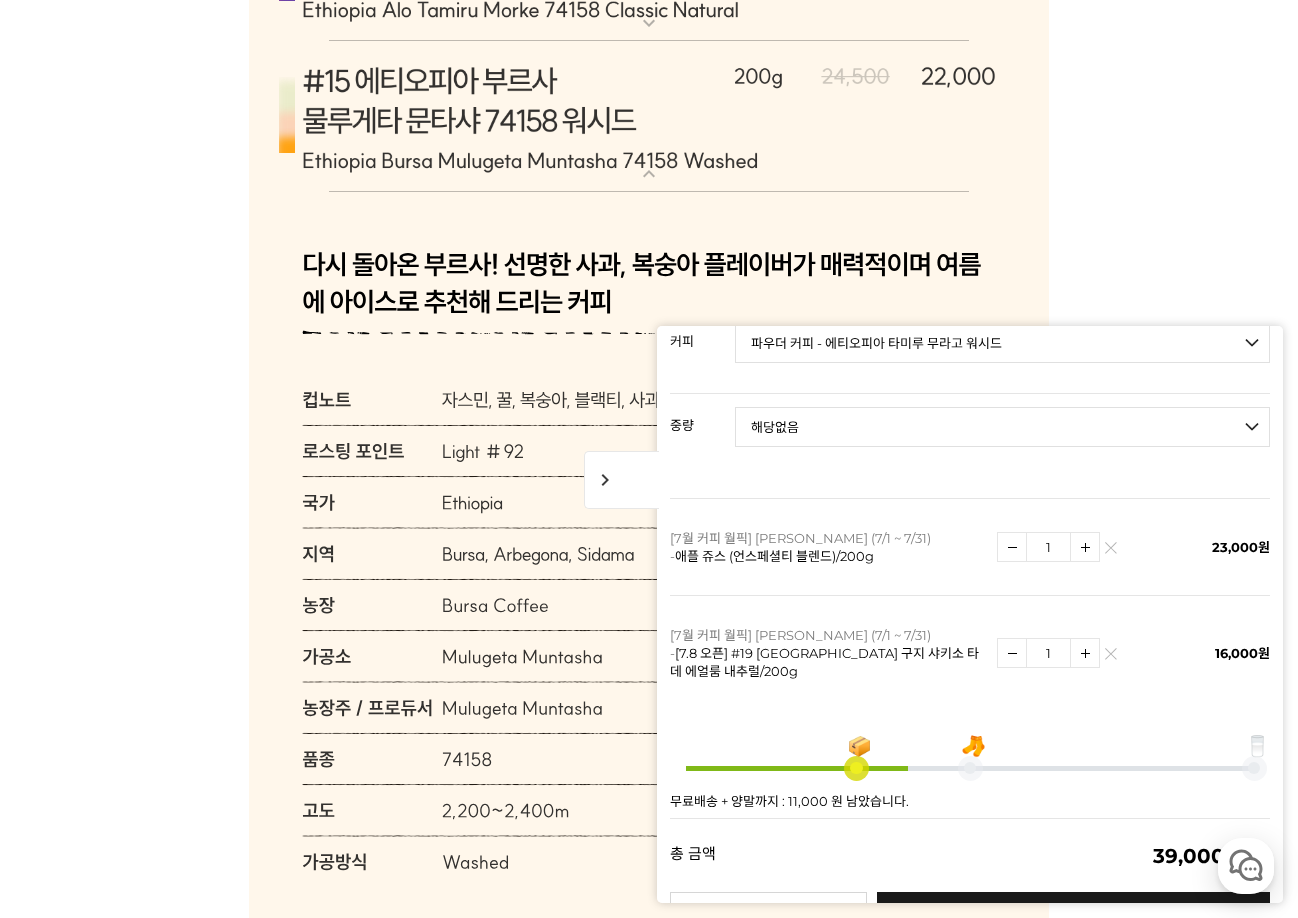 scroll, scrollTop: 11099, scrollLeft: 0, axis: vertical 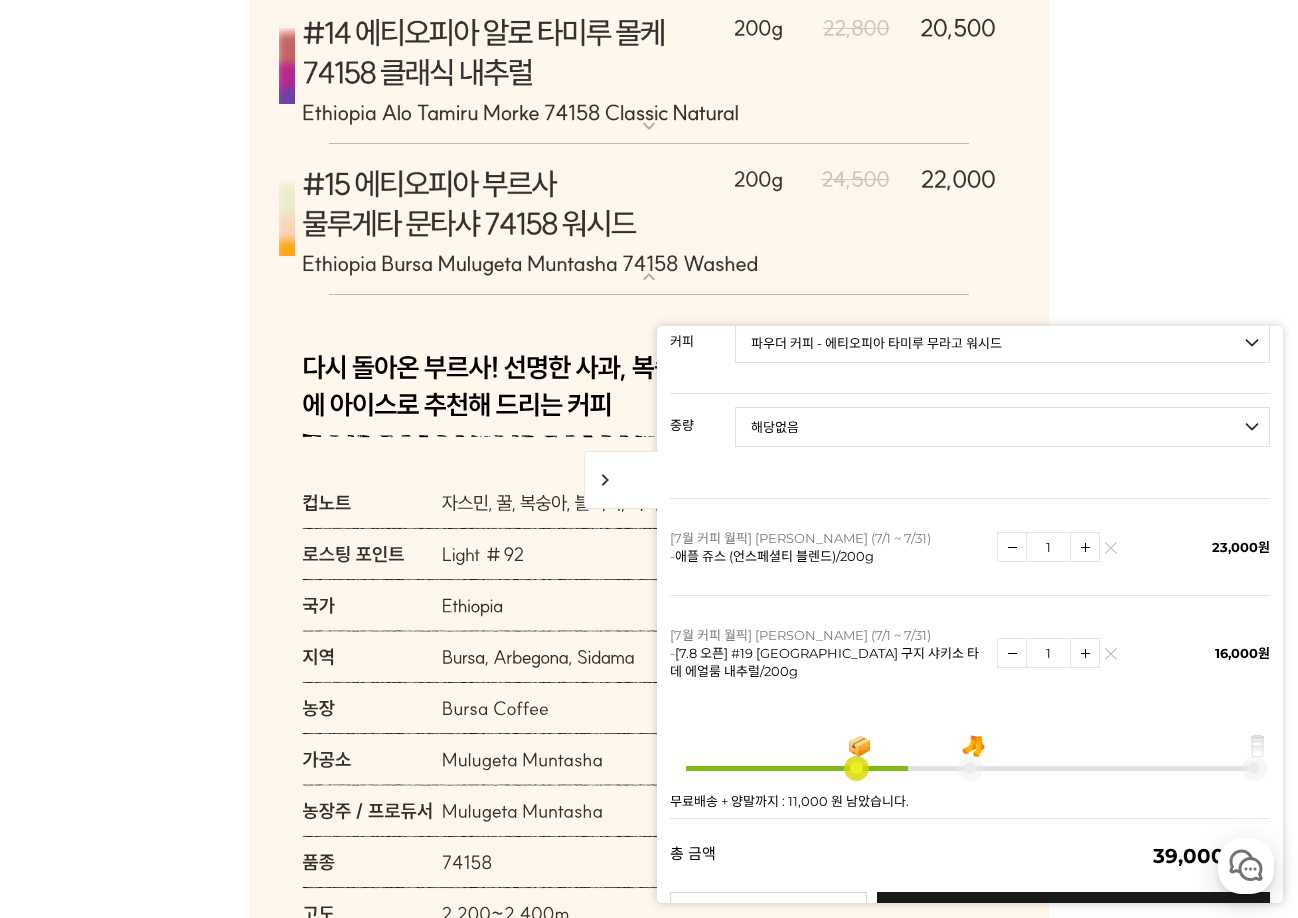 click on "expand_more" at bounding box center (649, 277) 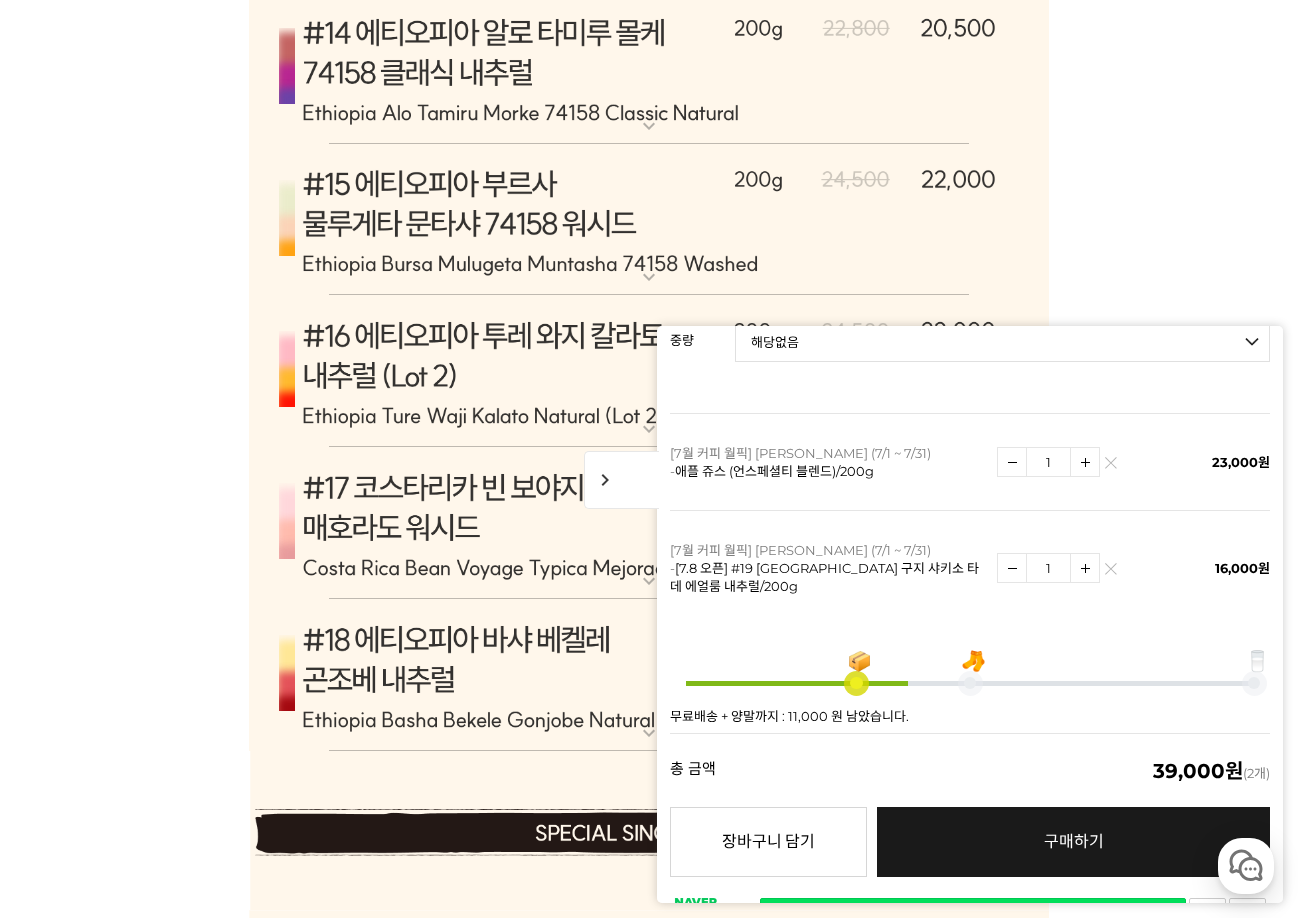 scroll, scrollTop: 449, scrollLeft: 0, axis: vertical 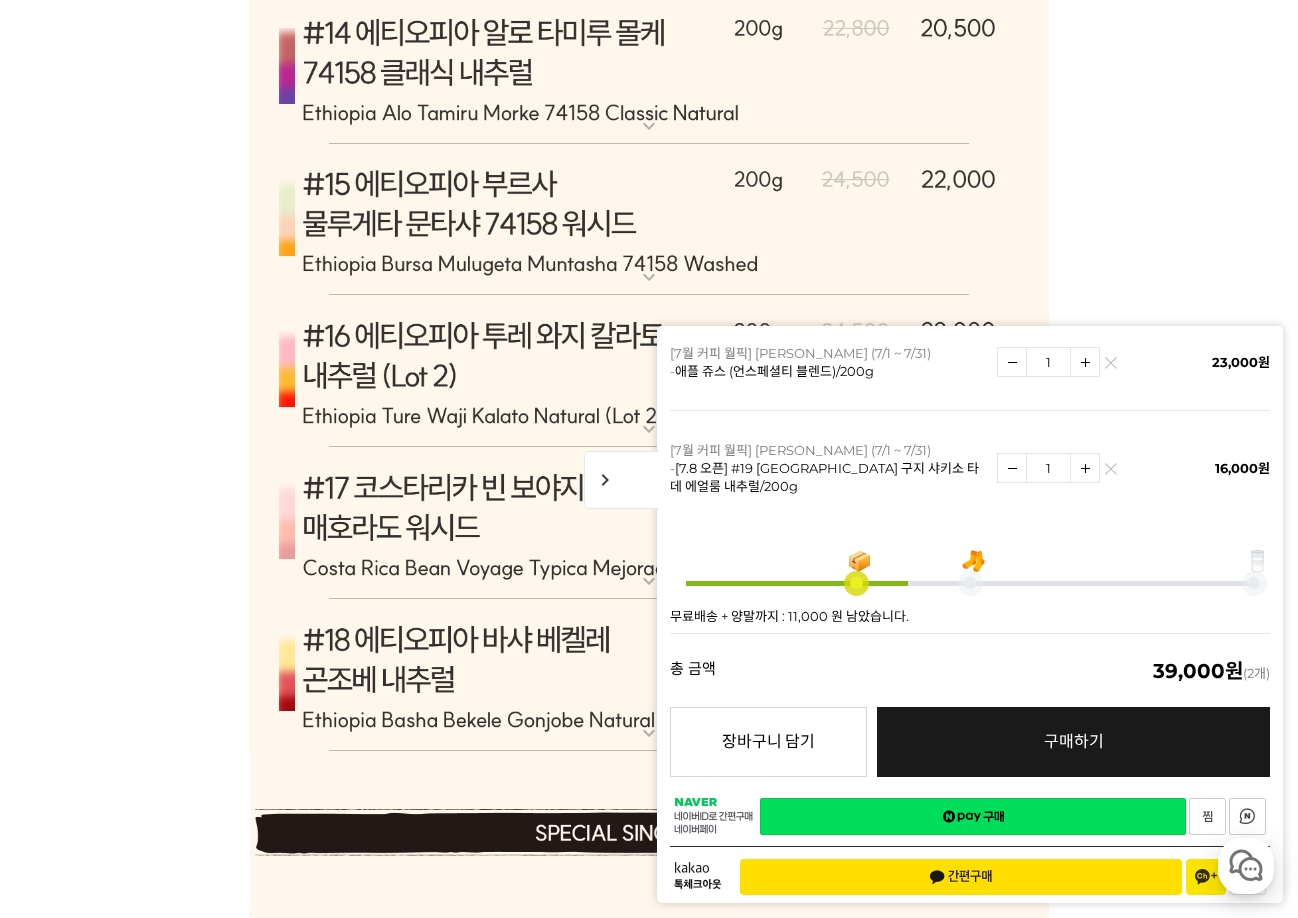 click on "네이버페이 구매하기" at bounding box center [973, 816] 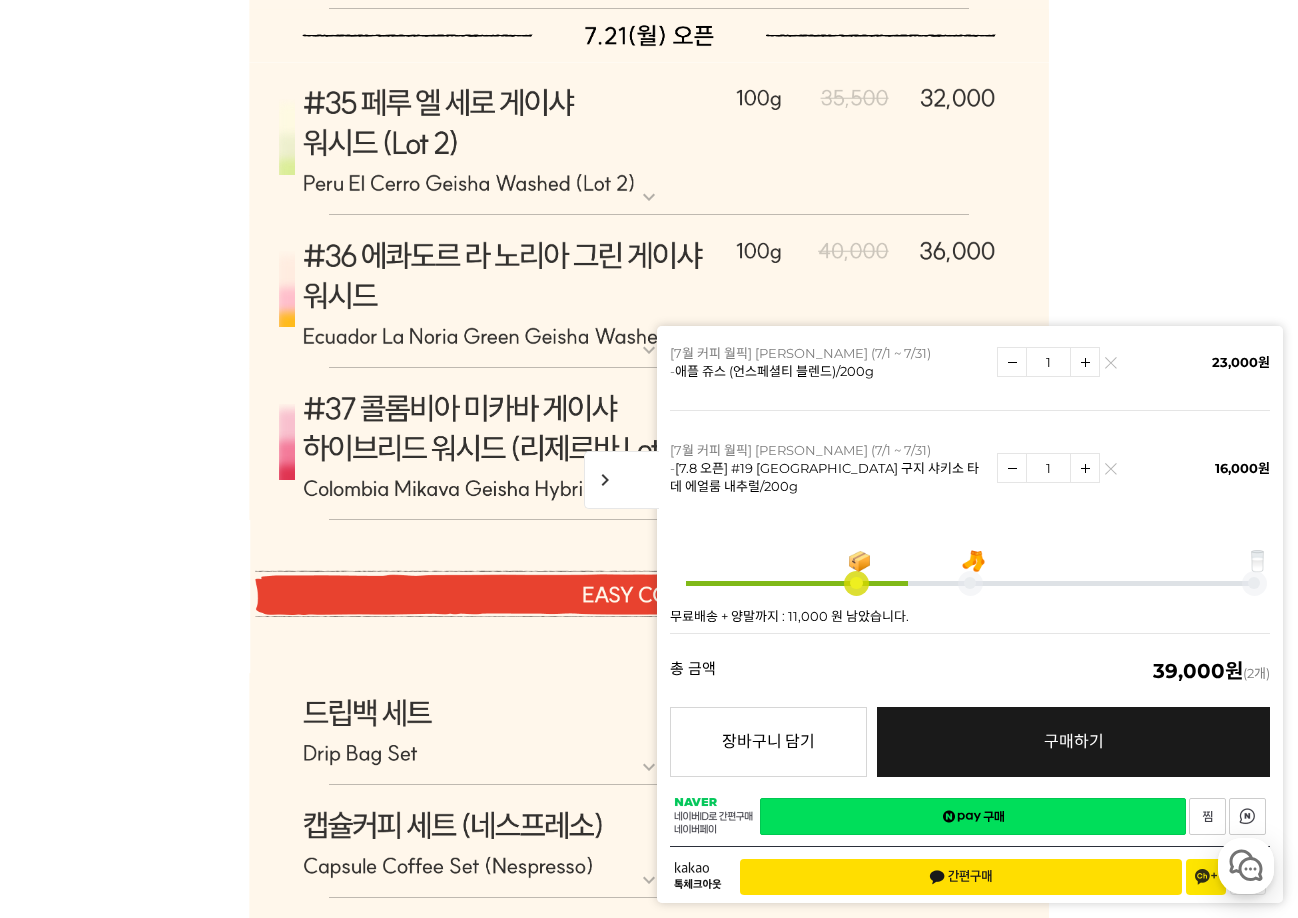 scroll, scrollTop: 14299, scrollLeft: 0, axis: vertical 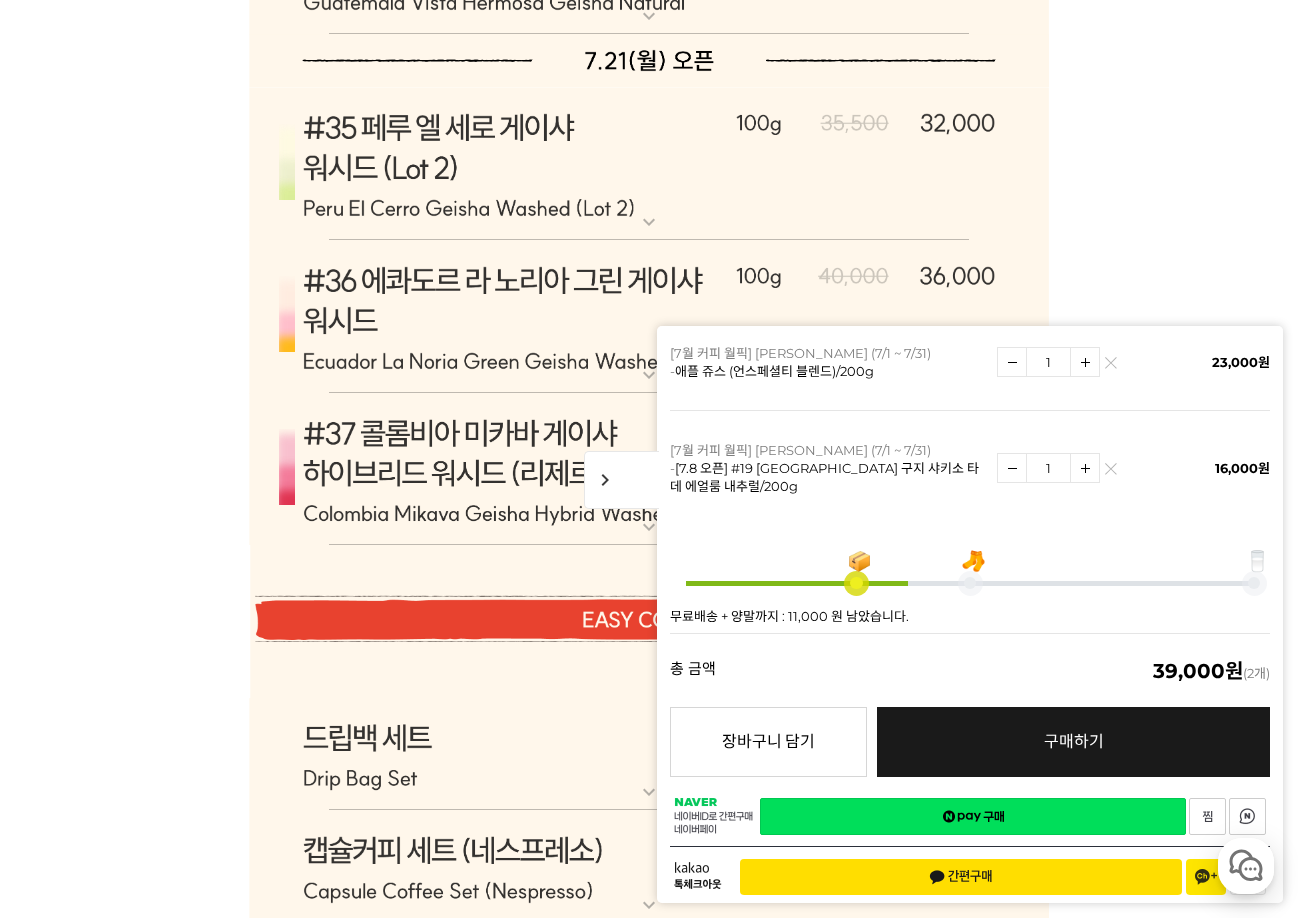 click on "chevron_right" at bounding box center (621, 480) 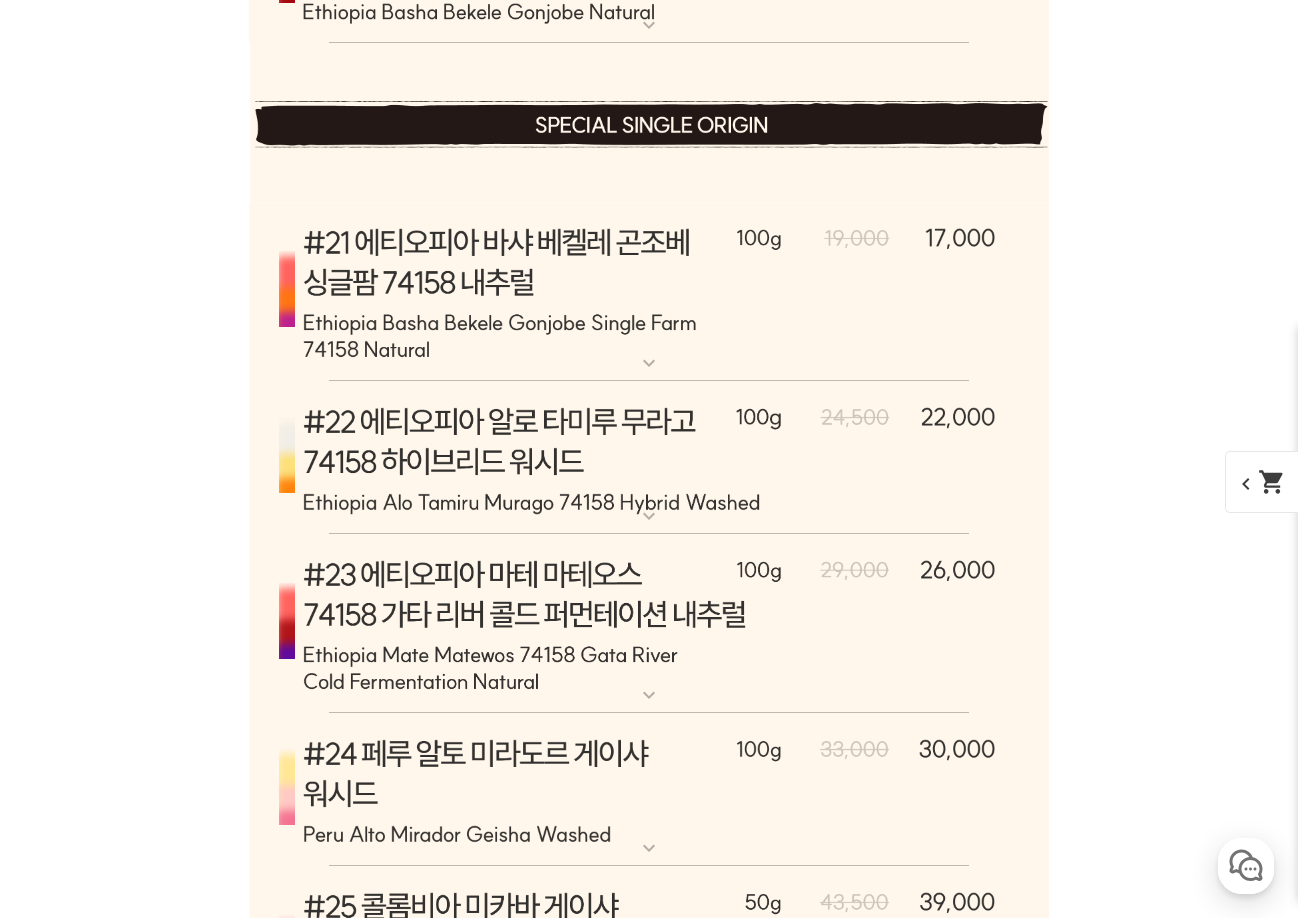 scroll, scrollTop: 11799, scrollLeft: 0, axis: vertical 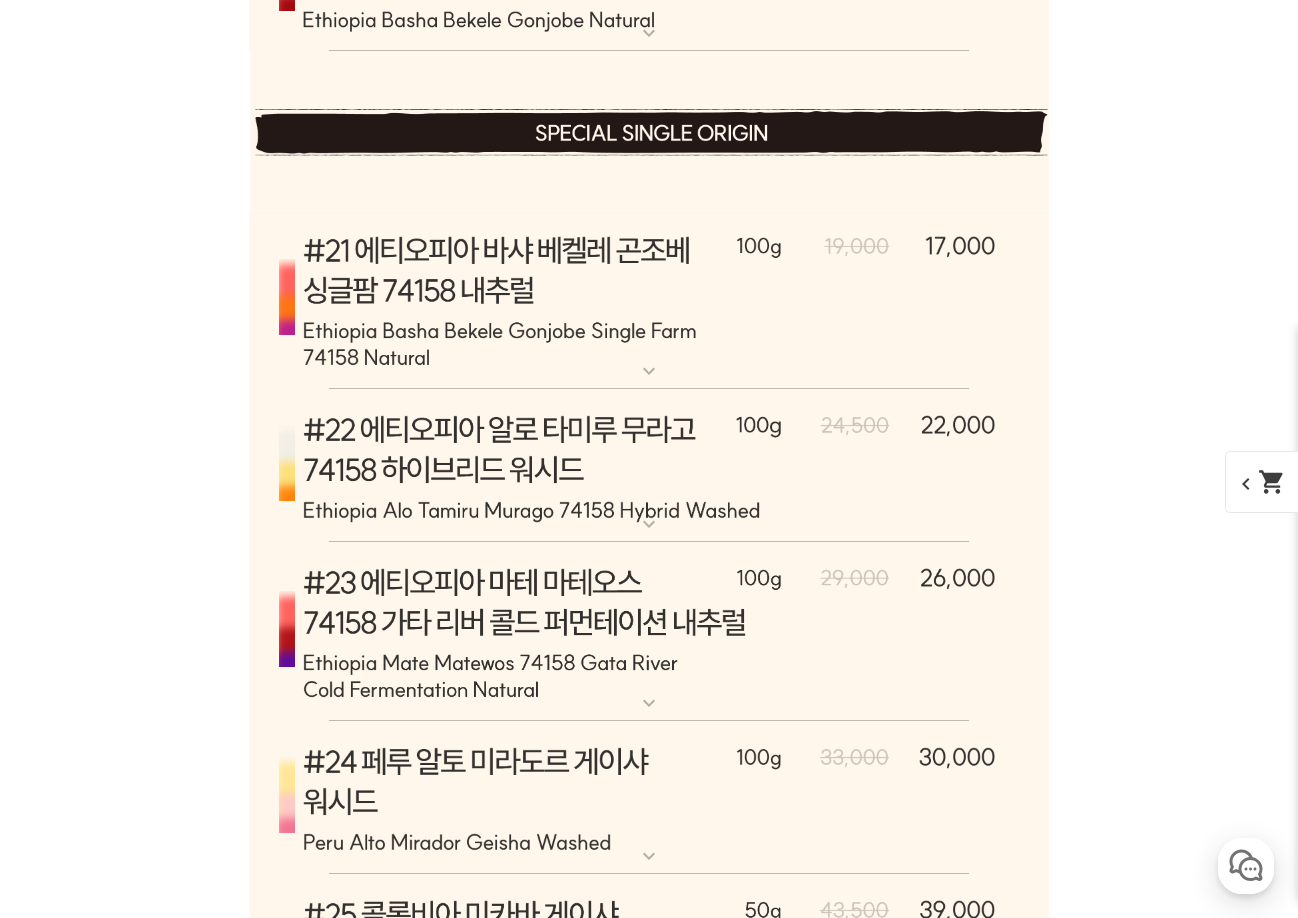 click at bounding box center (649, 300) 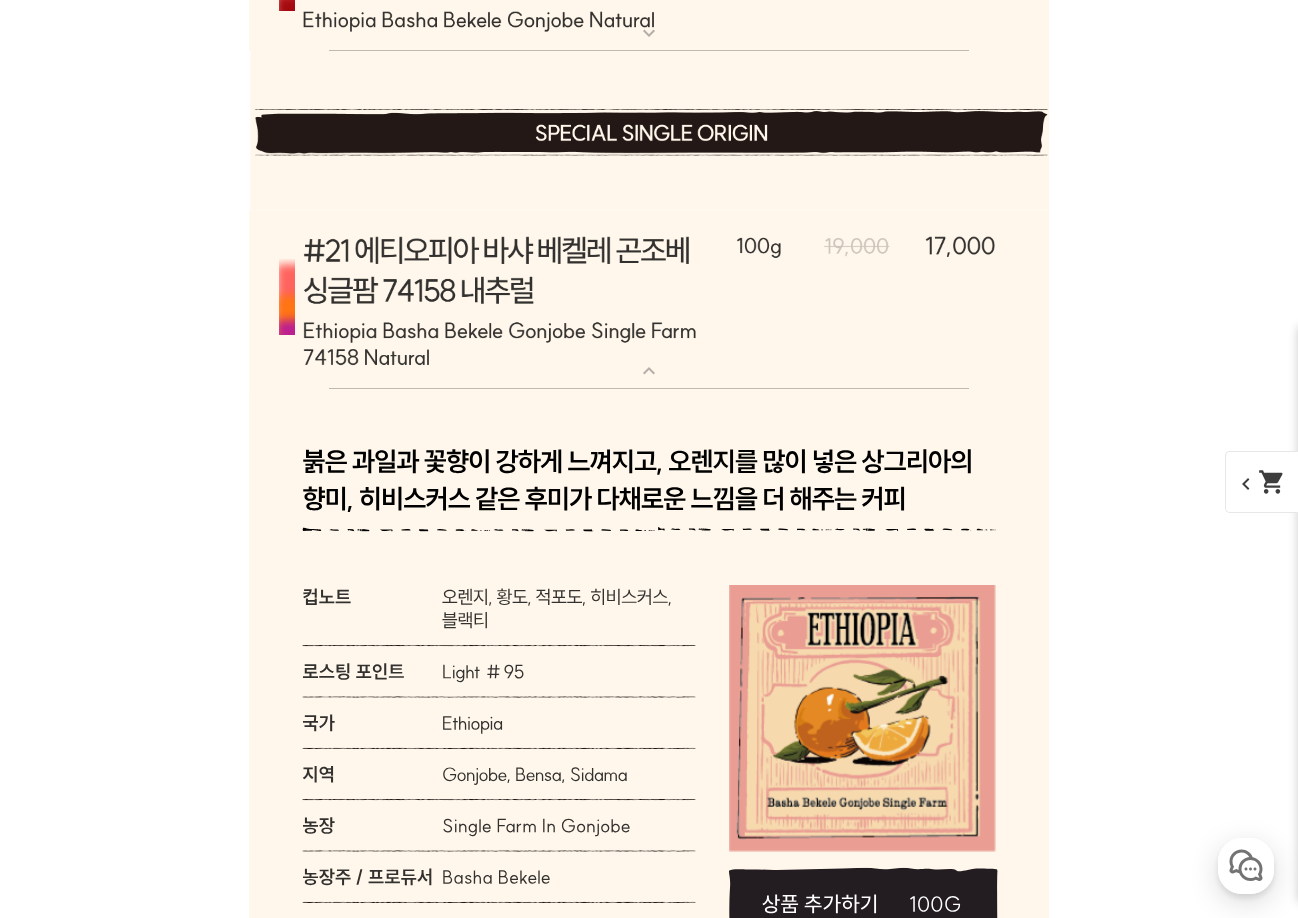 click at bounding box center [649, 300] 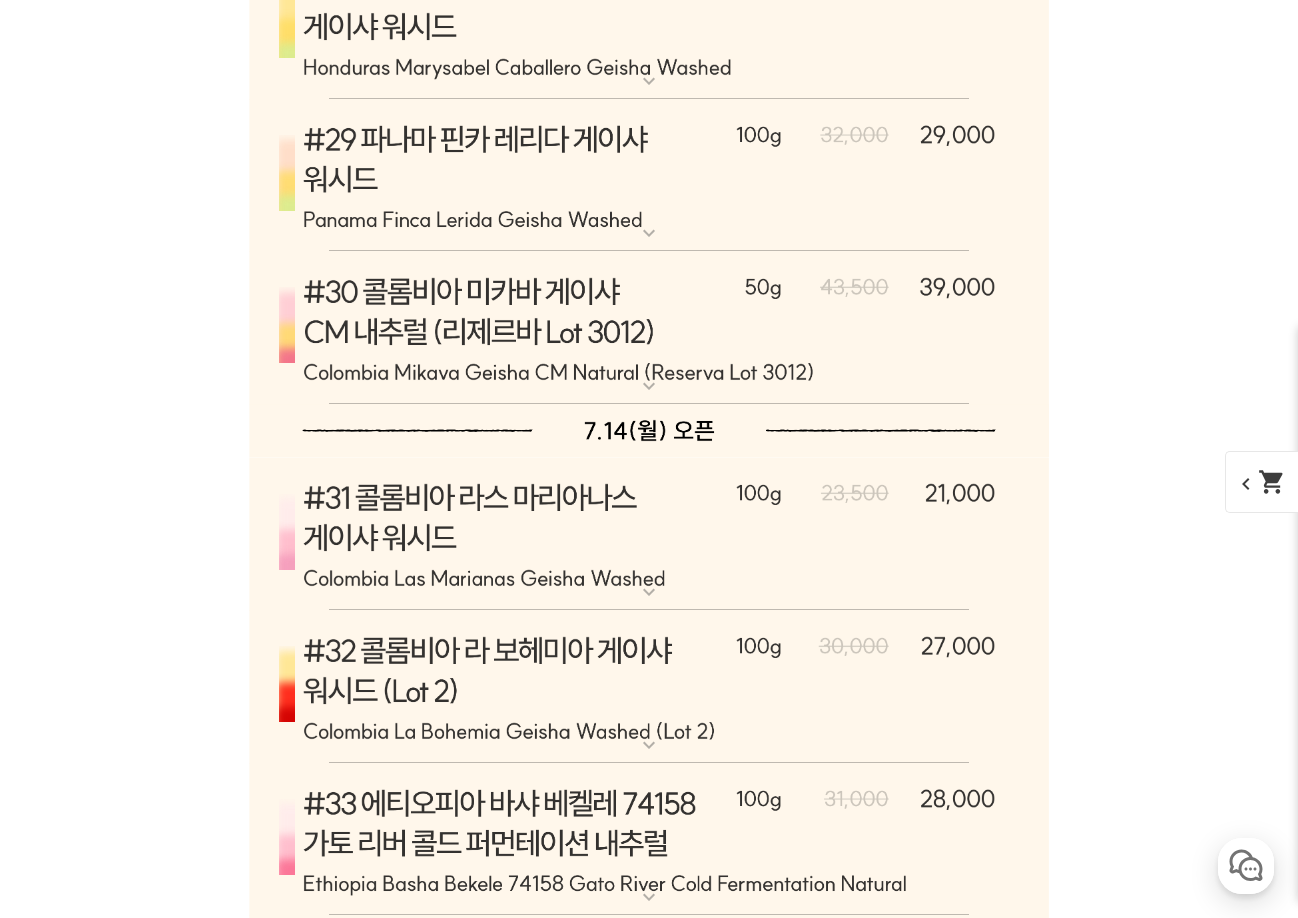 scroll, scrollTop: 13499, scrollLeft: 0, axis: vertical 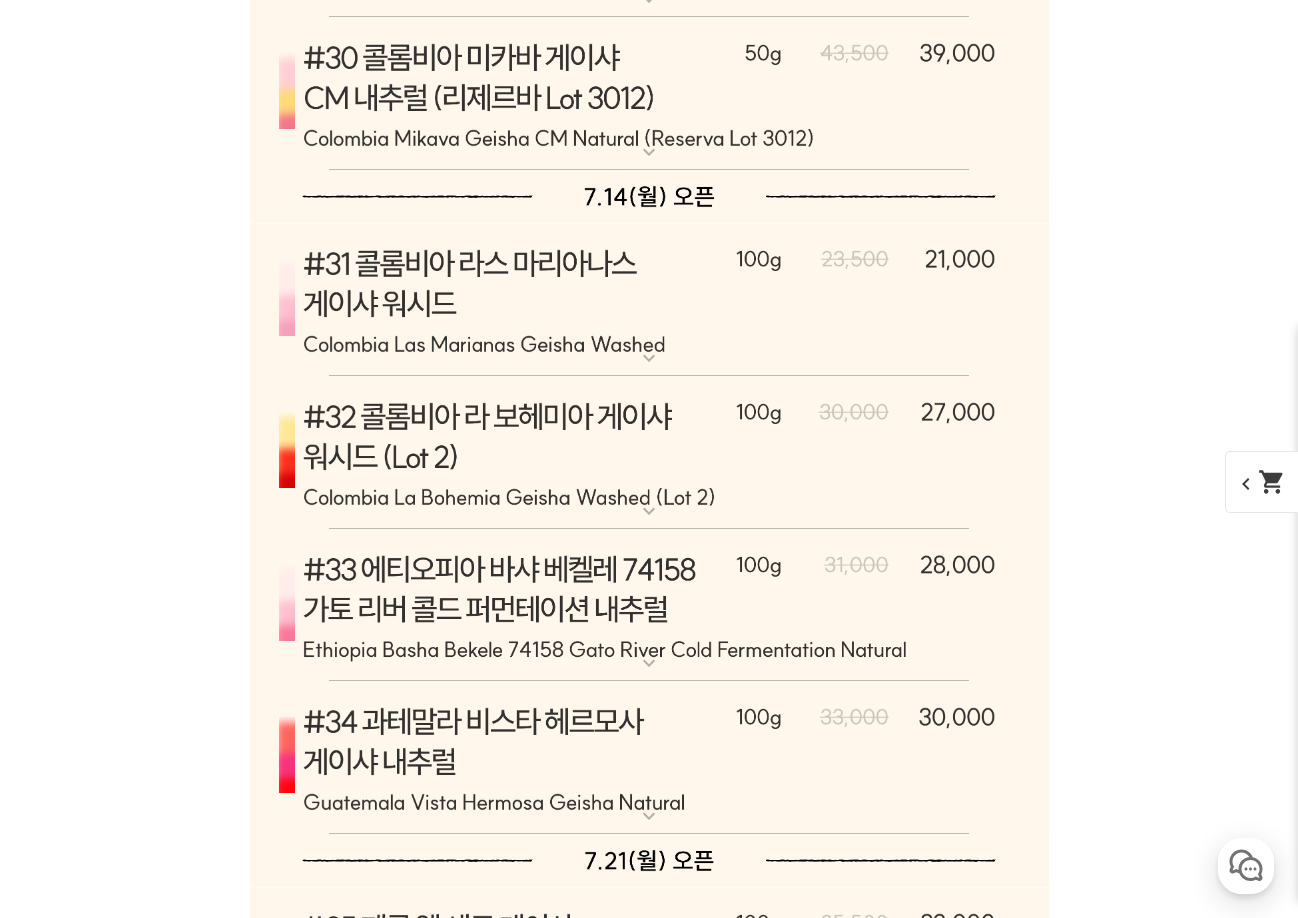 click on "chevron_left shopping_cart" at bounding box center [1276, 482] 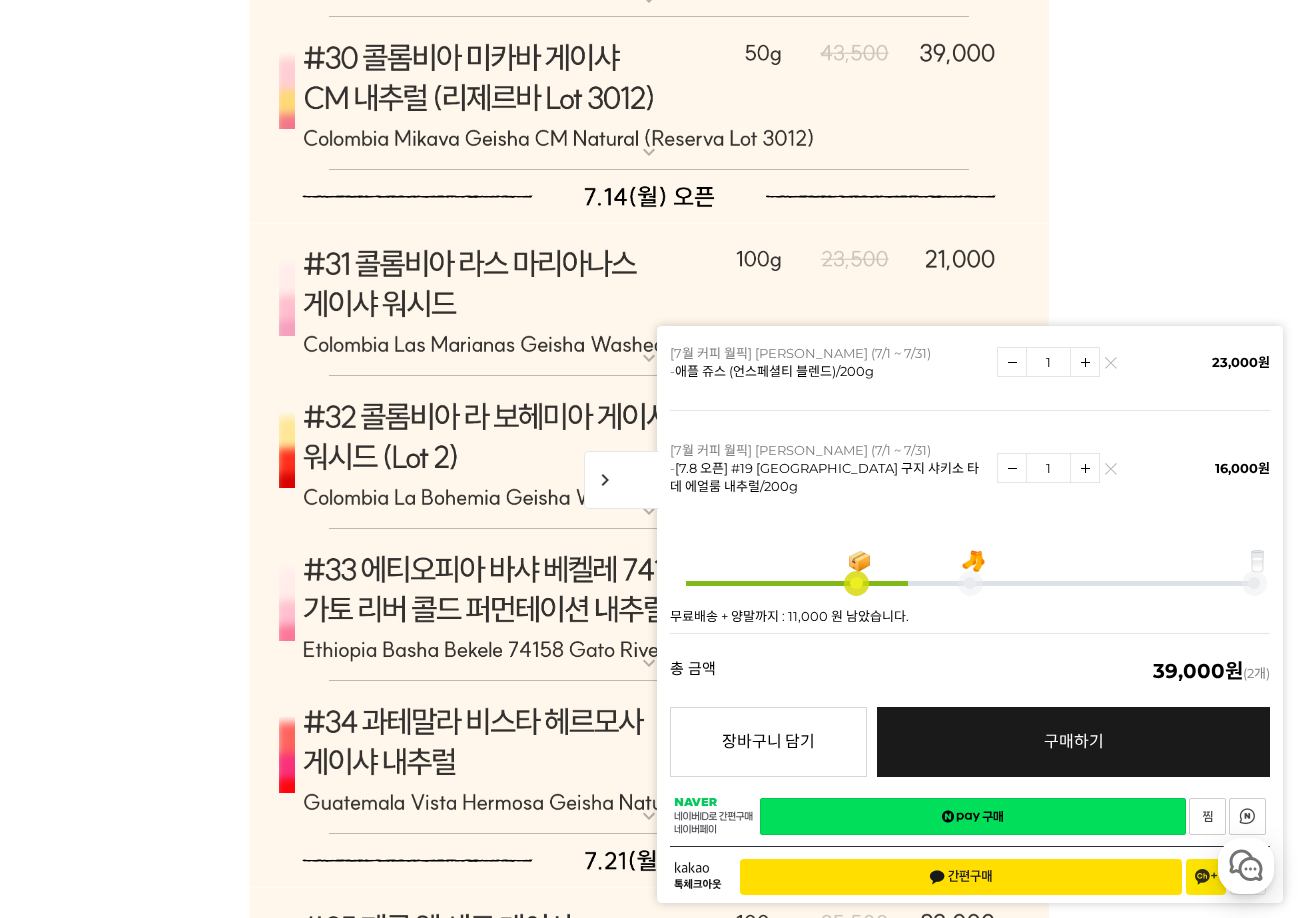 click on "chevron_right" at bounding box center (621, 480) 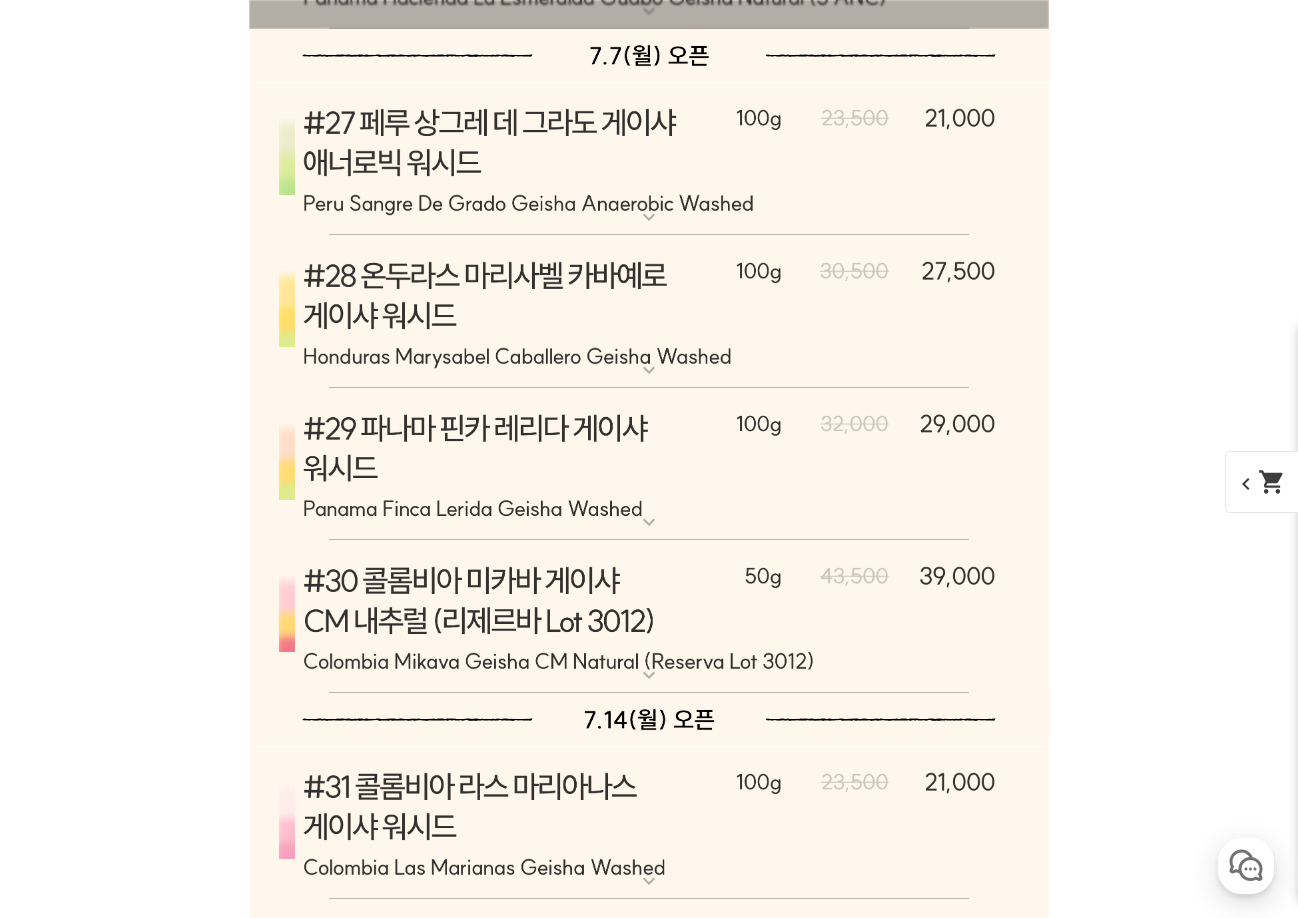 scroll, scrollTop: 12999, scrollLeft: 0, axis: vertical 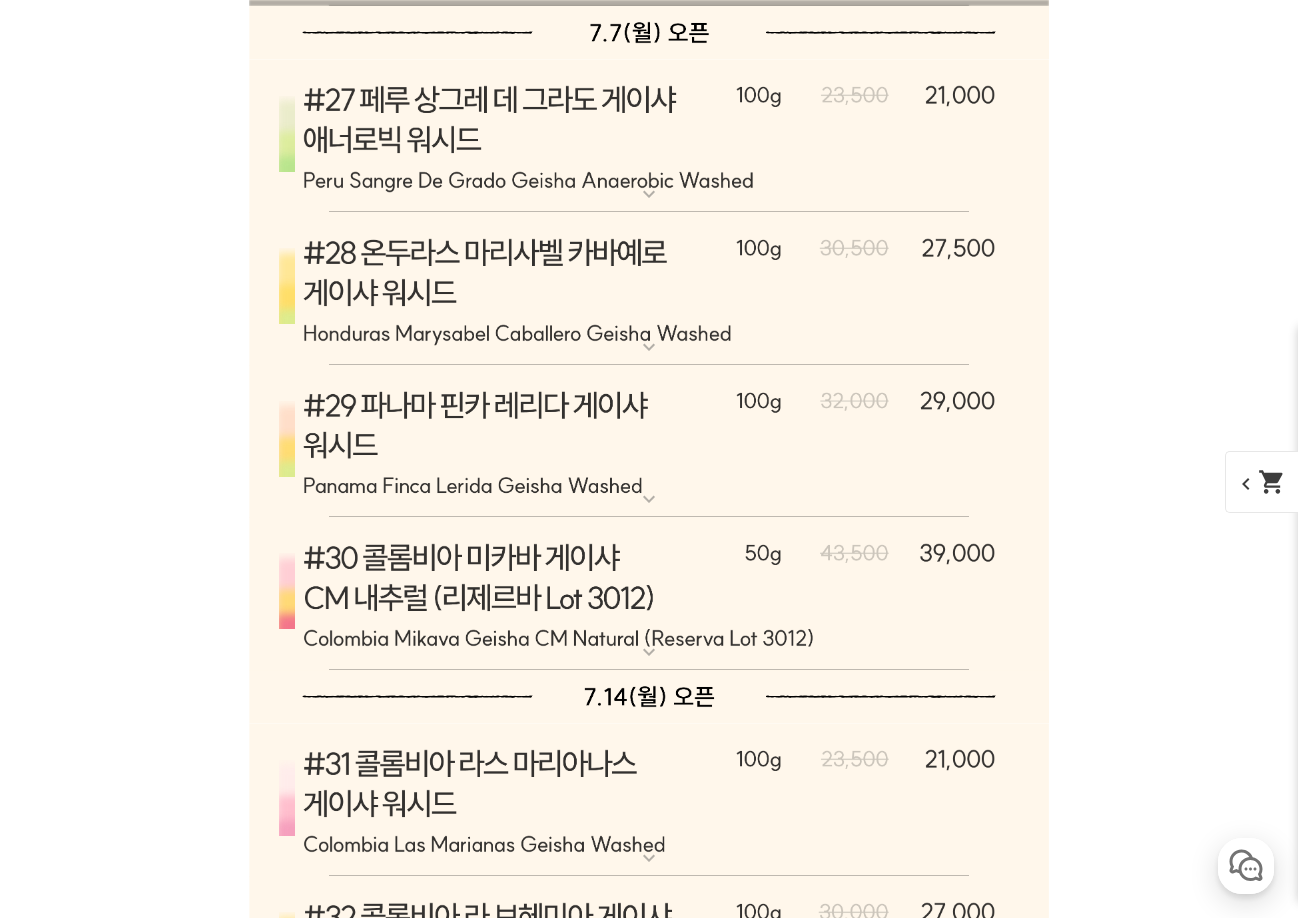 click at bounding box center (649, 594) 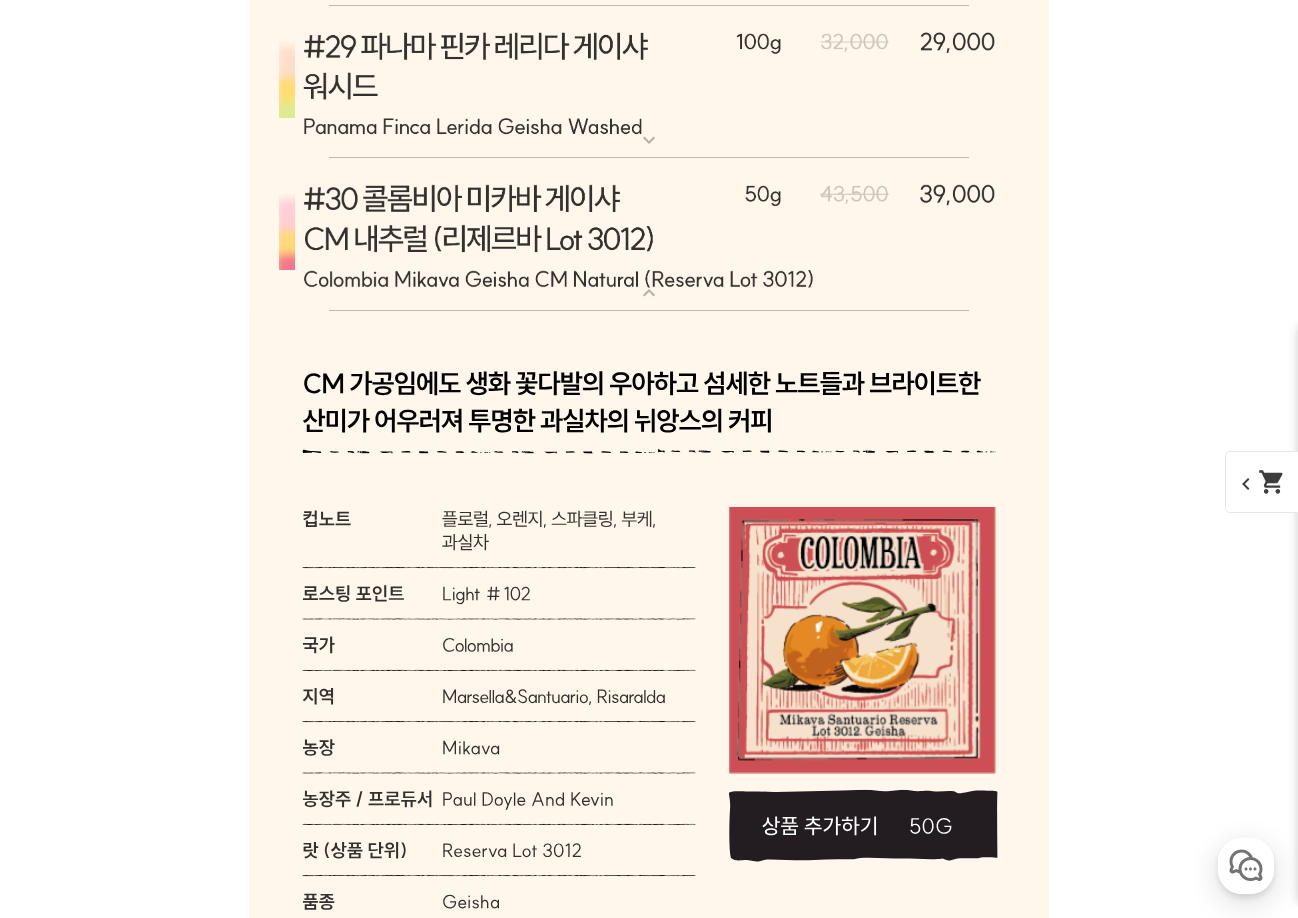 scroll, scrollTop: 13399, scrollLeft: 0, axis: vertical 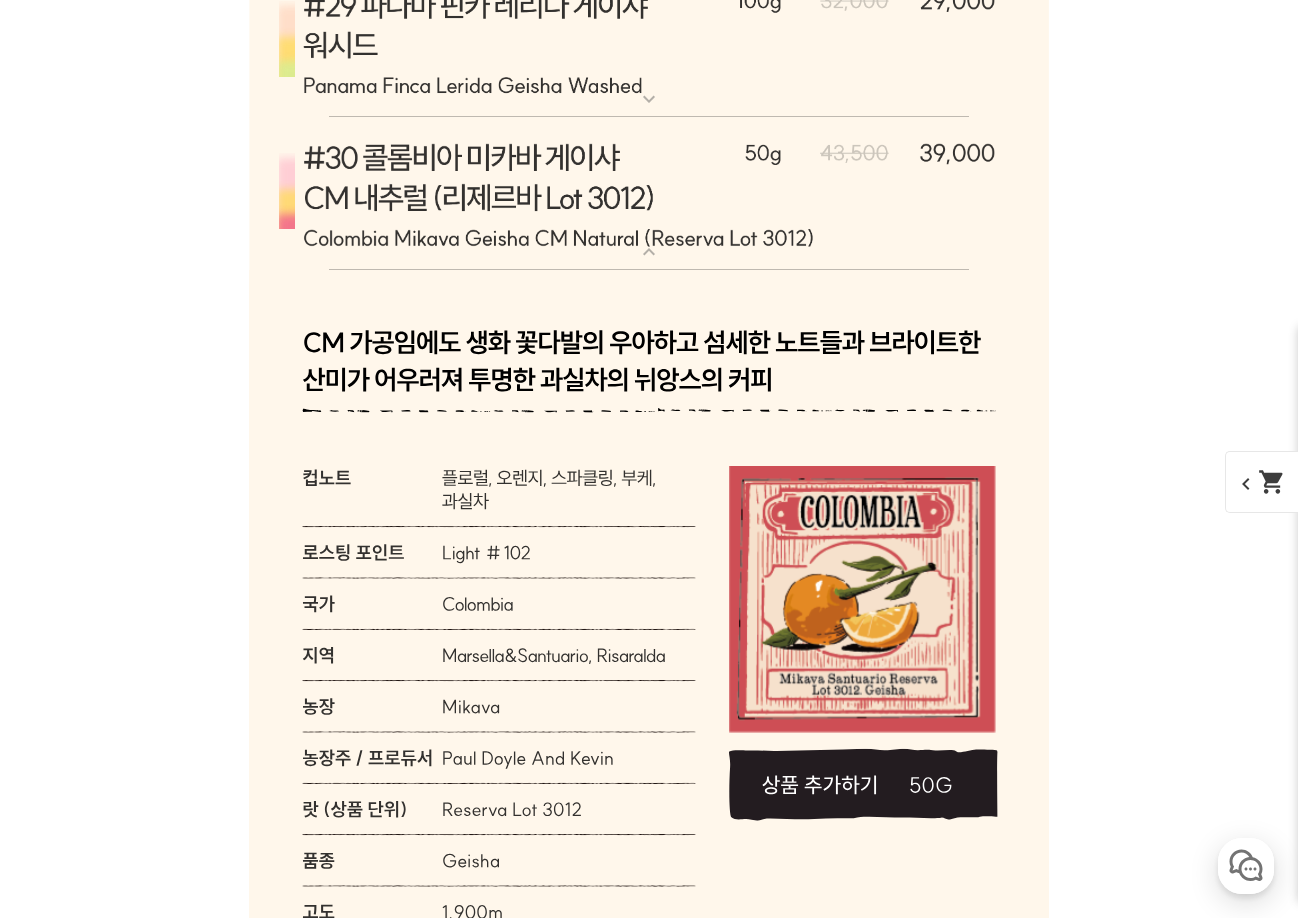 click on "chevron_left shopping_cart" at bounding box center [1276, 482] 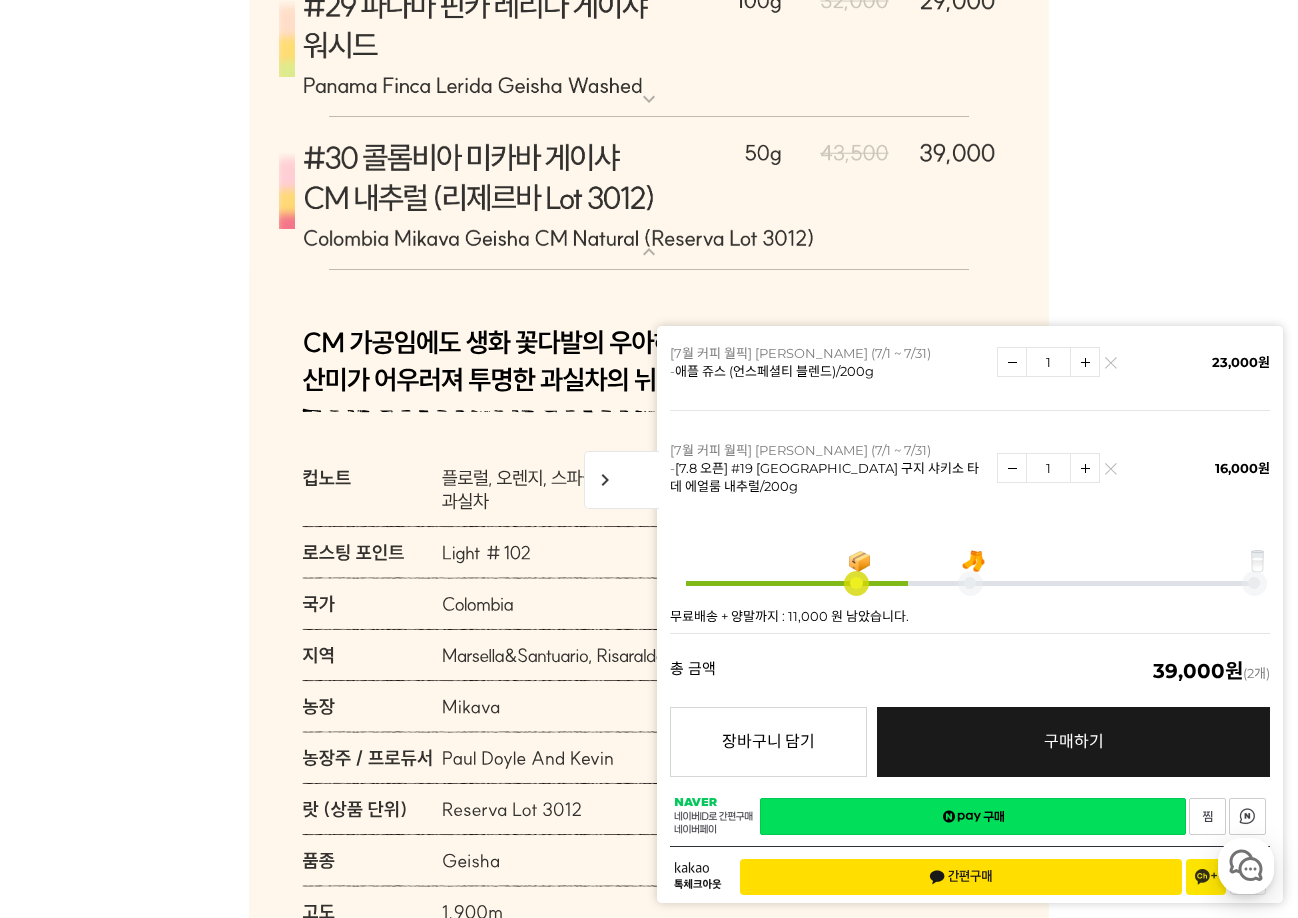 click on "chevron_right" at bounding box center [621, 480] 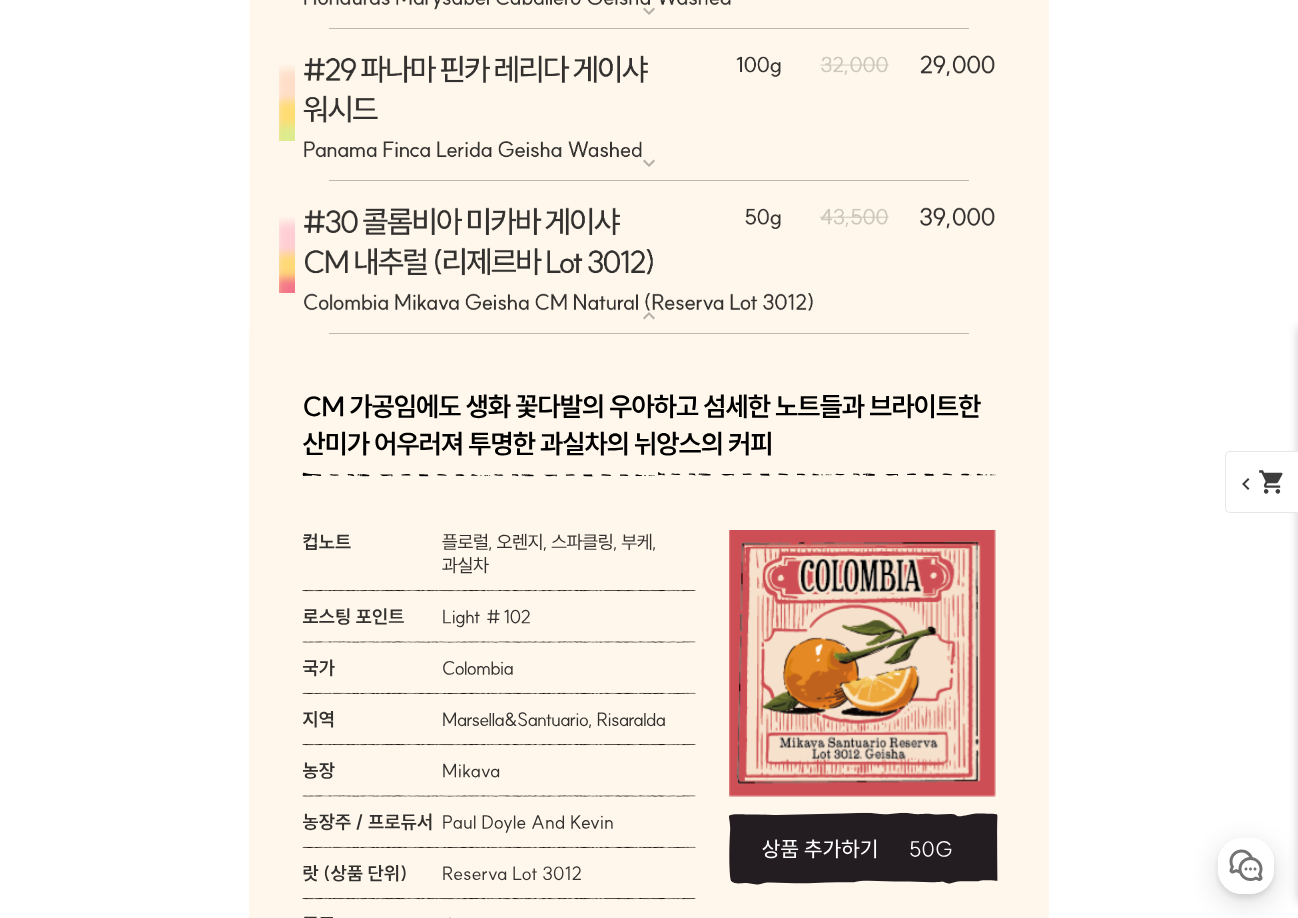scroll, scrollTop: 13199, scrollLeft: 0, axis: vertical 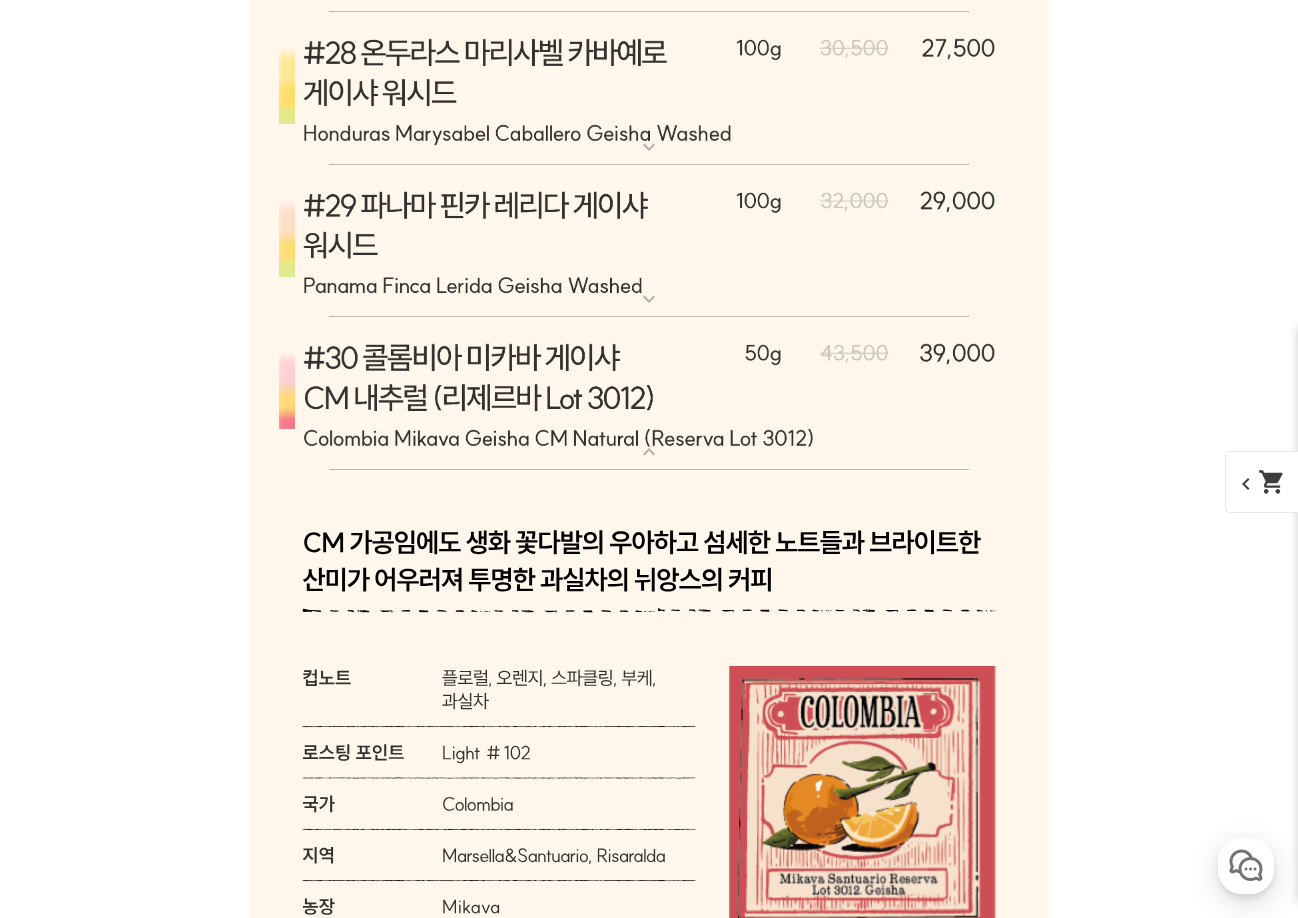 click at bounding box center (649, 394) 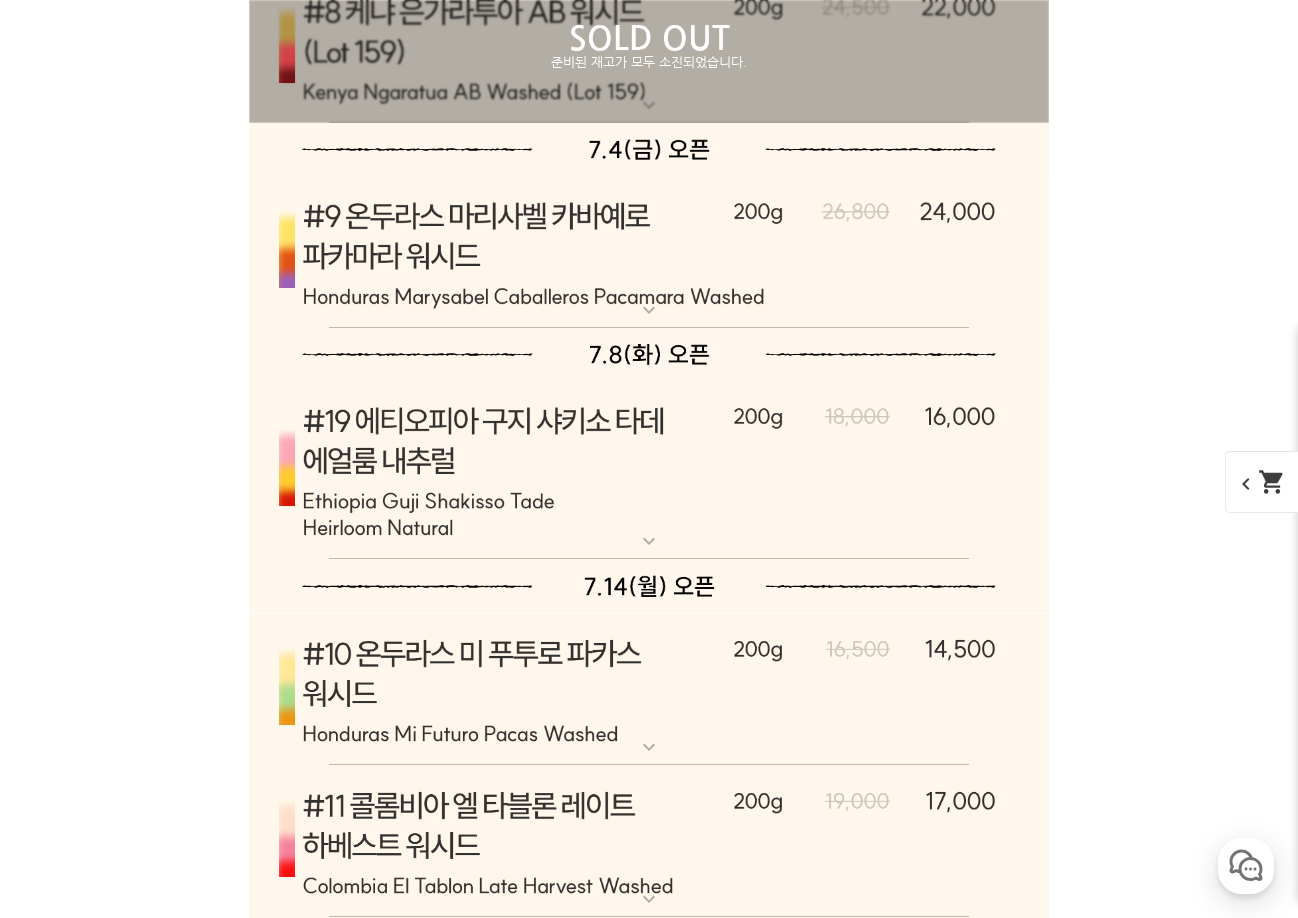 scroll, scrollTop: 9899, scrollLeft: 0, axis: vertical 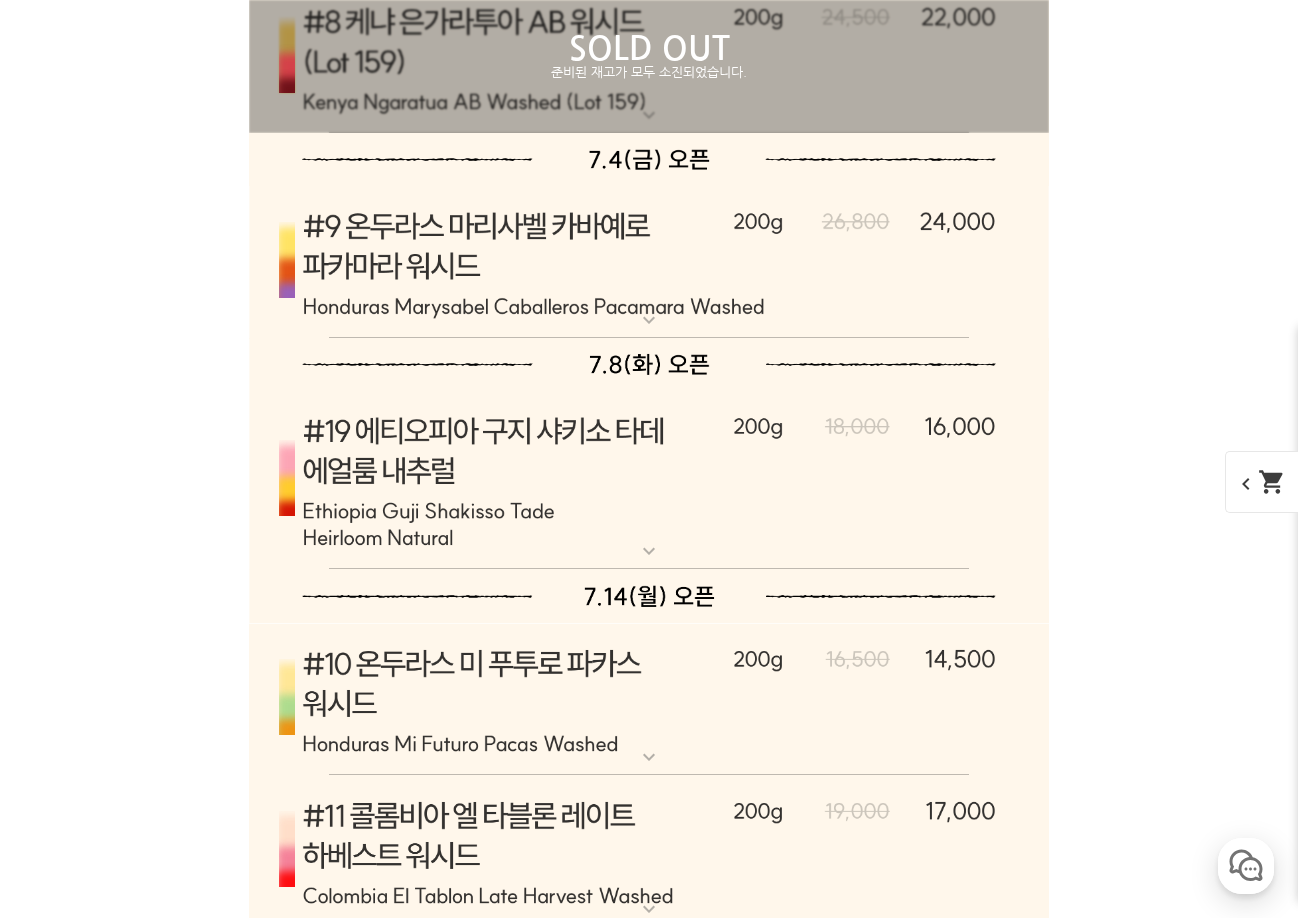 click at bounding box center [649, 480] 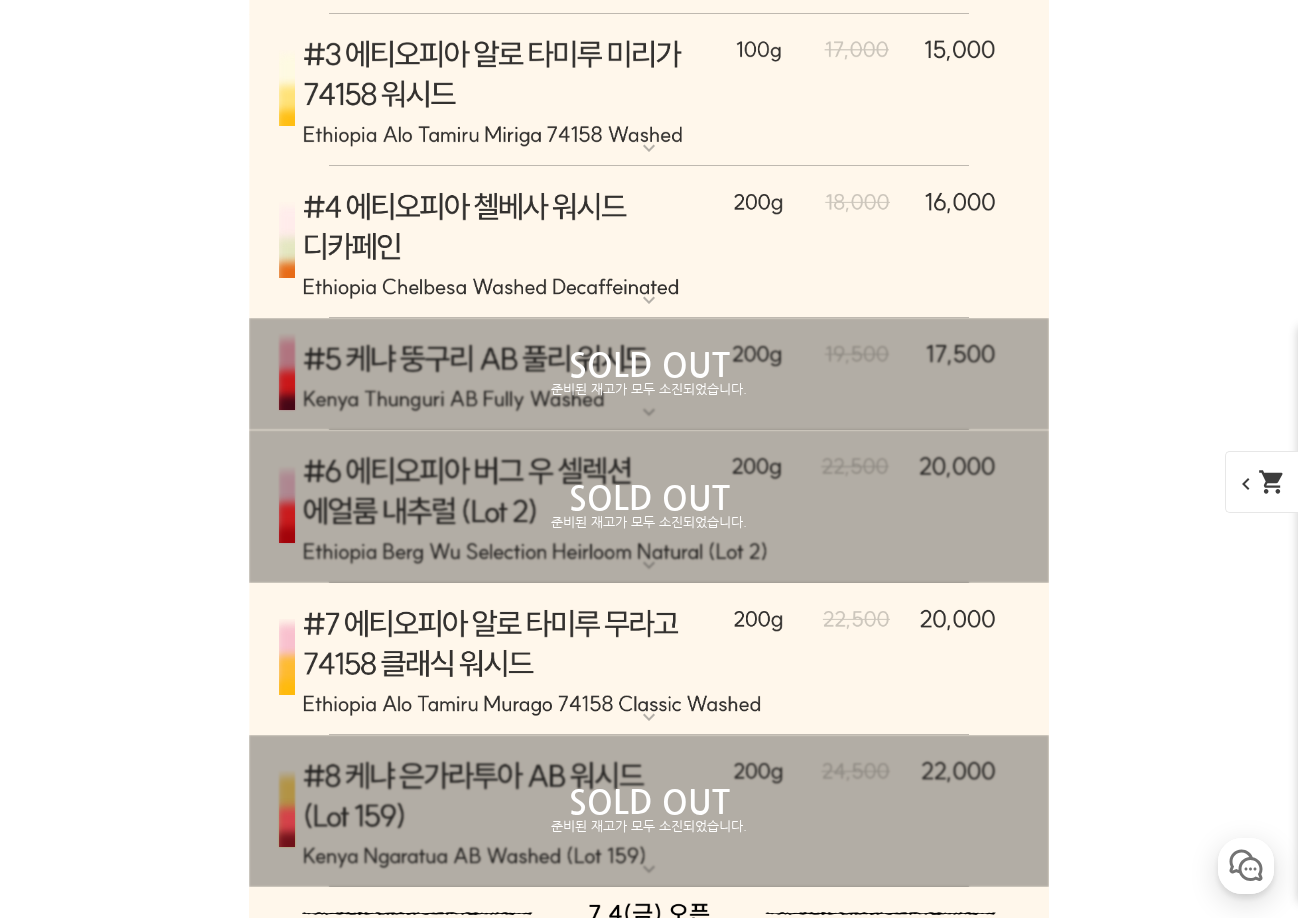 scroll, scrollTop: 8999, scrollLeft: 0, axis: vertical 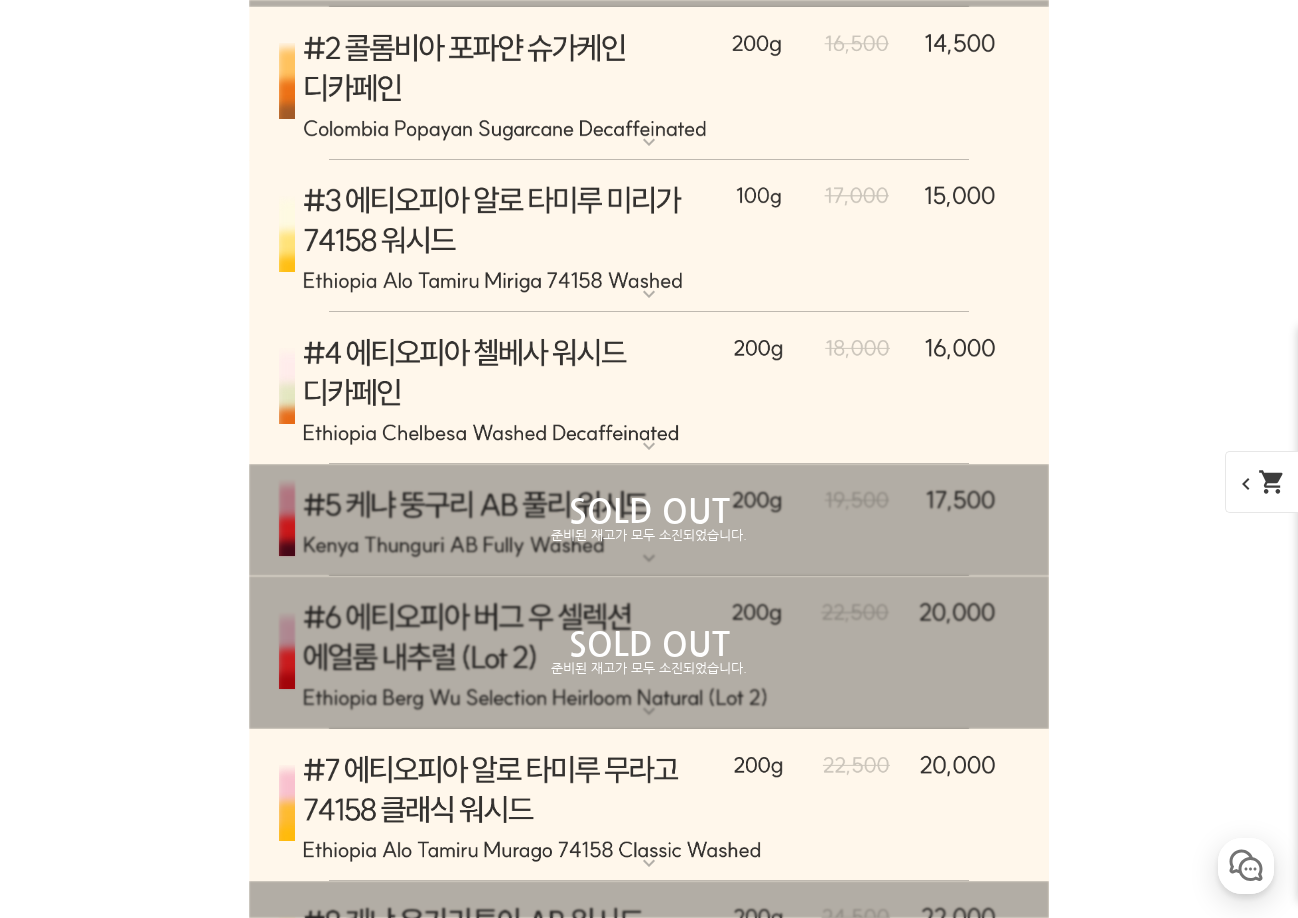 click on "expand_more" at bounding box center (649, 294) 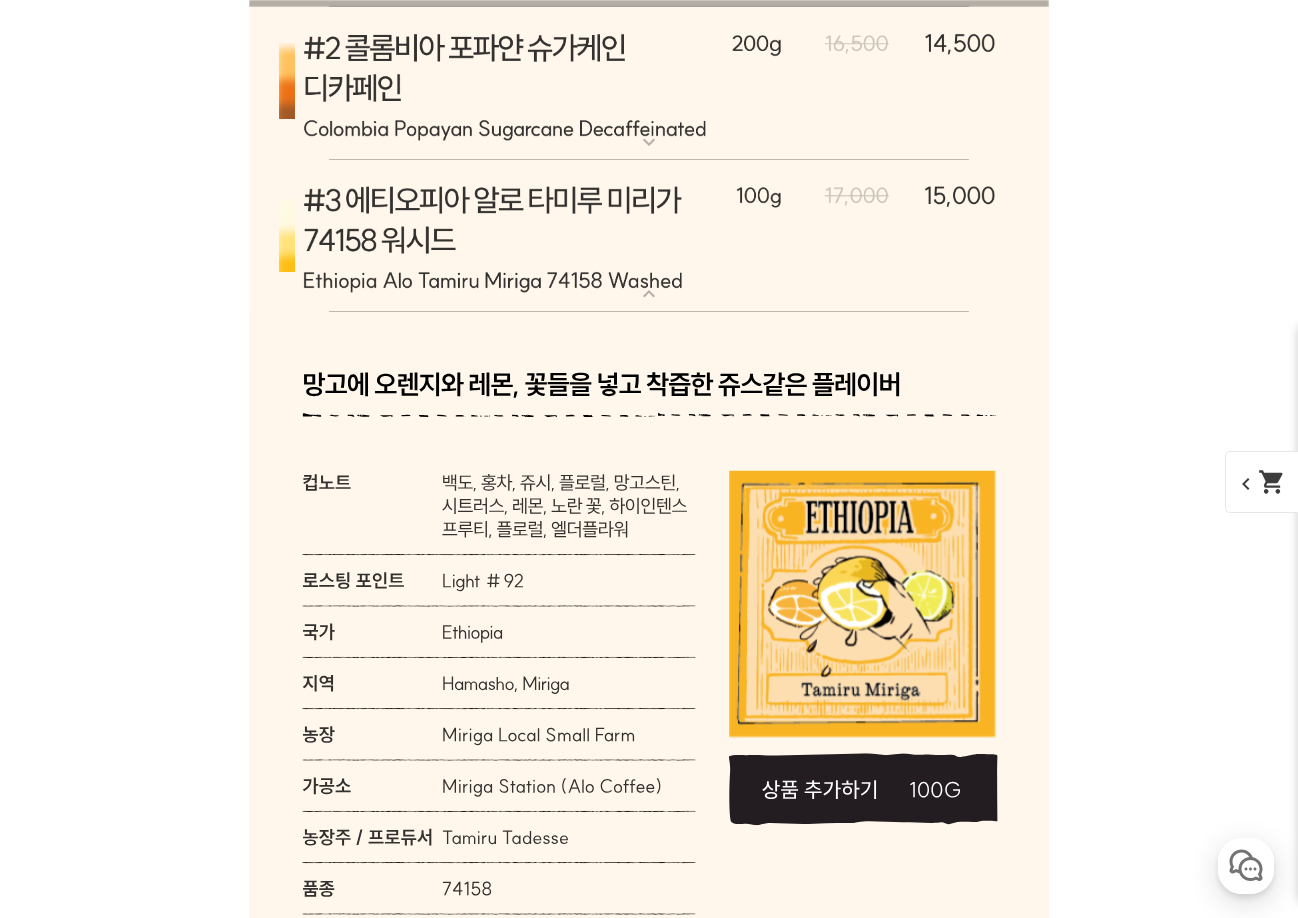 click on "expand_more" at bounding box center (649, 294) 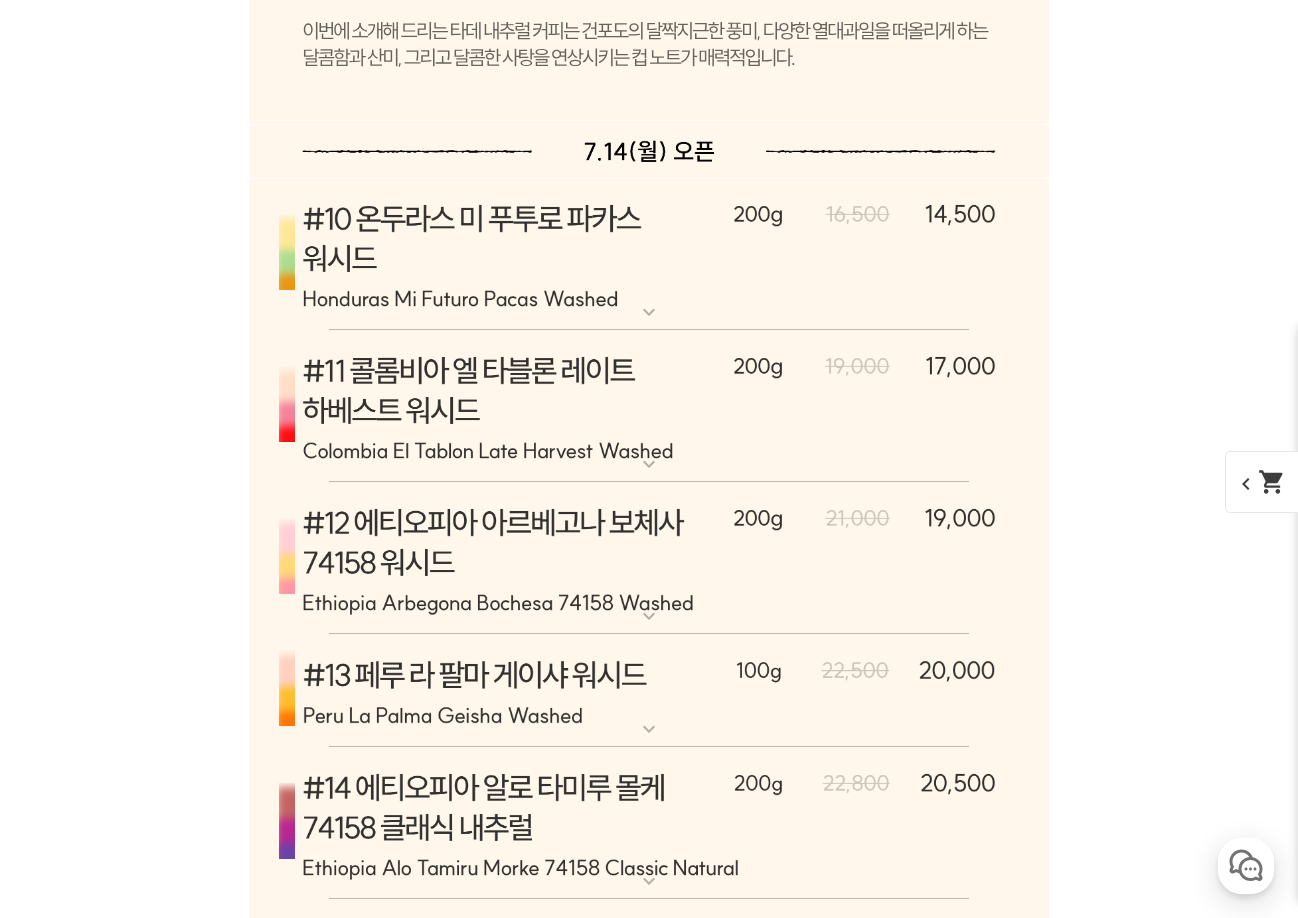 scroll, scrollTop: 11399, scrollLeft: 0, axis: vertical 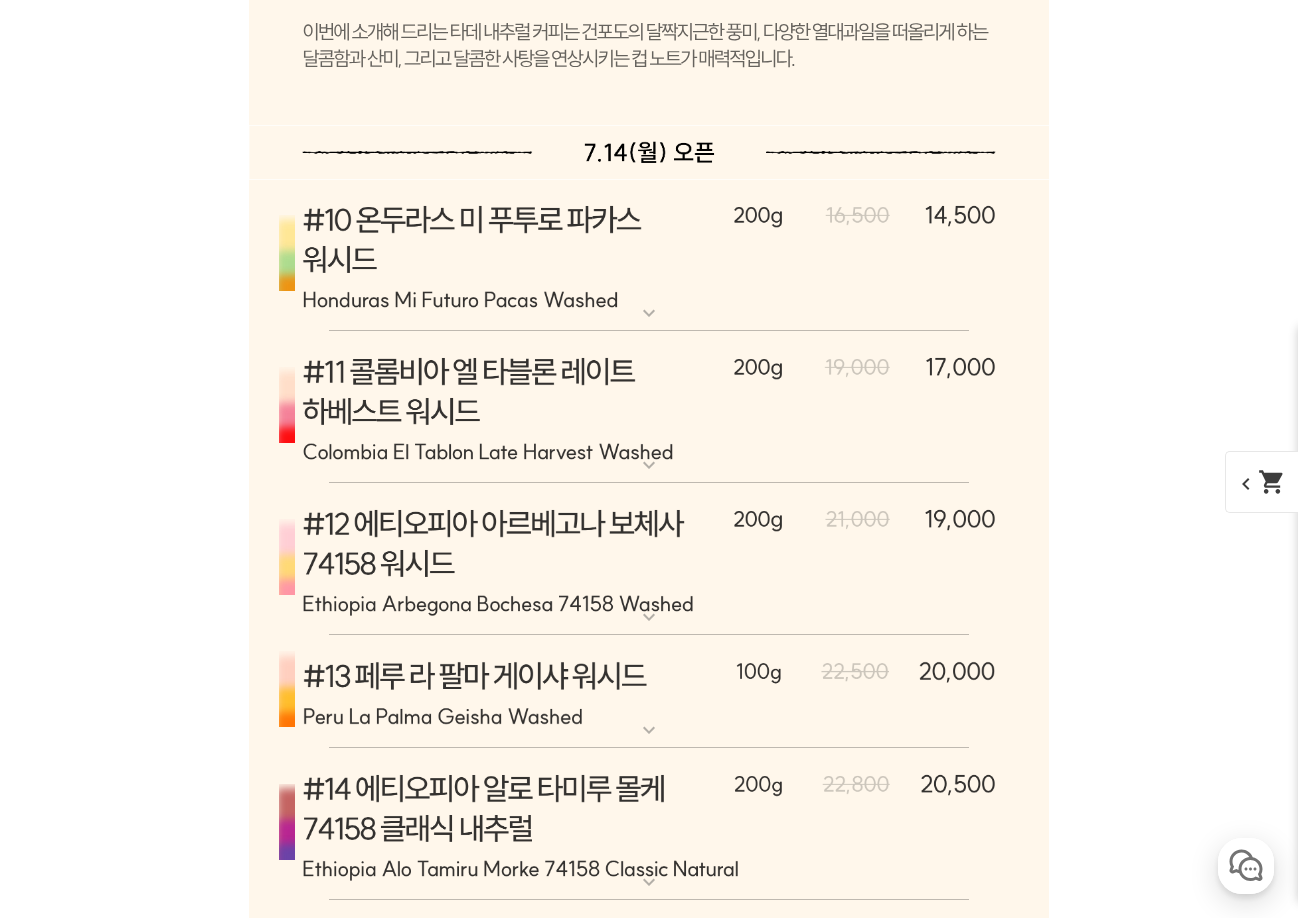 click at bounding box center [649, 255] 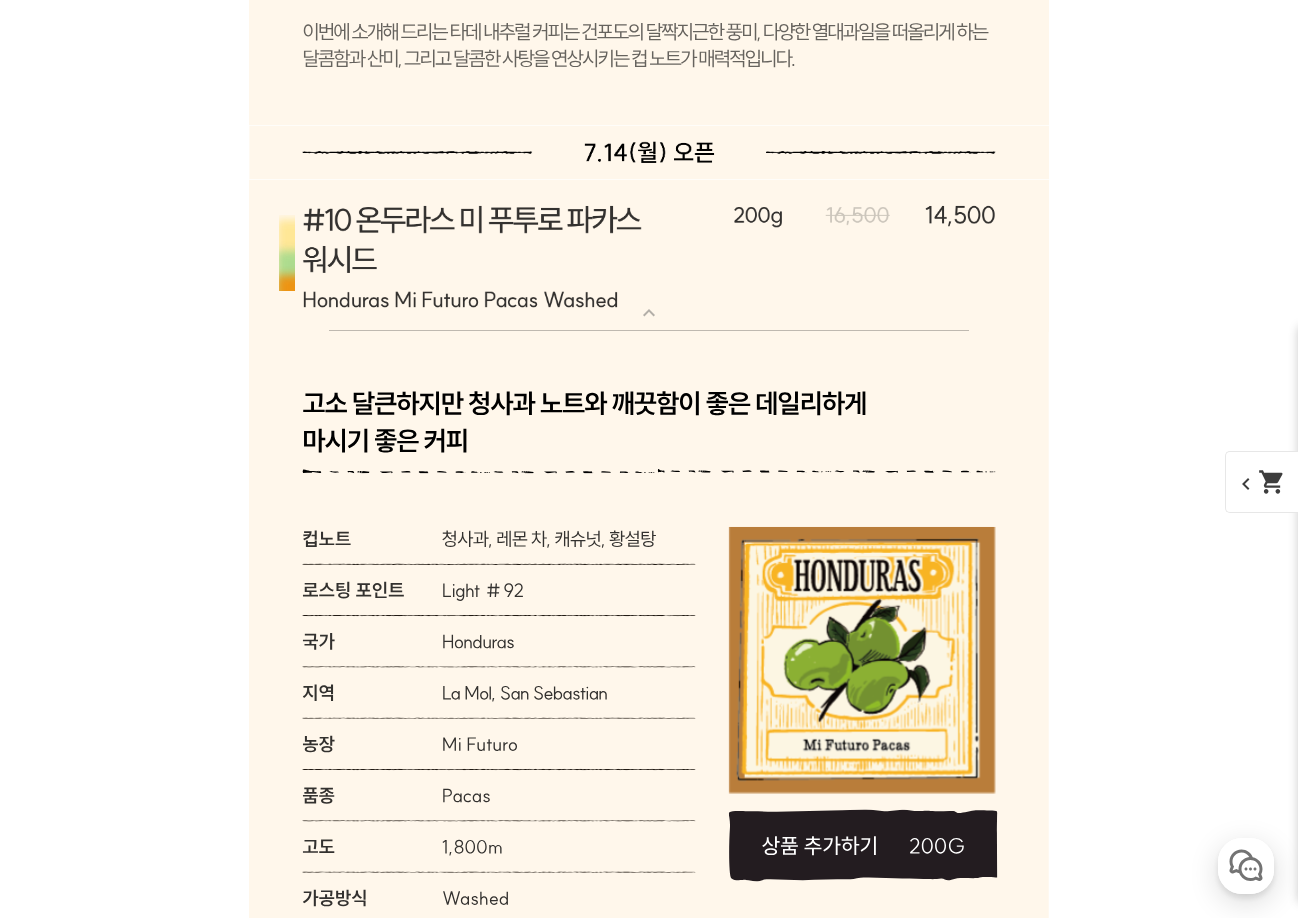 click on "expand_more" at bounding box center [649, 313] 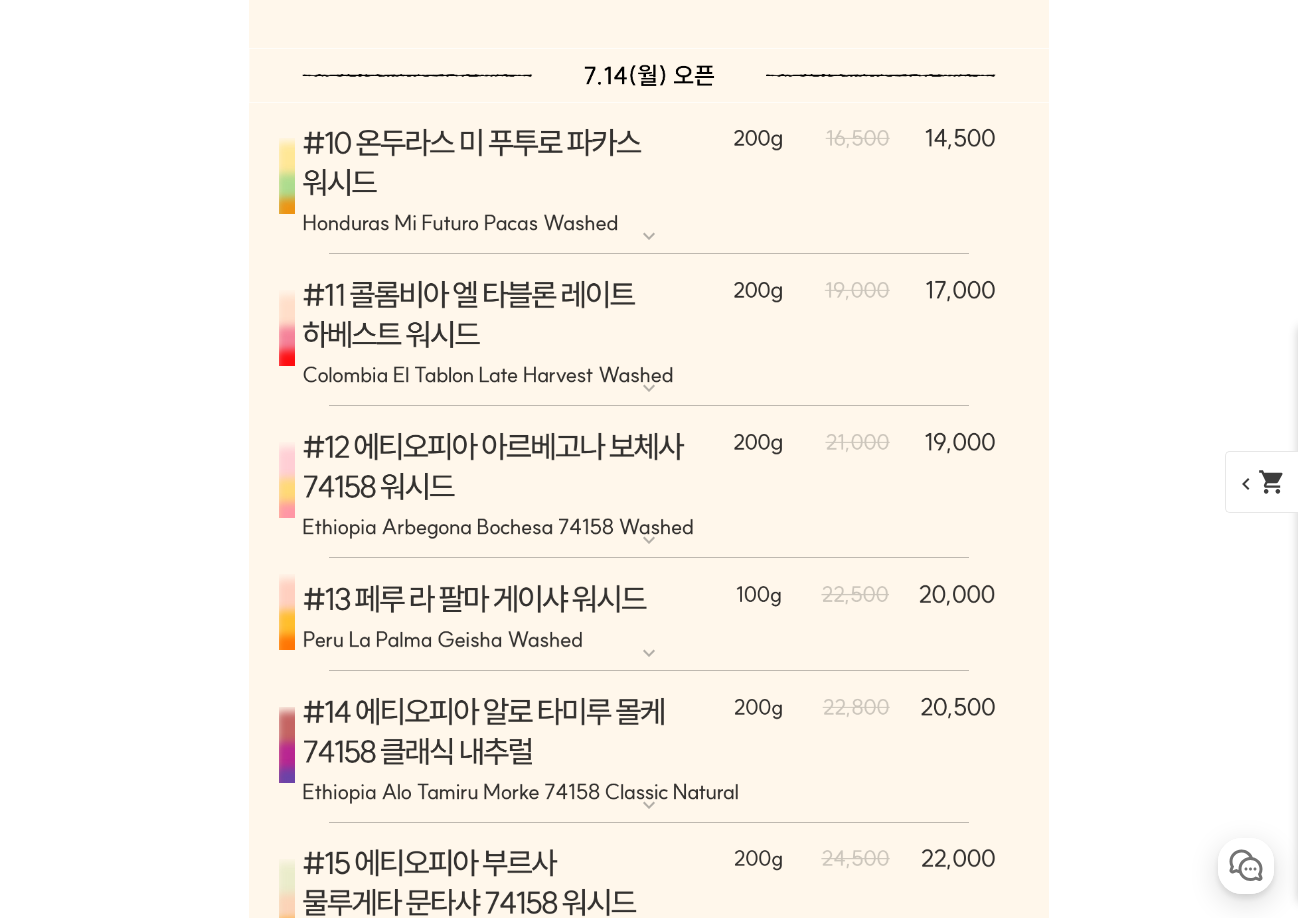 scroll, scrollTop: 11499, scrollLeft: 0, axis: vertical 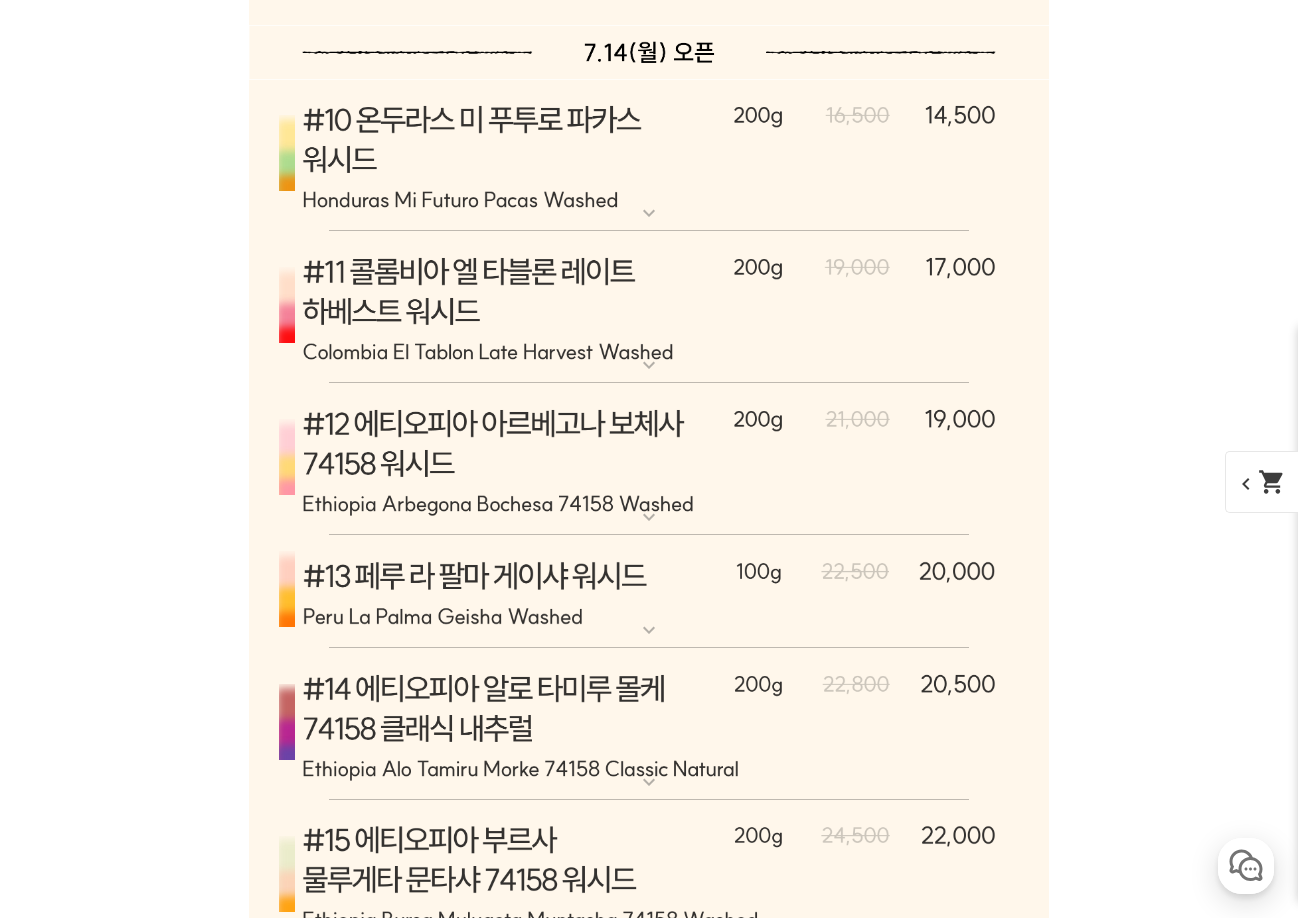 click on "expand_more" at bounding box center (649, 365) 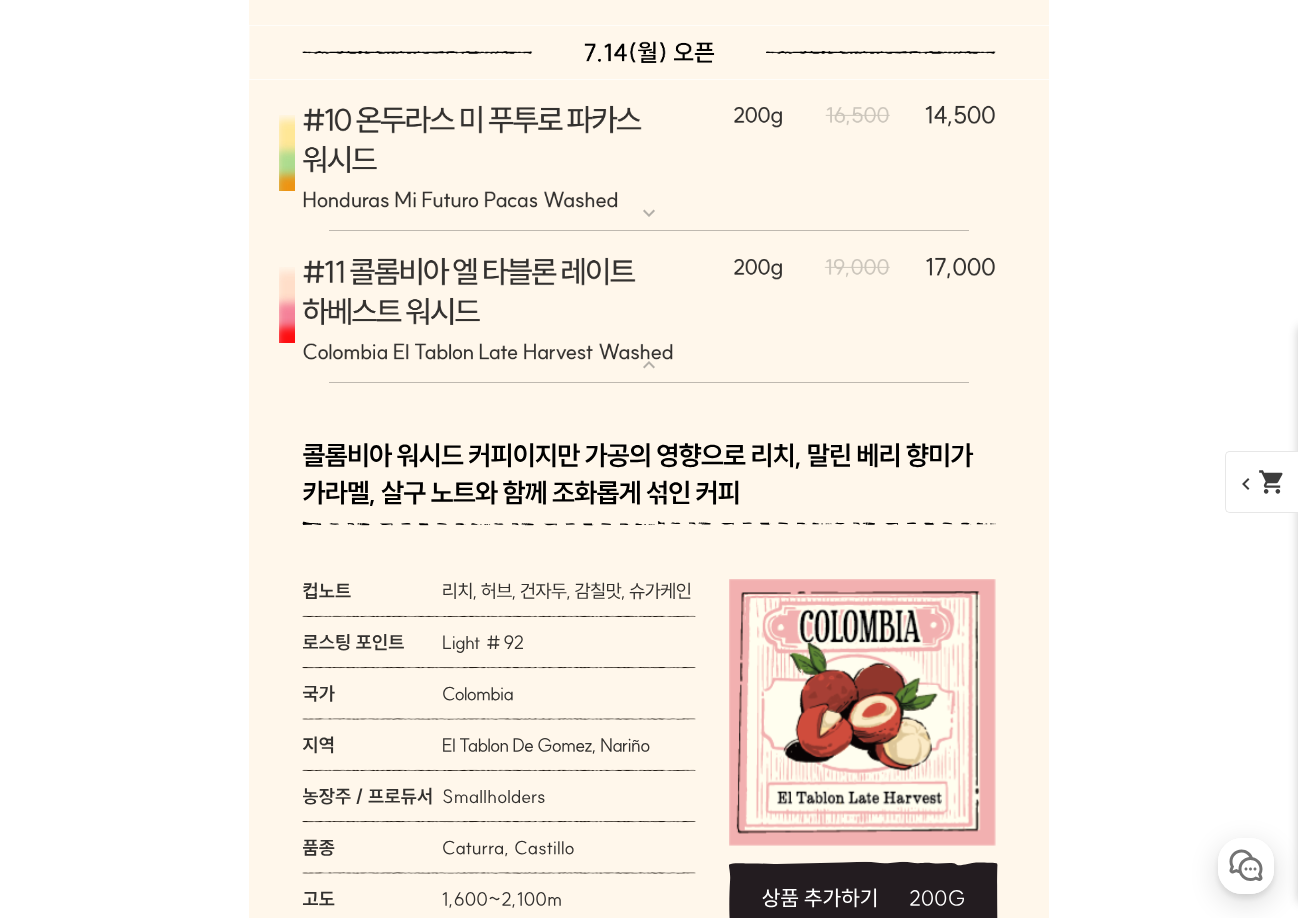 click on "expand_more" at bounding box center [649, 365] 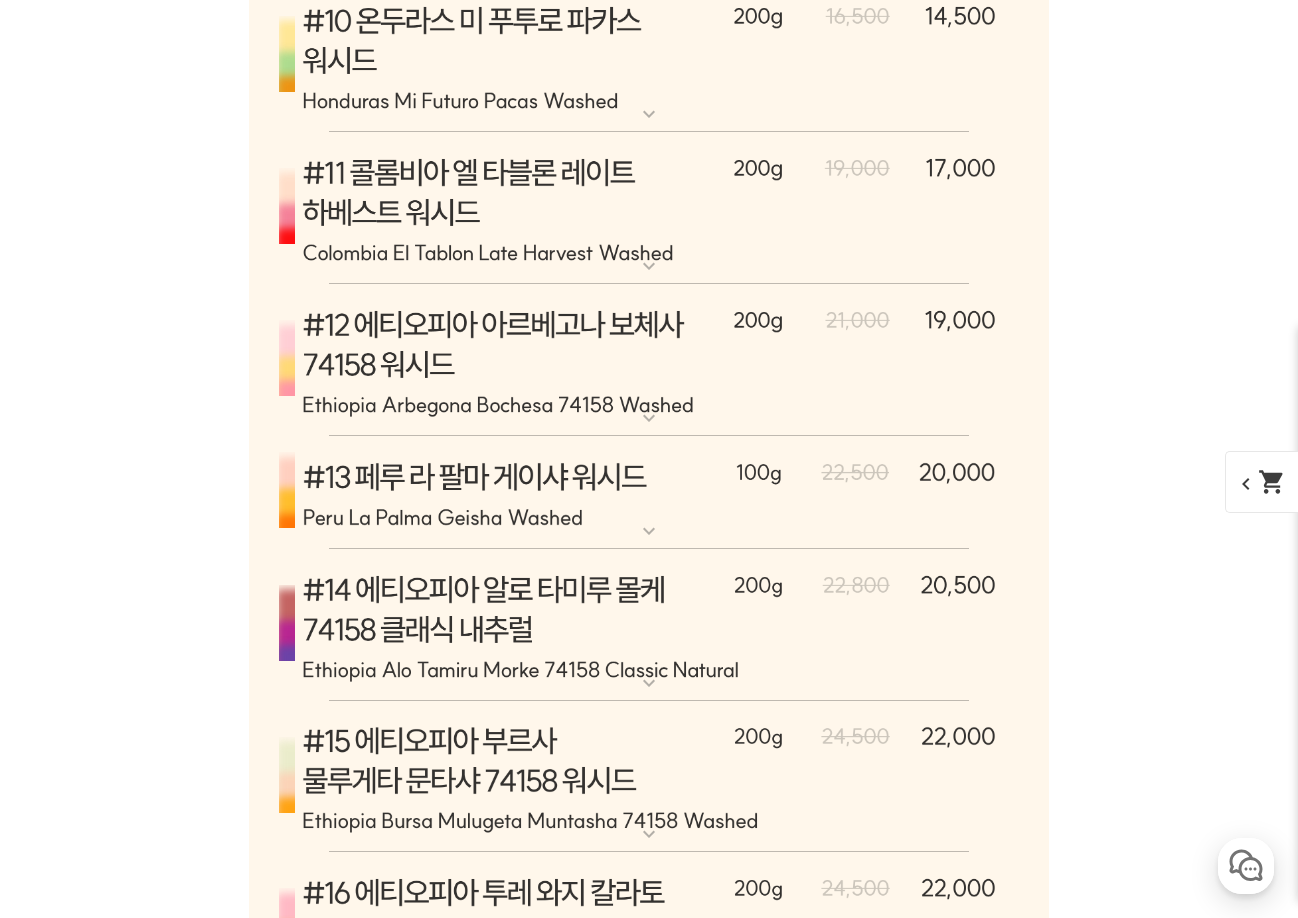 scroll, scrollTop: 11599, scrollLeft: 0, axis: vertical 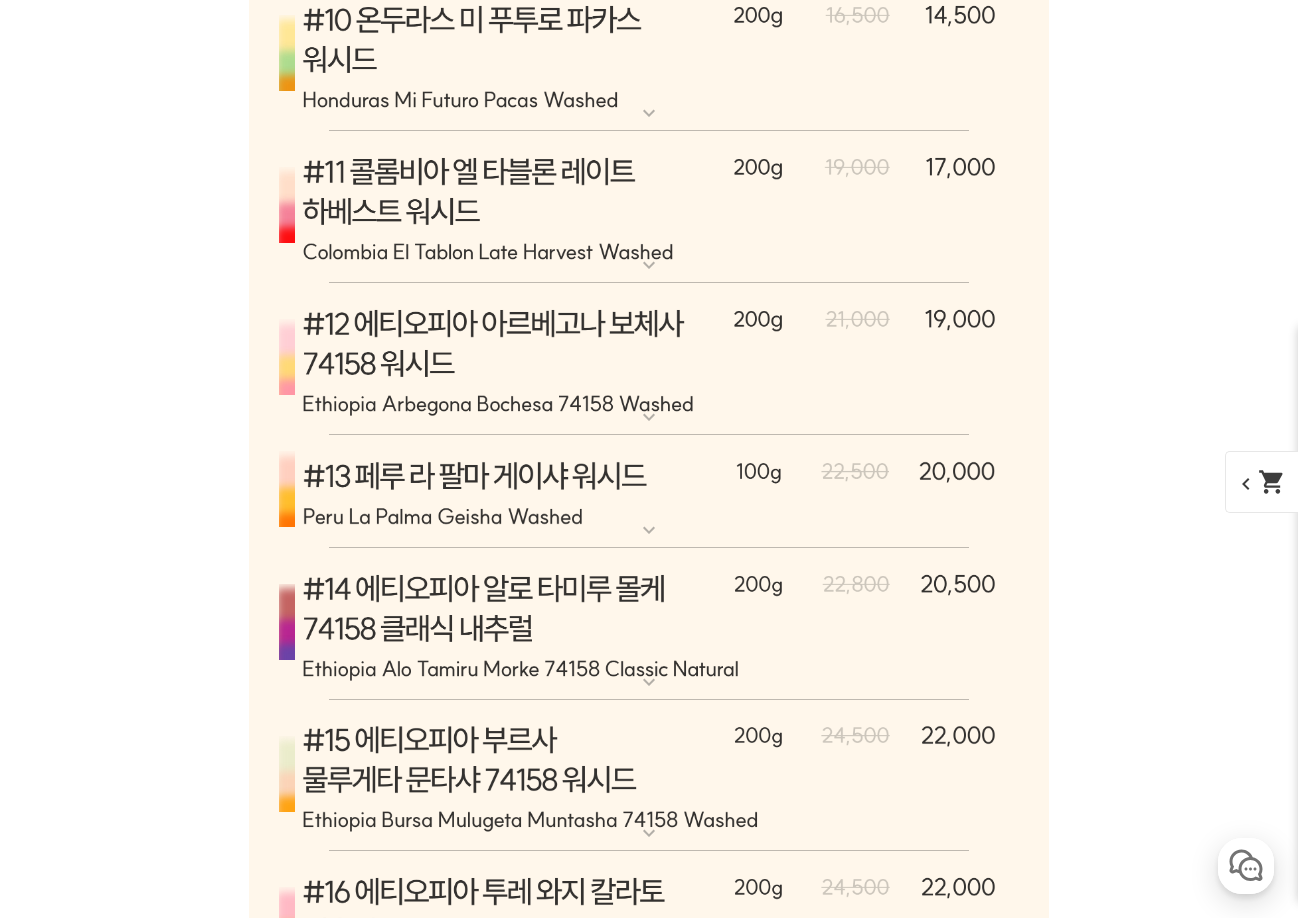 click at bounding box center (649, 359) 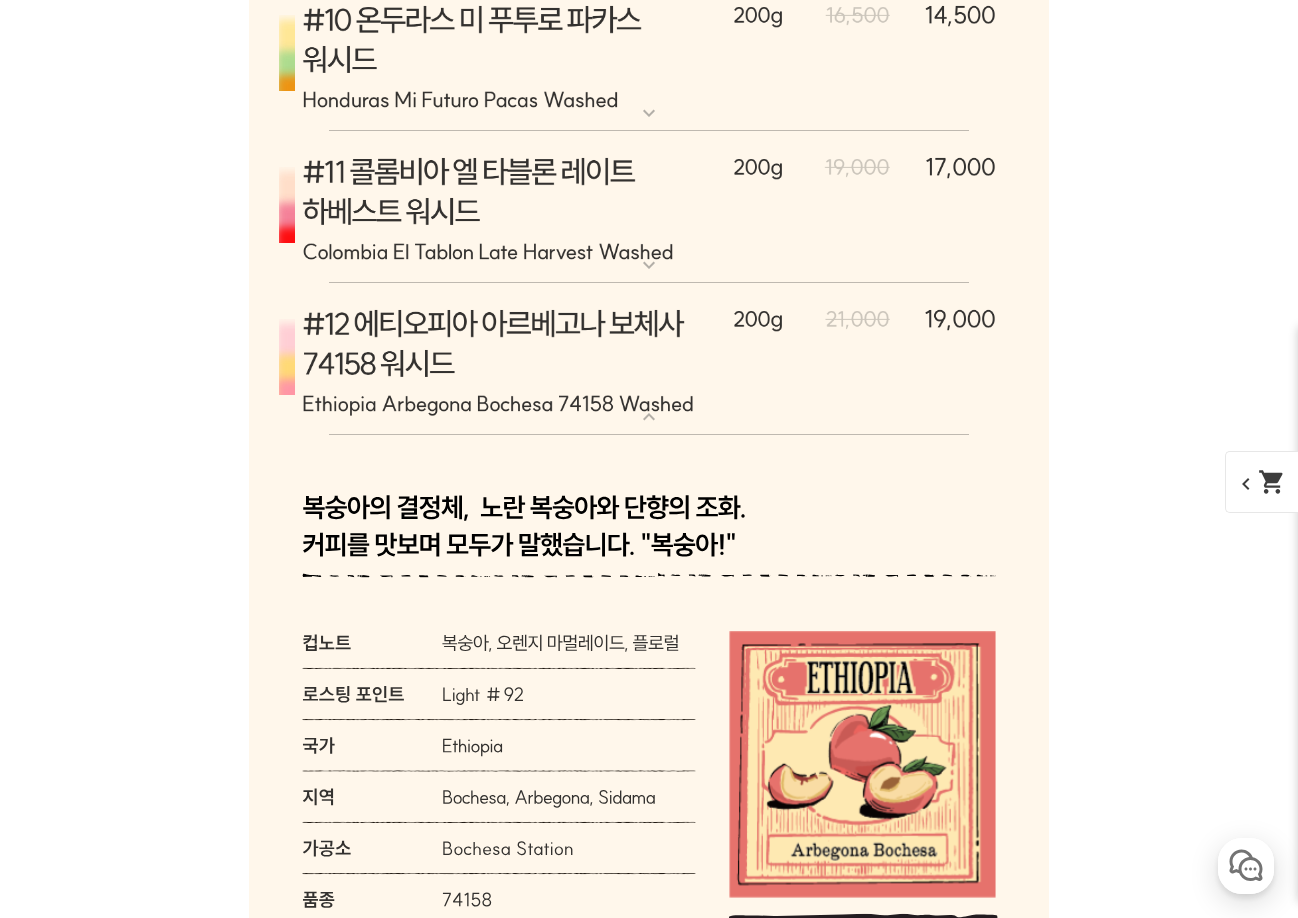 drag, startPoint x: 656, startPoint y: 385, endPoint x: 665, endPoint y: 407, distance: 23.769728 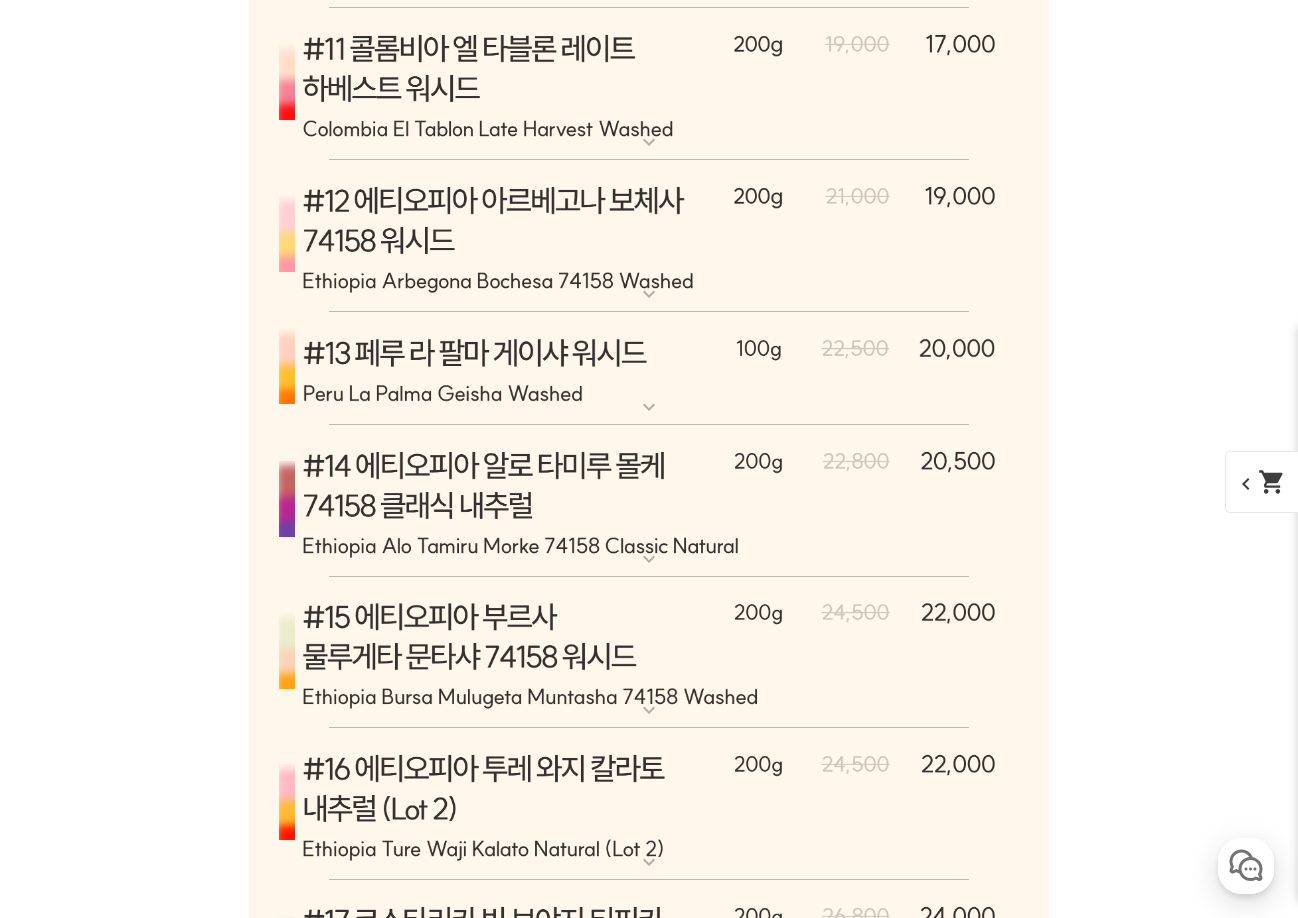 scroll, scrollTop: 11699, scrollLeft: 0, axis: vertical 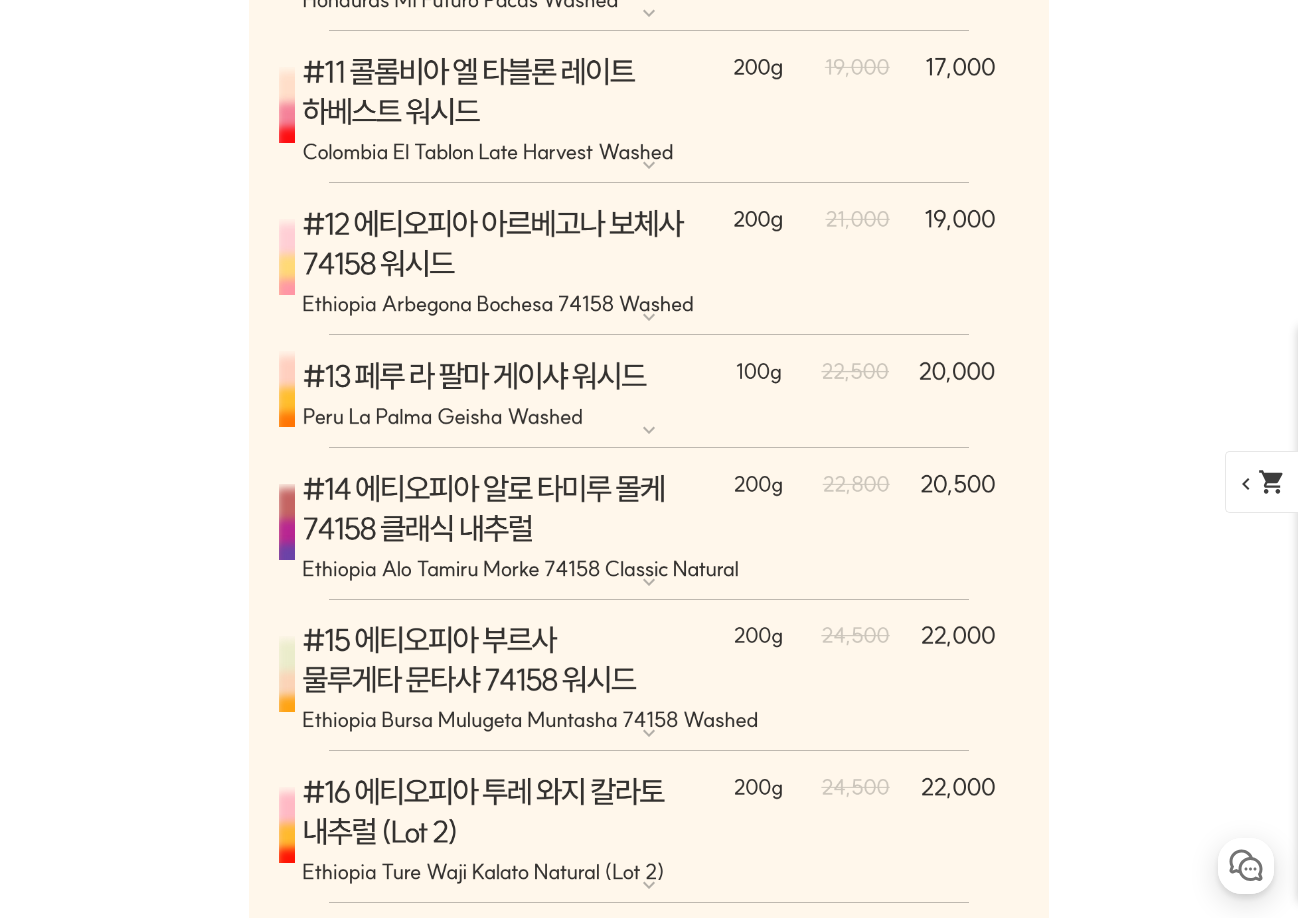 click at bounding box center [649, 259] 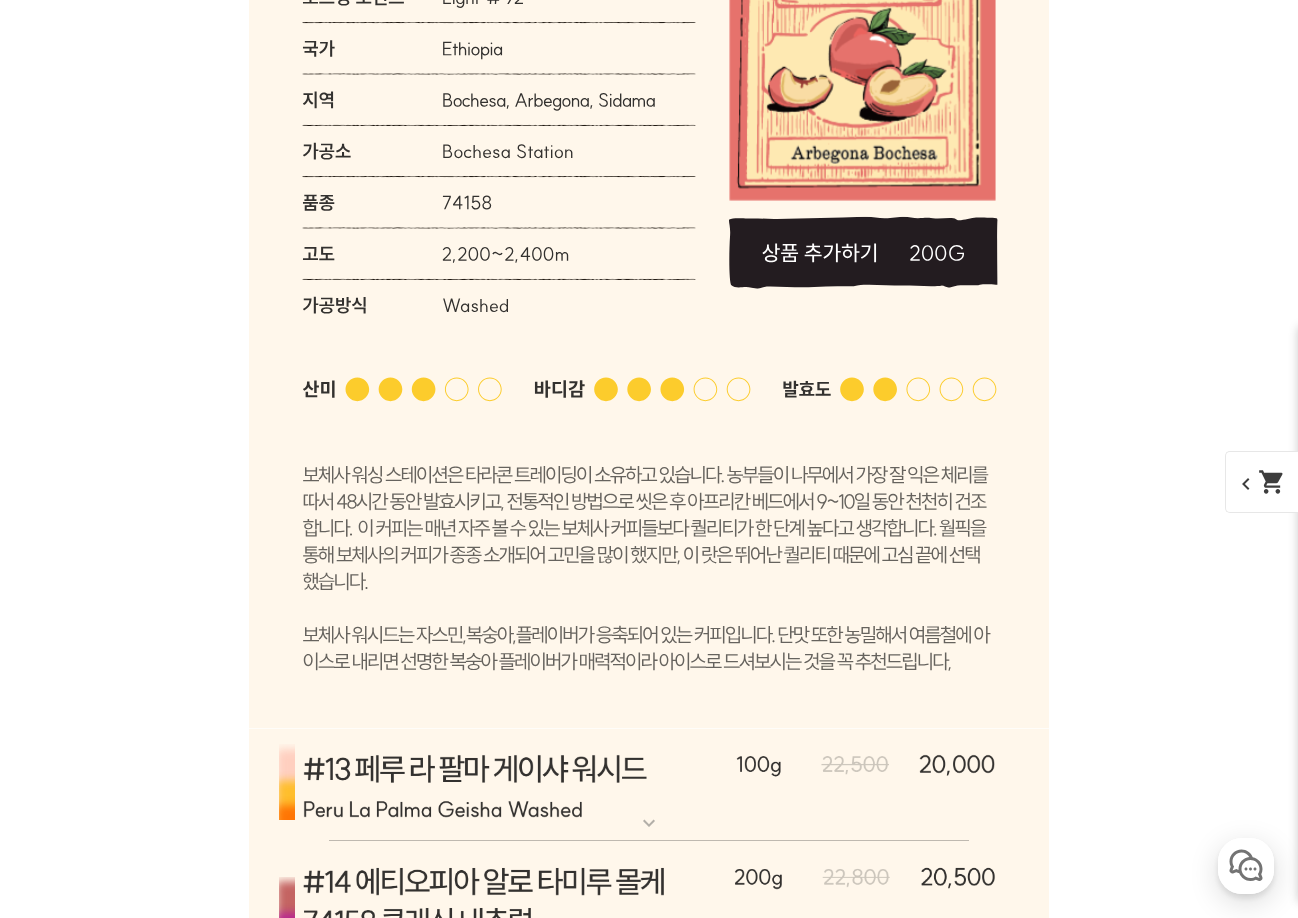 scroll, scrollTop: 12199, scrollLeft: 0, axis: vertical 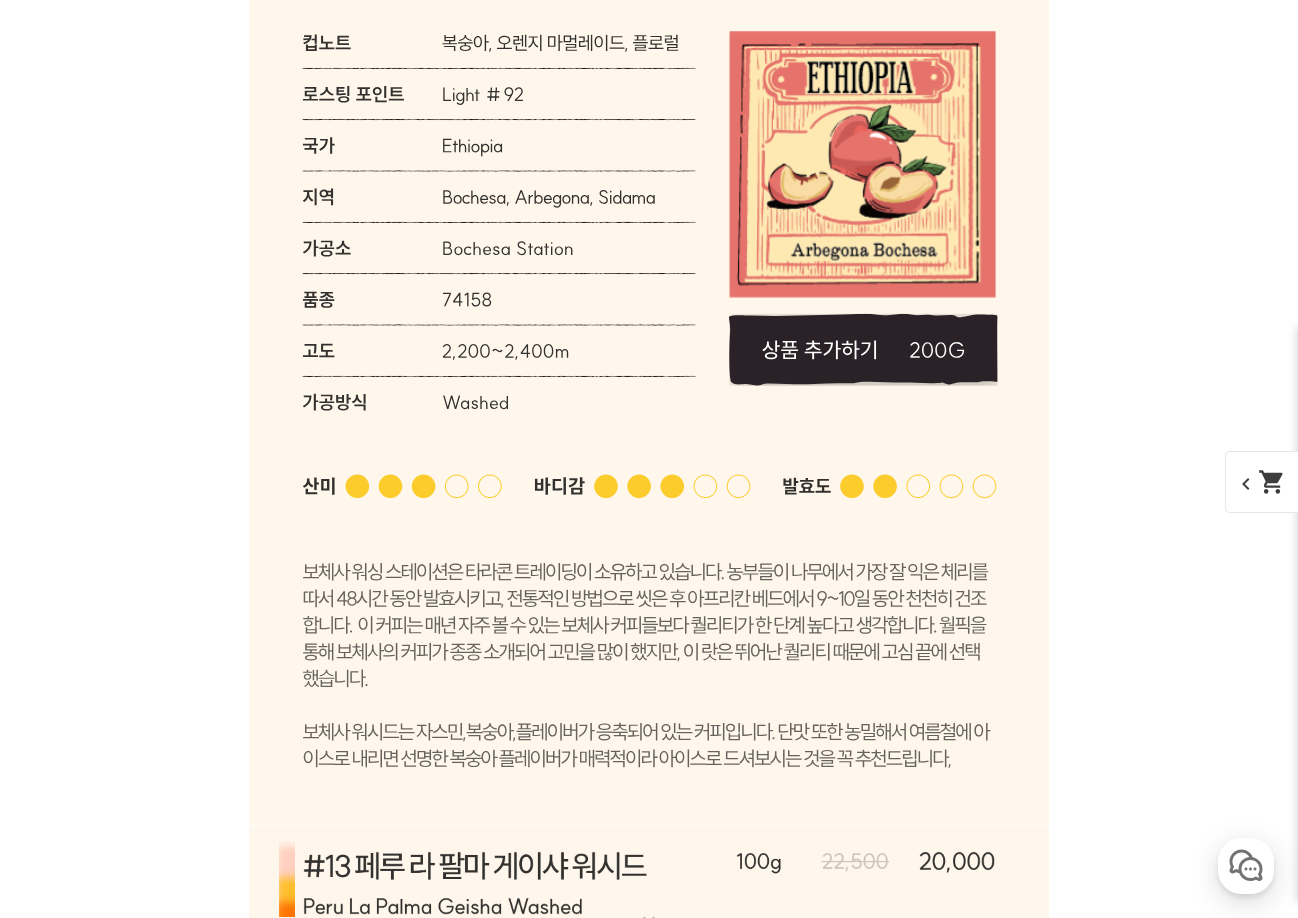 click 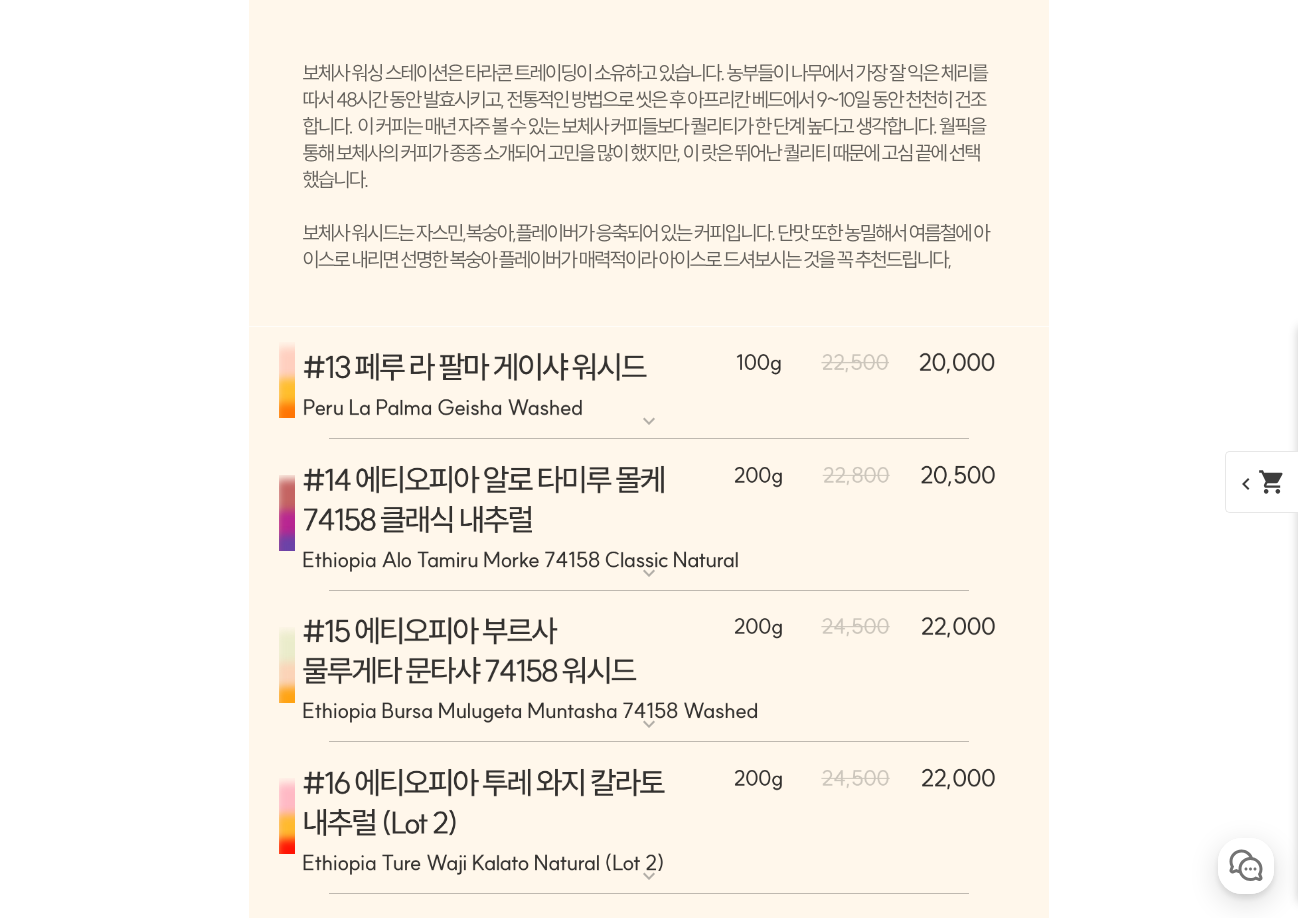 scroll, scrollTop: 12699, scrollLeft: 0, axis: vertical 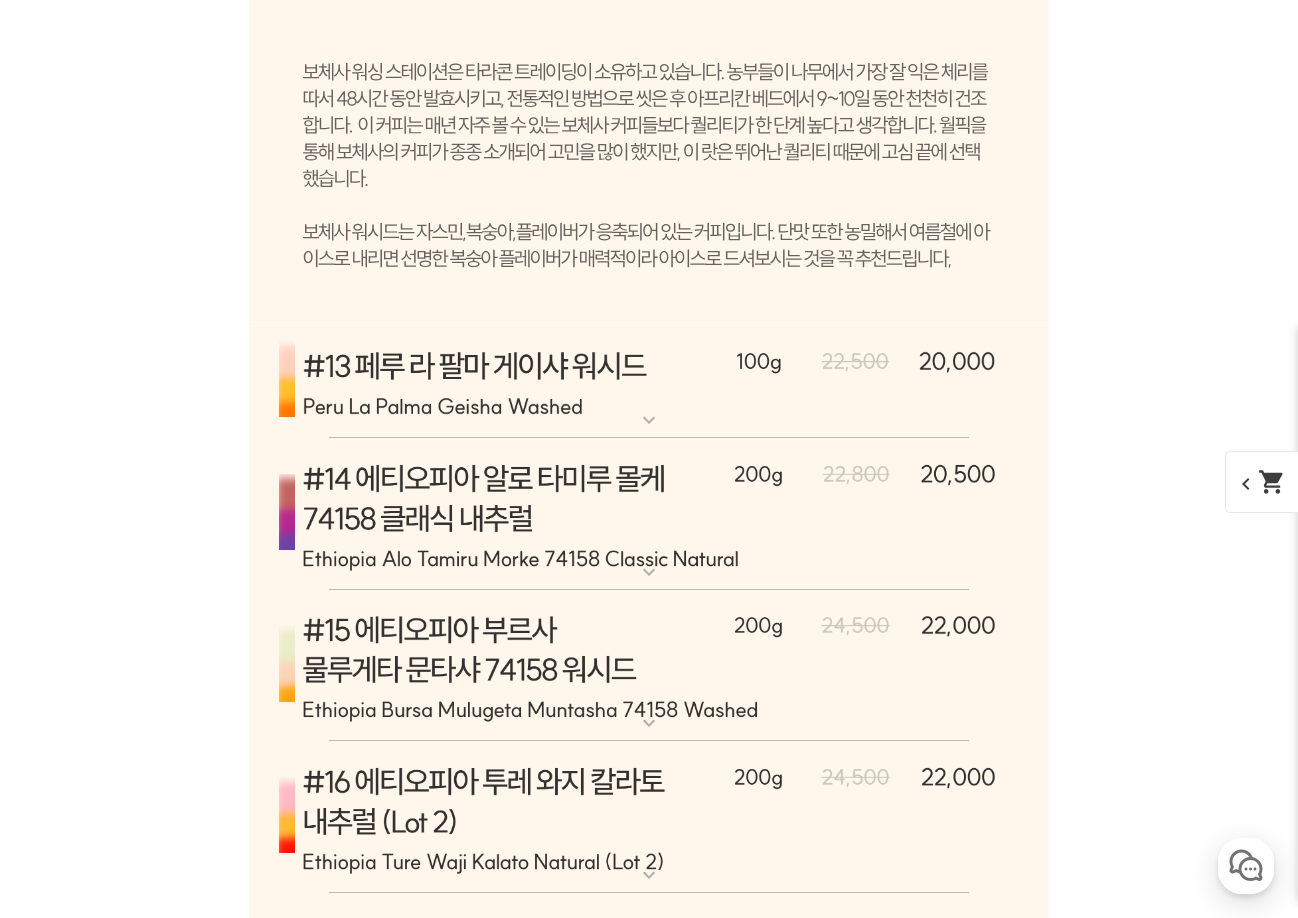 click at bounding box center (649, 382) 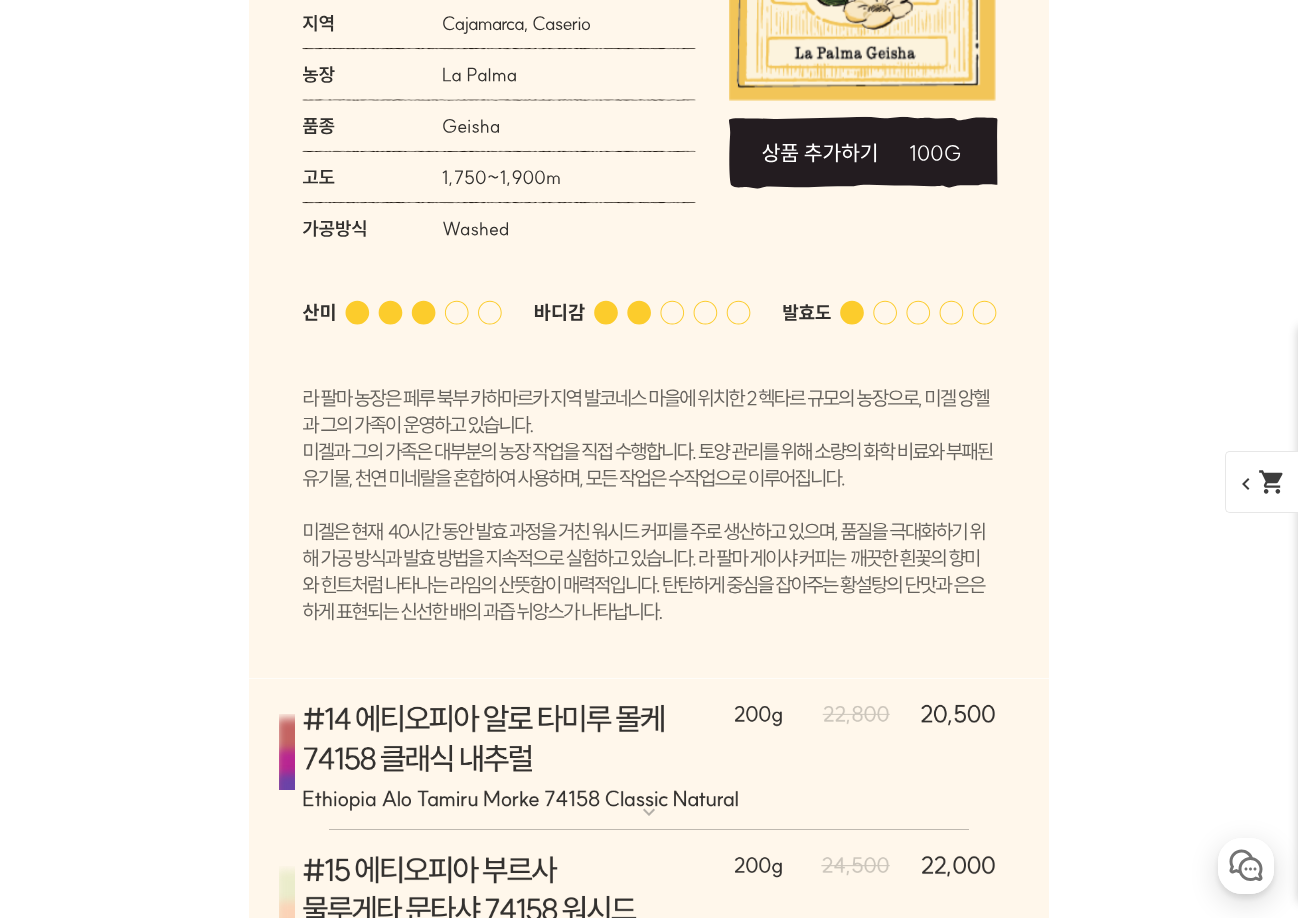 scroll, scrollTop: 13999, scrollLeft: 0, axis: vertical 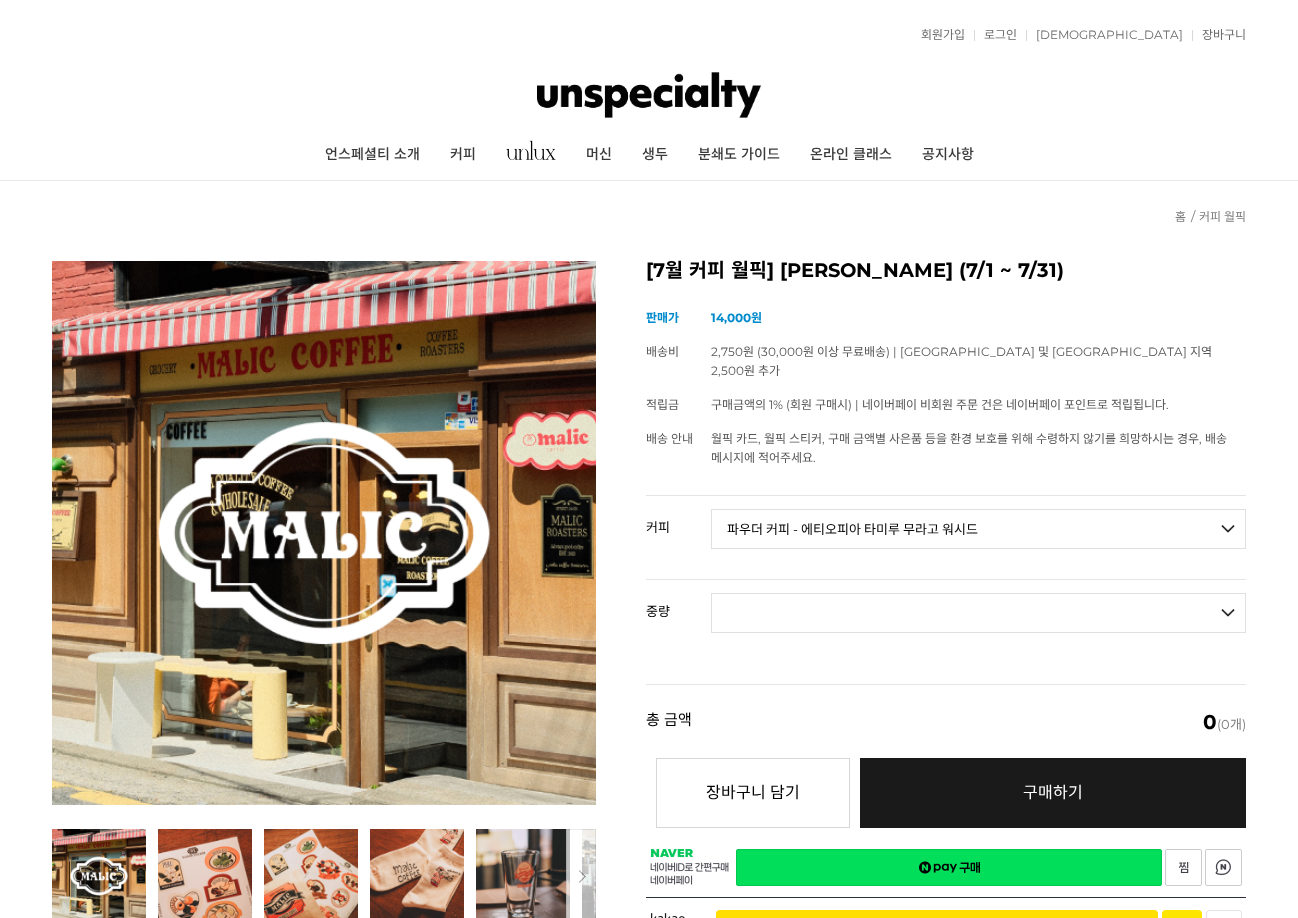 select on "파우더 커피 - 에티오피아 타미루 무라고 워시드" 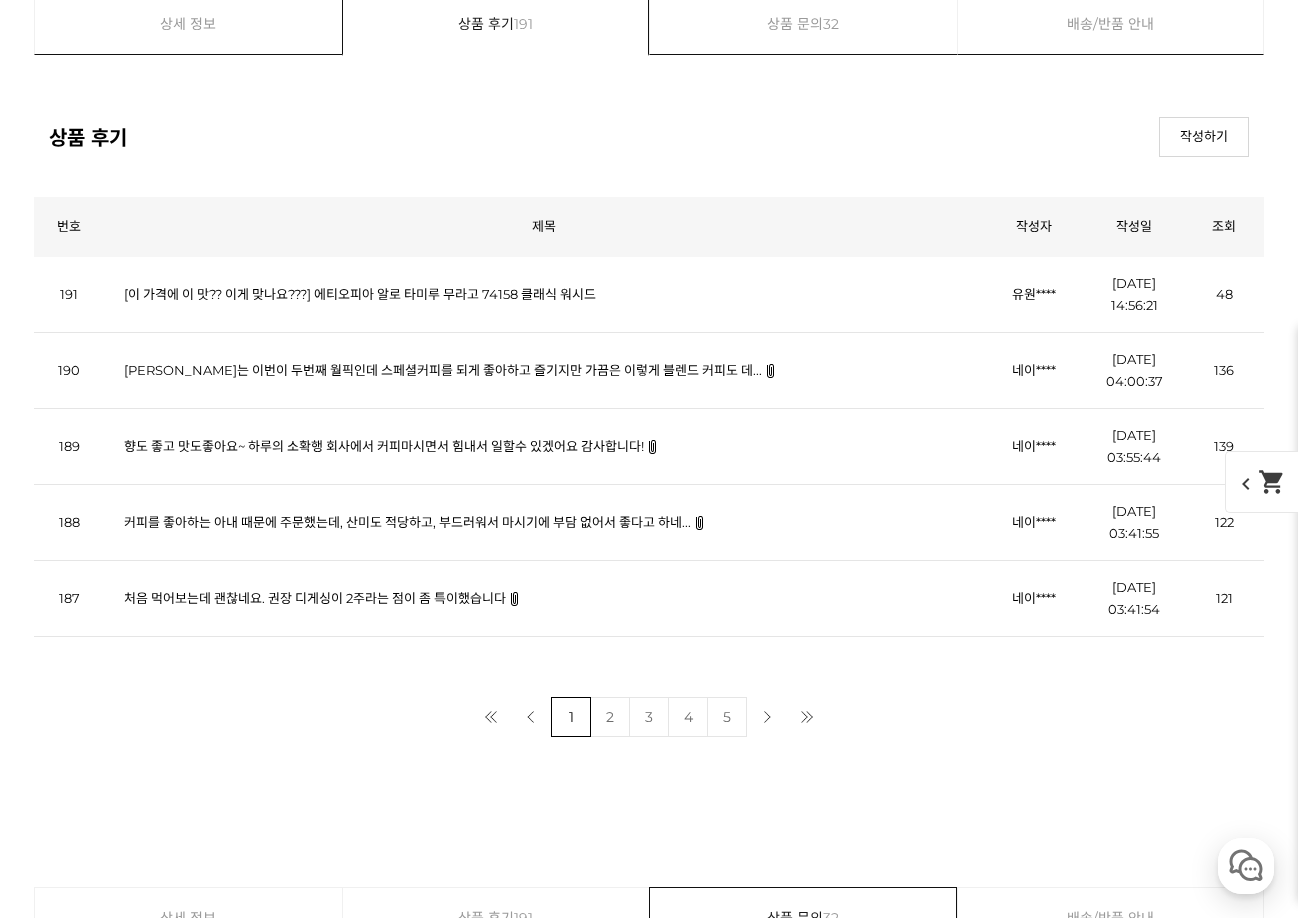scroll, scrollTop: 18, scrollLeft: 0, axis: vertical 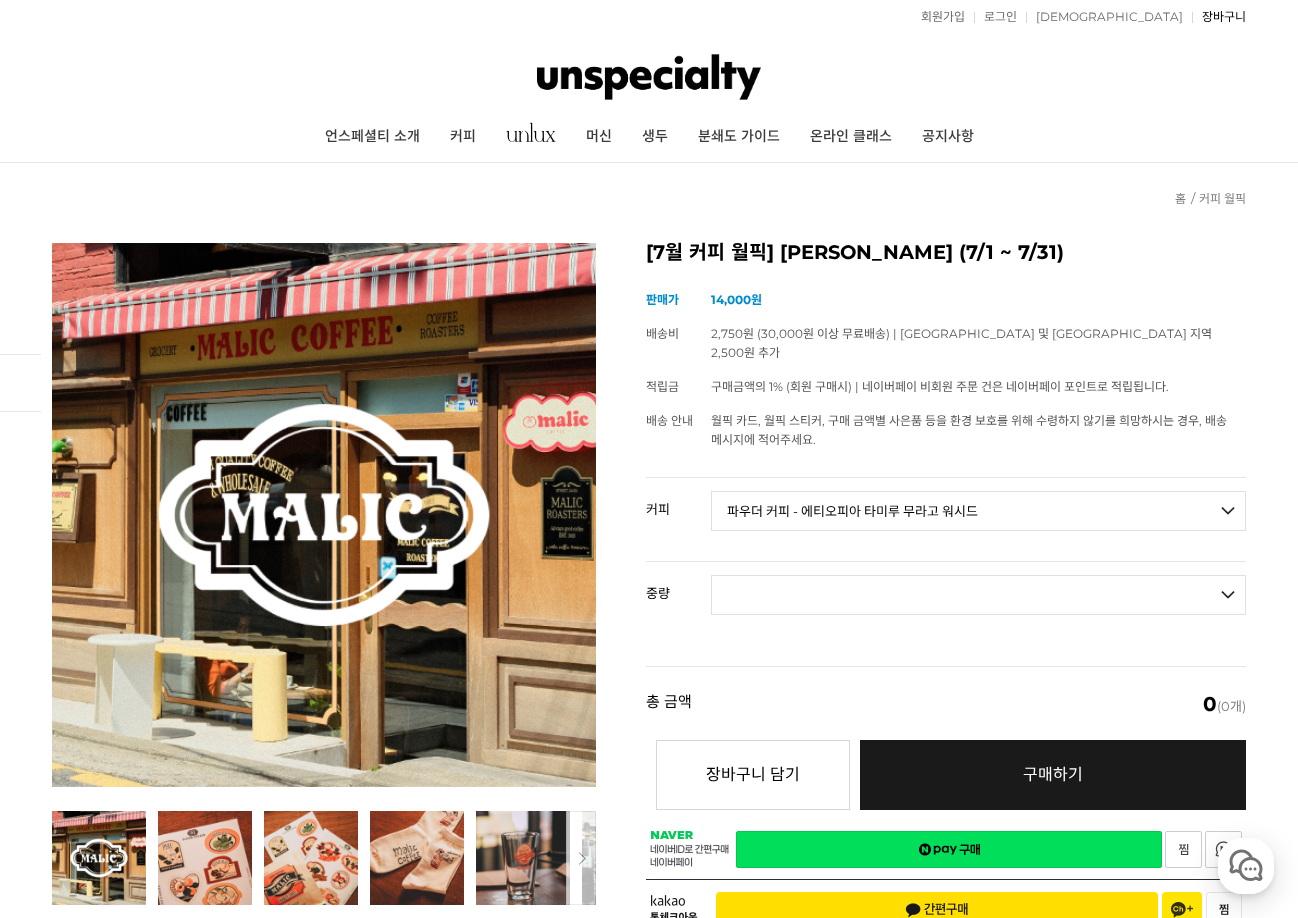 click on "장바구니" at bounding box center (1219, 17) 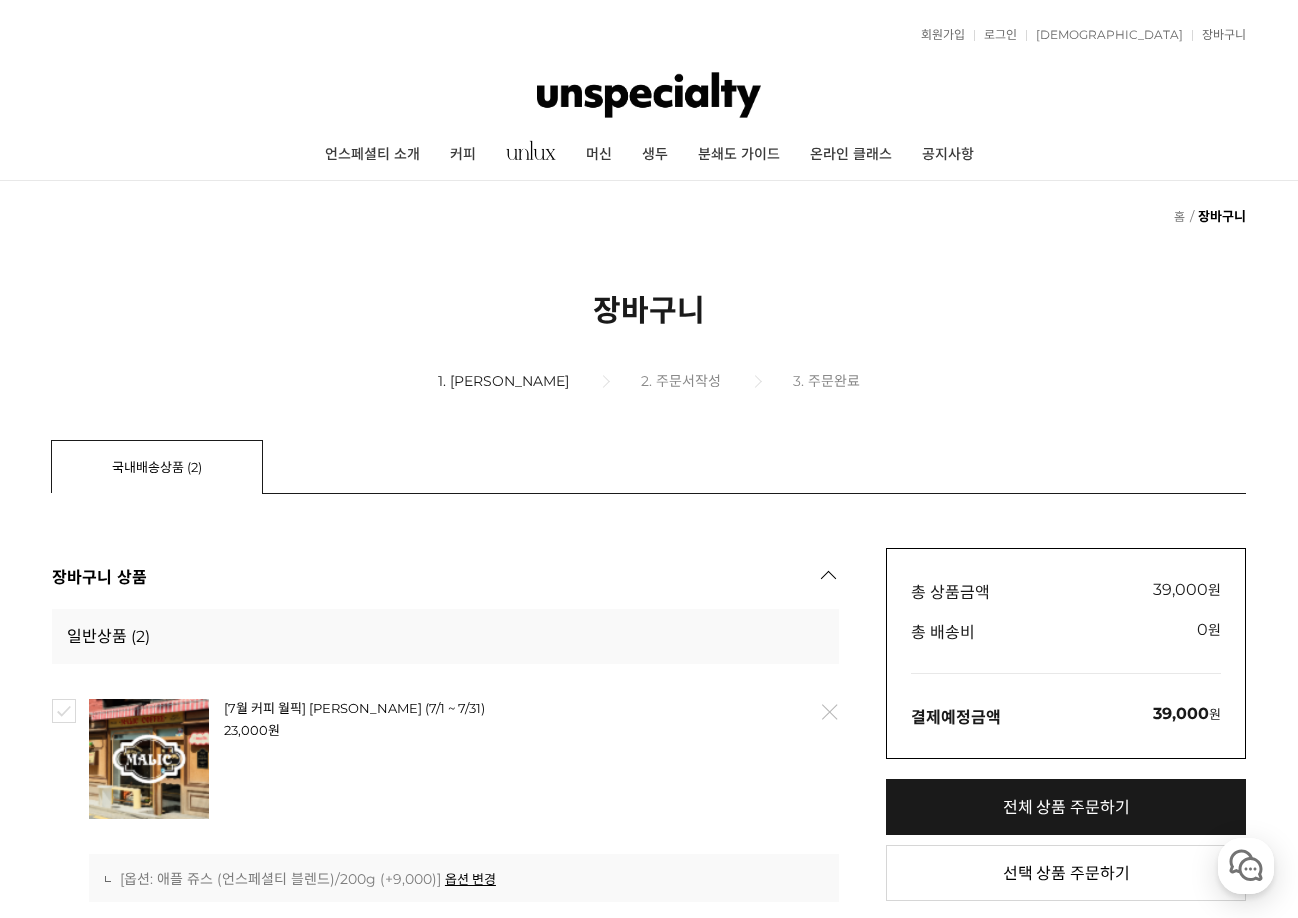 scroll, scrollTop: 400, scrollLeft: 0, axis: vertical 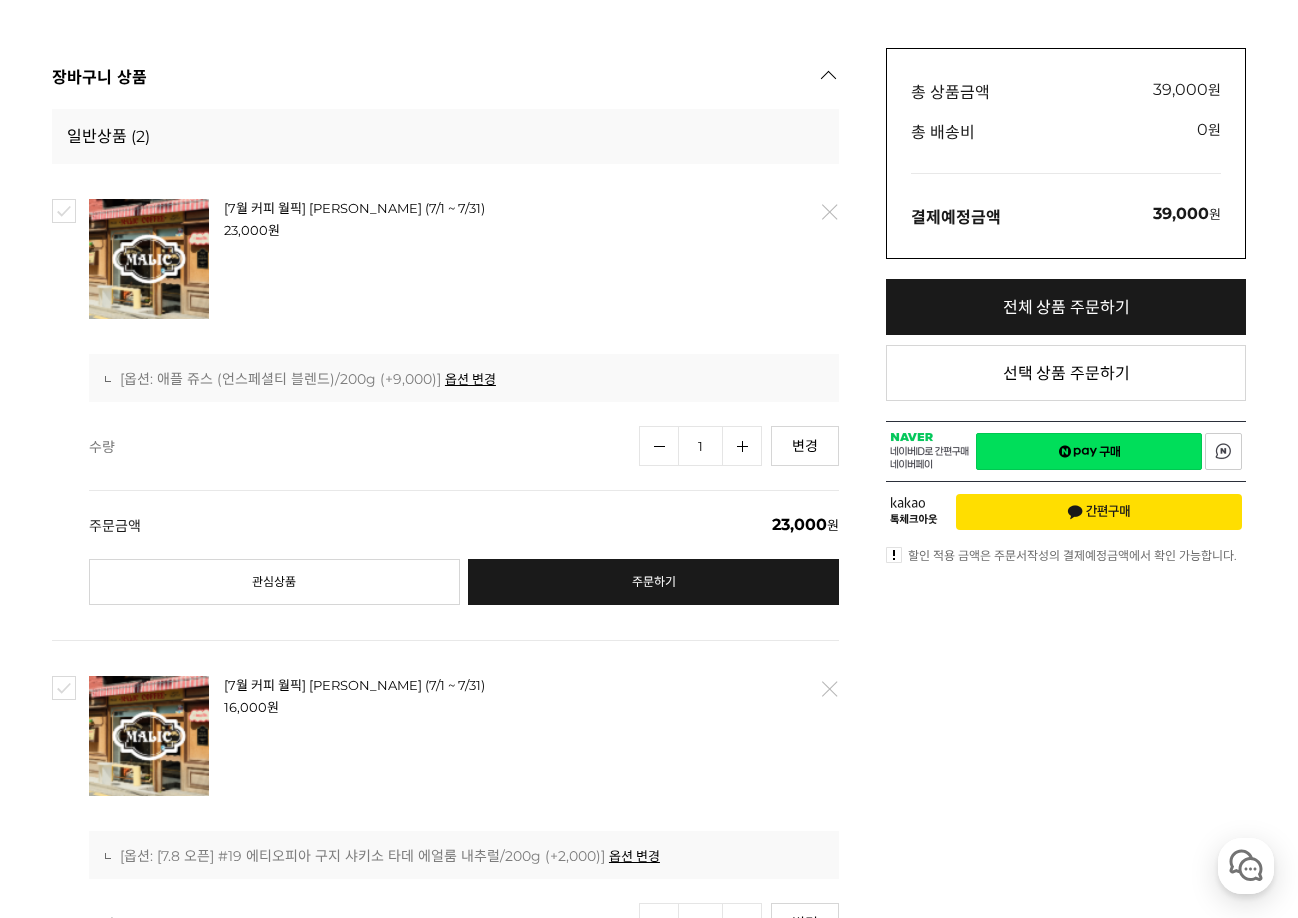 click at bounding box center (64, 211) 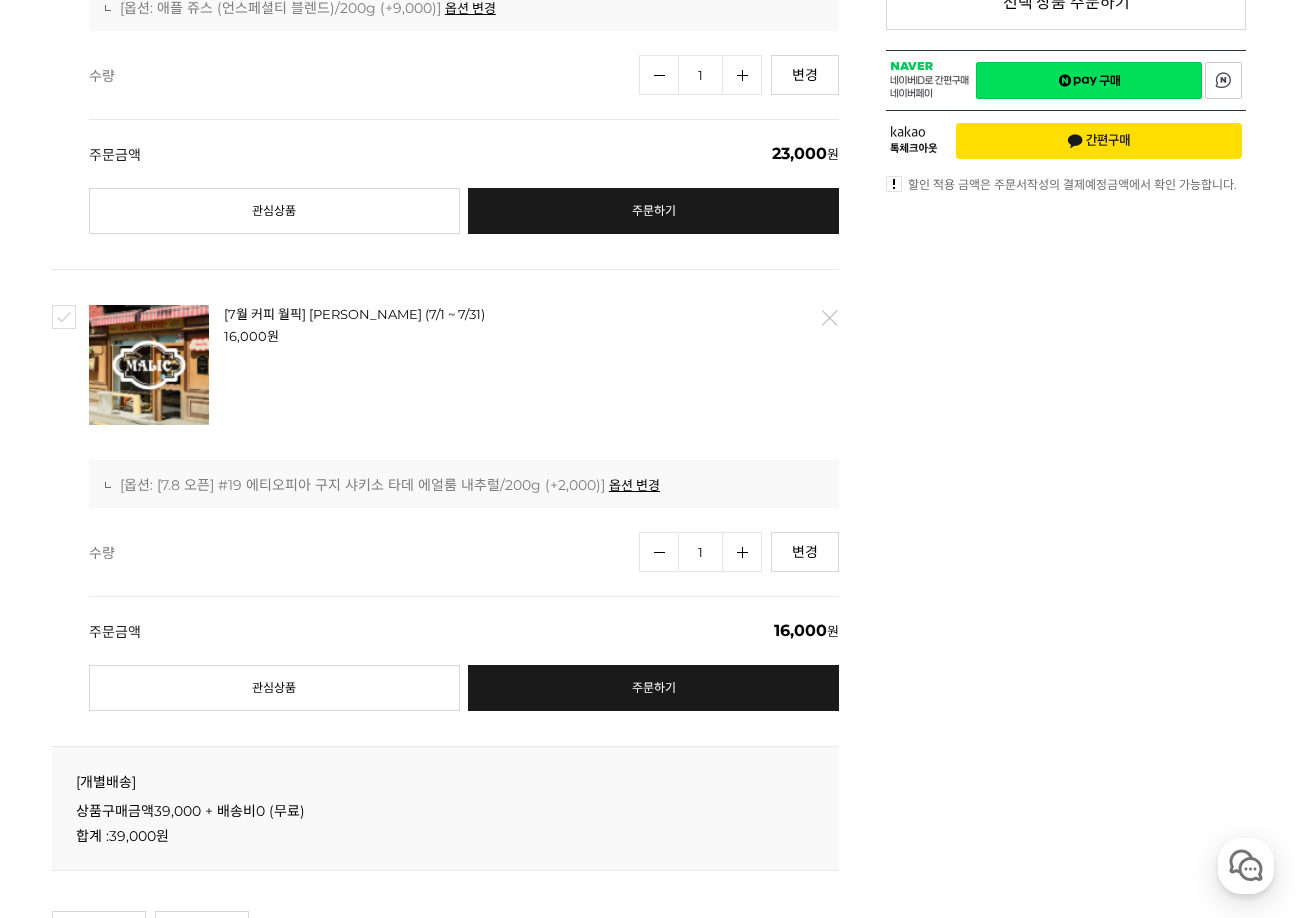 scroll, scrollTop: 900, scrollLeft: 0, axis: vertical 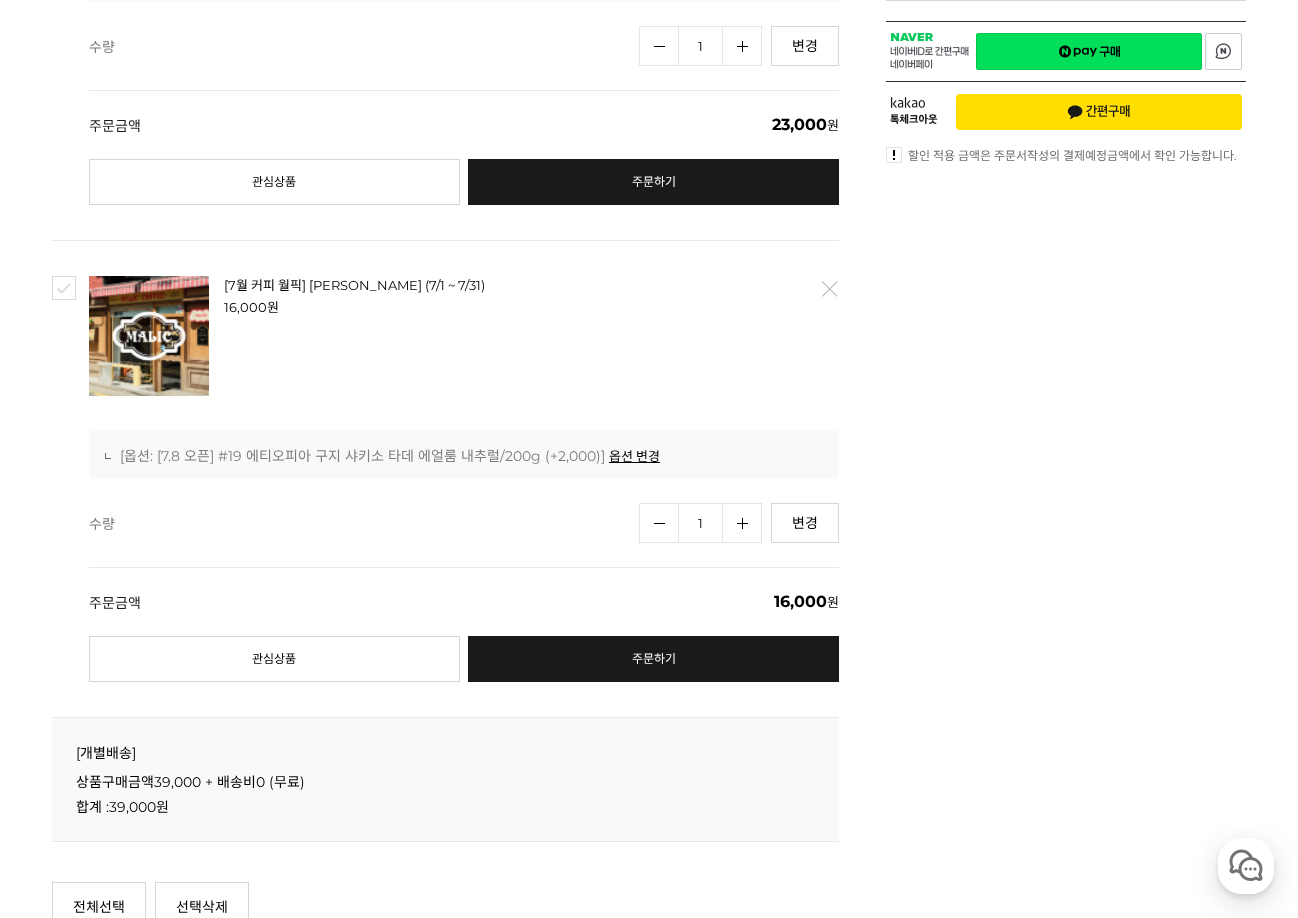 click at bounding box center (64, 288) 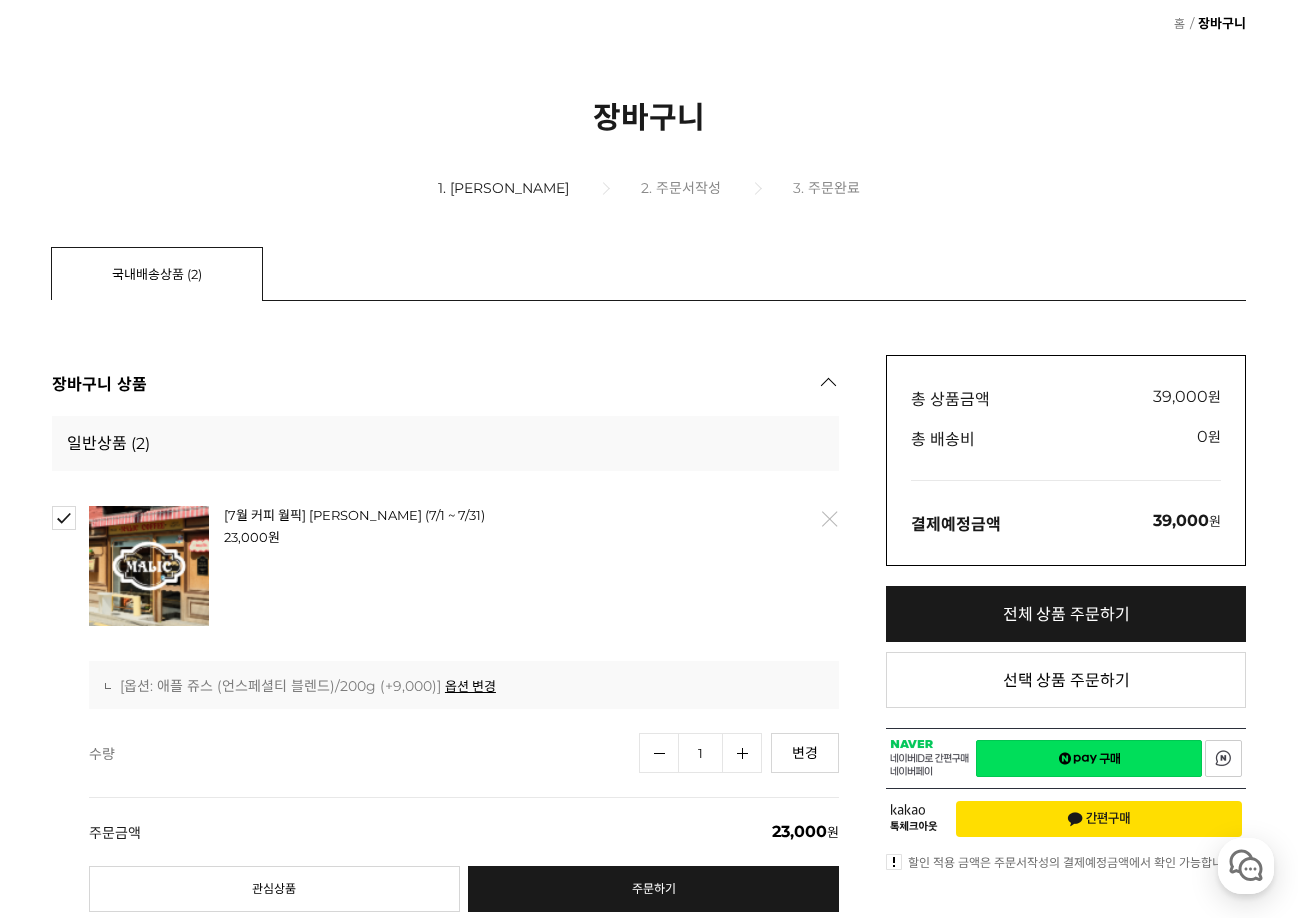 scroll, scrollTop: 400, scrollLeft: 0, axis: vertical 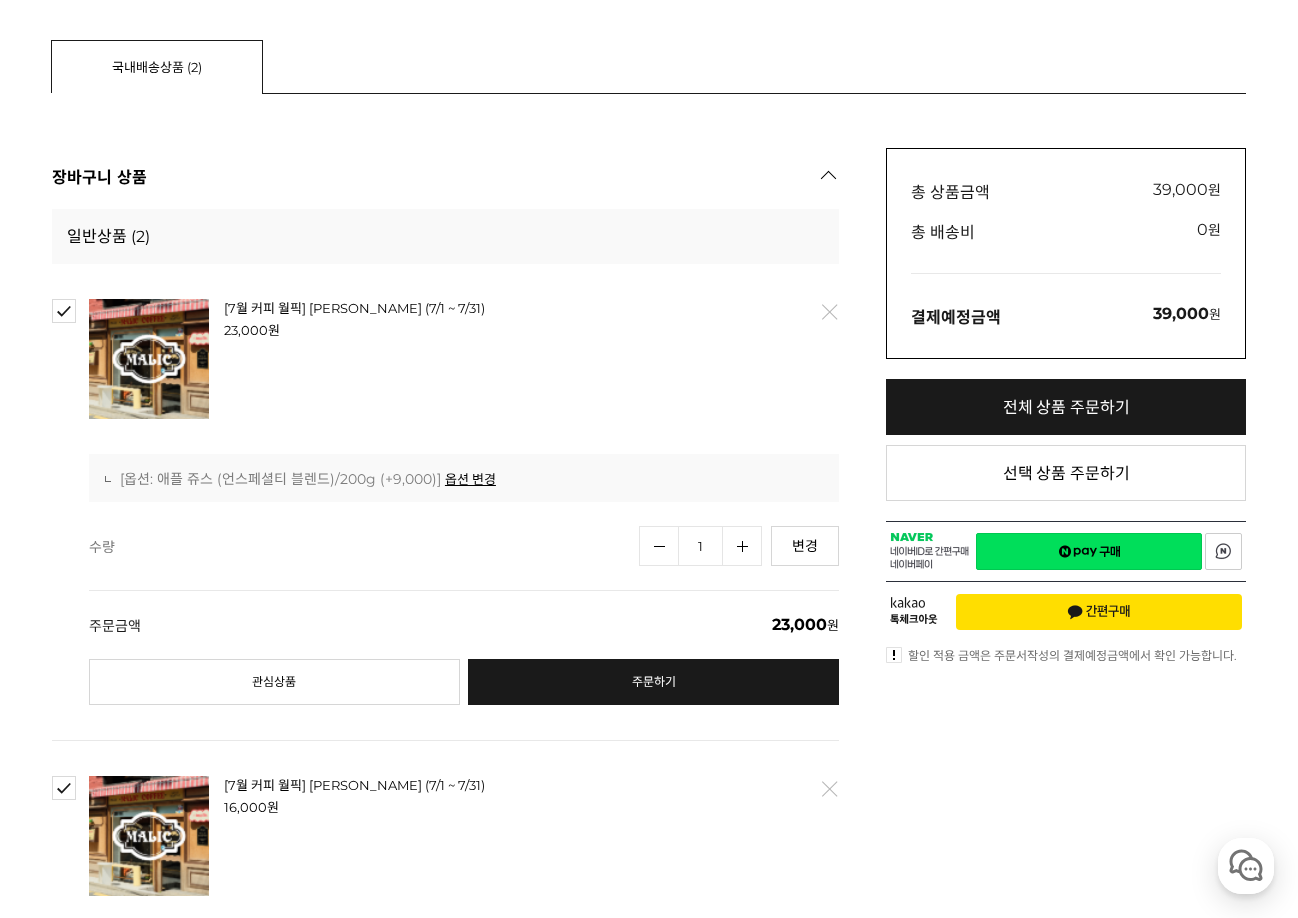 click on "네이버페이 구매하기" at bounding box center (1089, 551) 